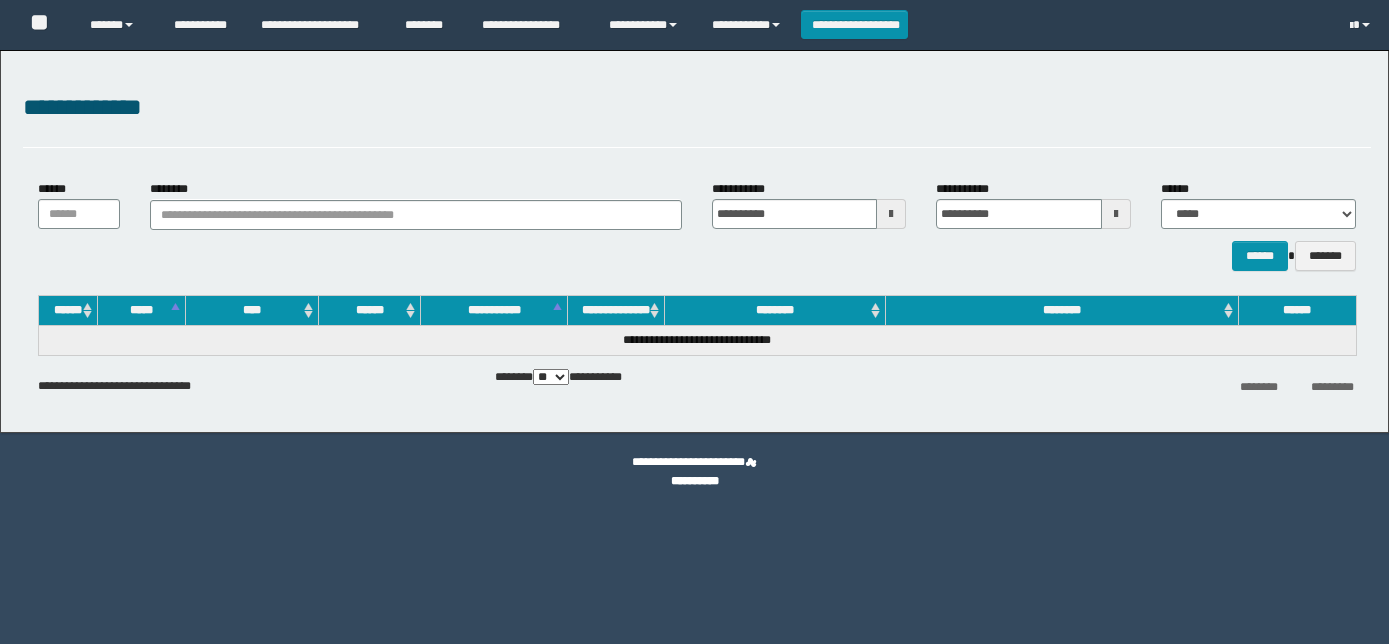scroll, scrollTop: 0, scrollLeft: 0, axis: both 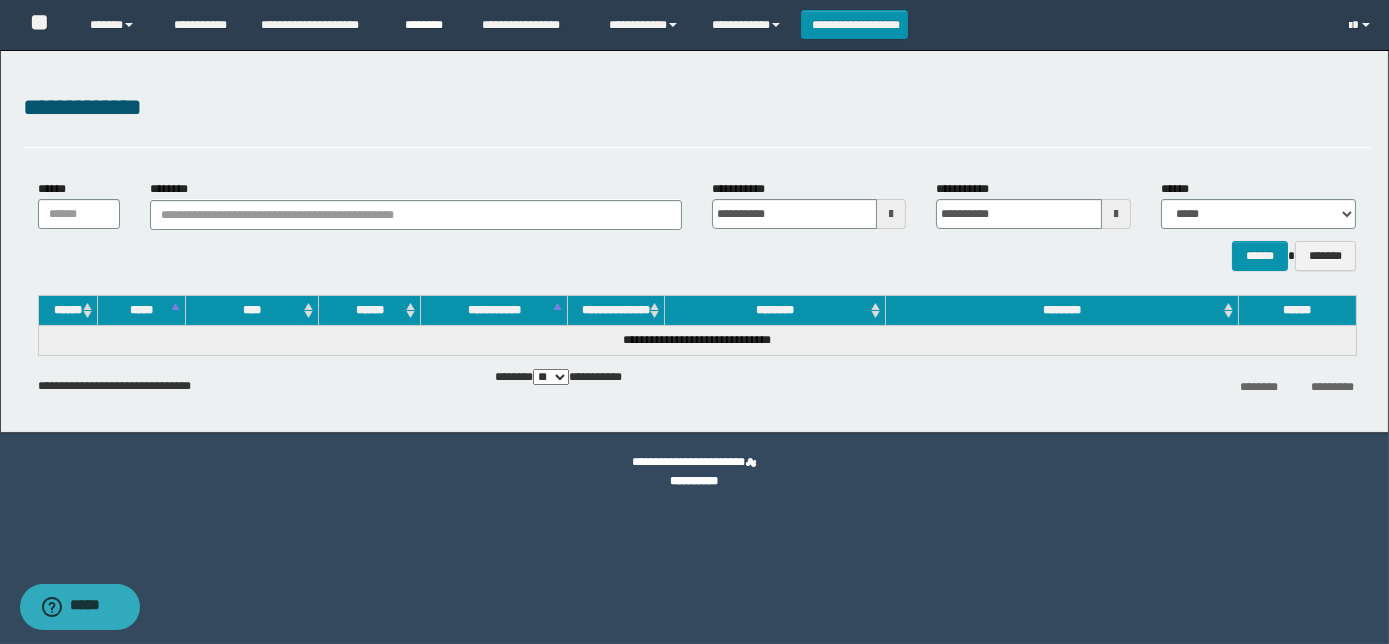 click on "********" at bounding box center (428, 25) 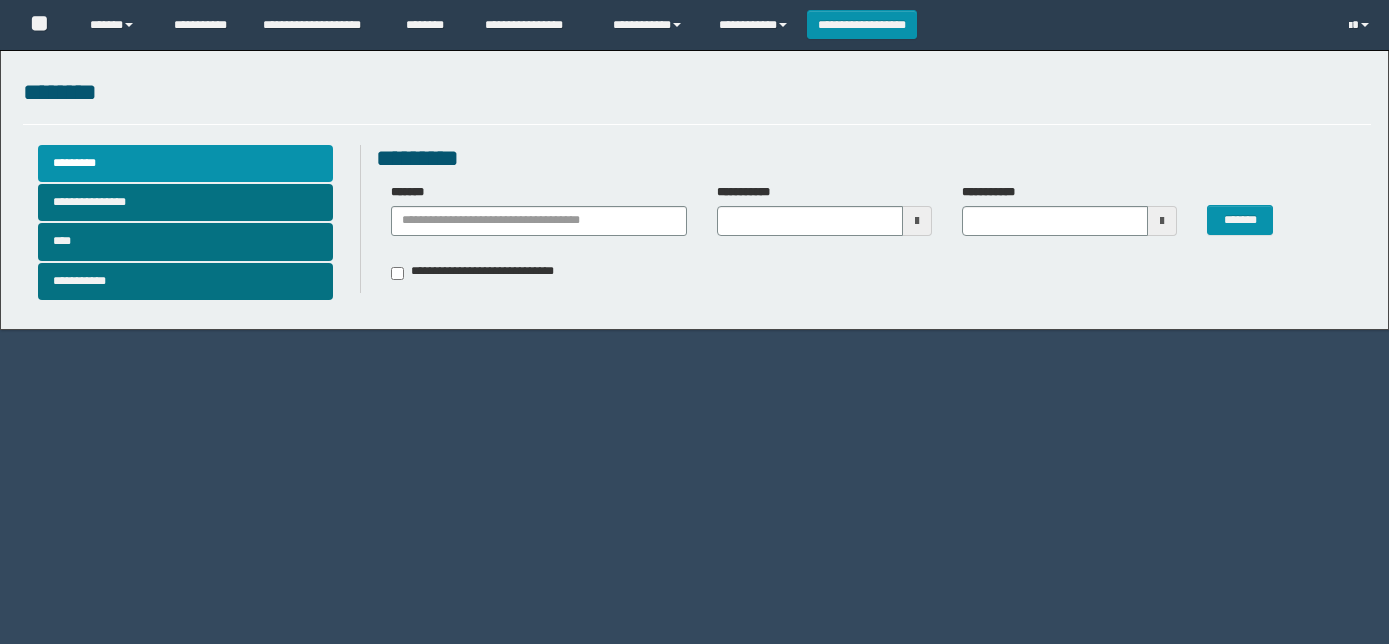 scroll, scrollTop: 0, scrollLeft: 0, axis: both 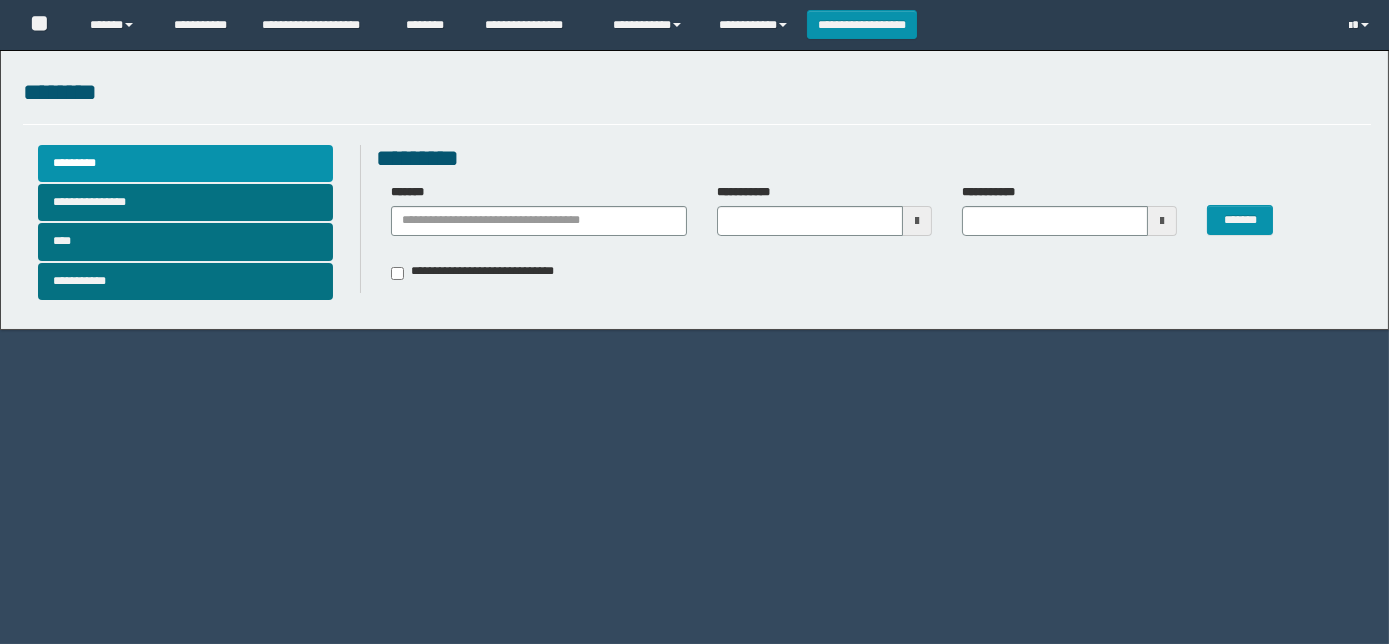 type 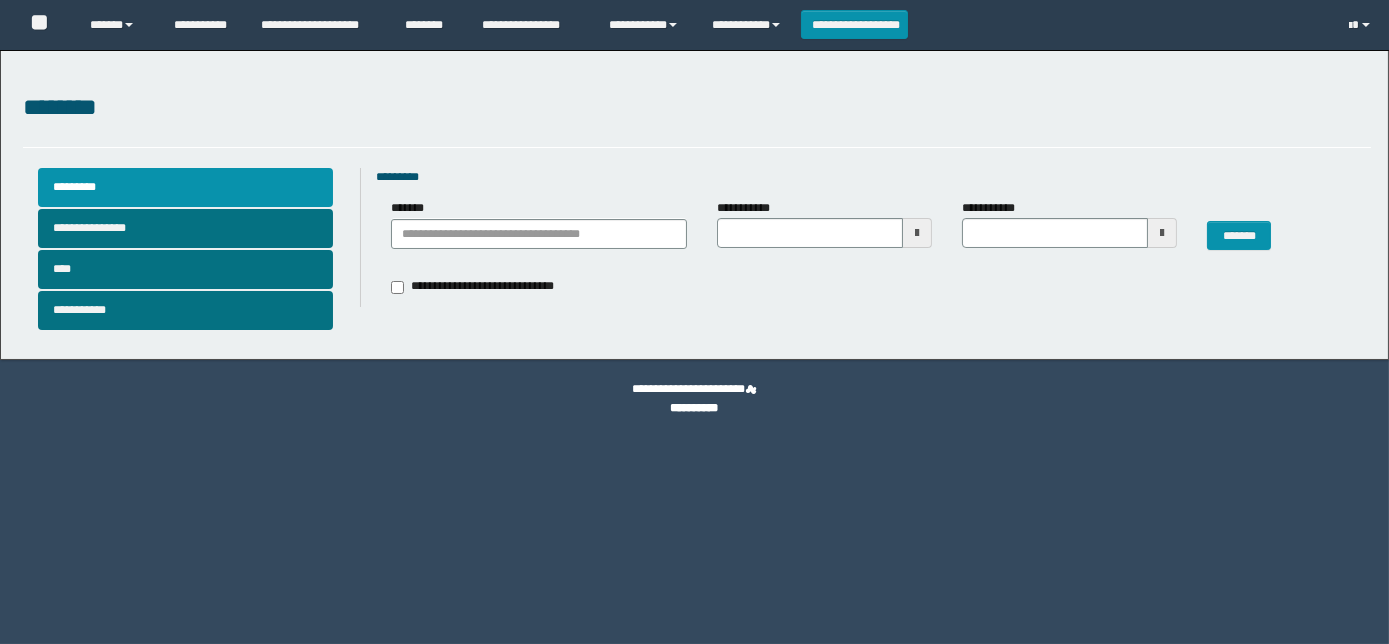 scroll, scrollTop: 0, scrollLeft: 0, axis: both 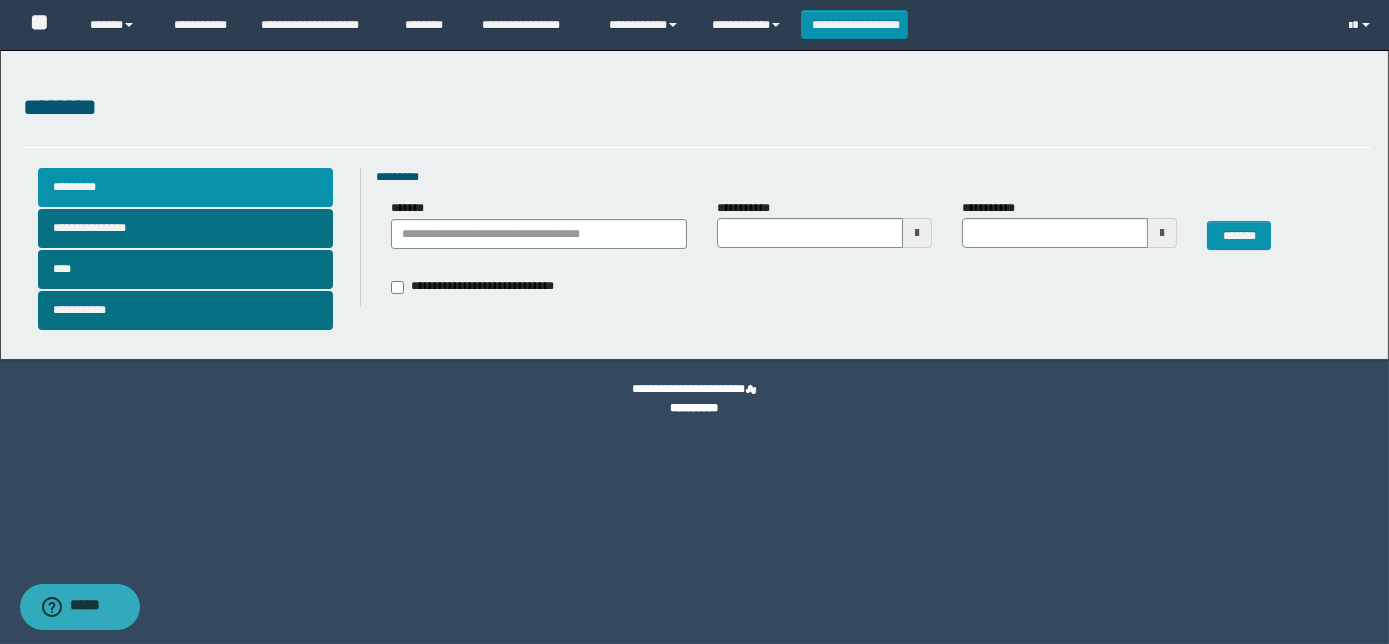 click on "*********" at bounding box center [185, 187] 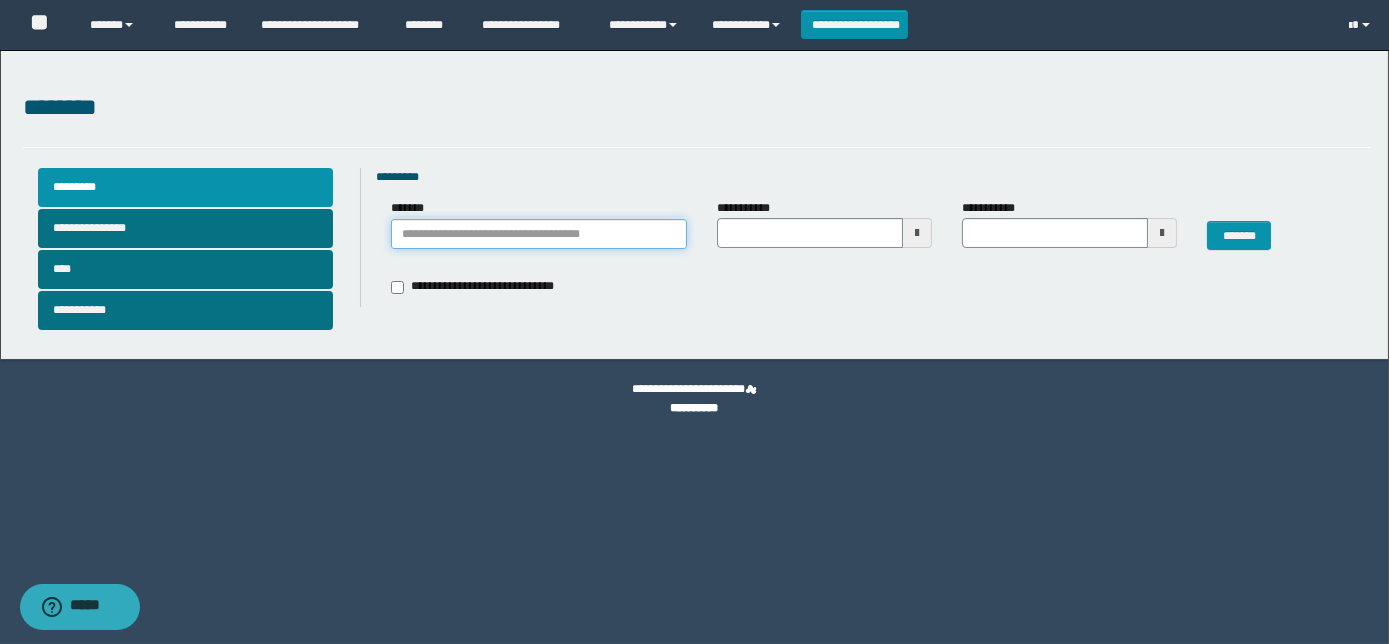 click on "*******" at bounding box center [539, 234] 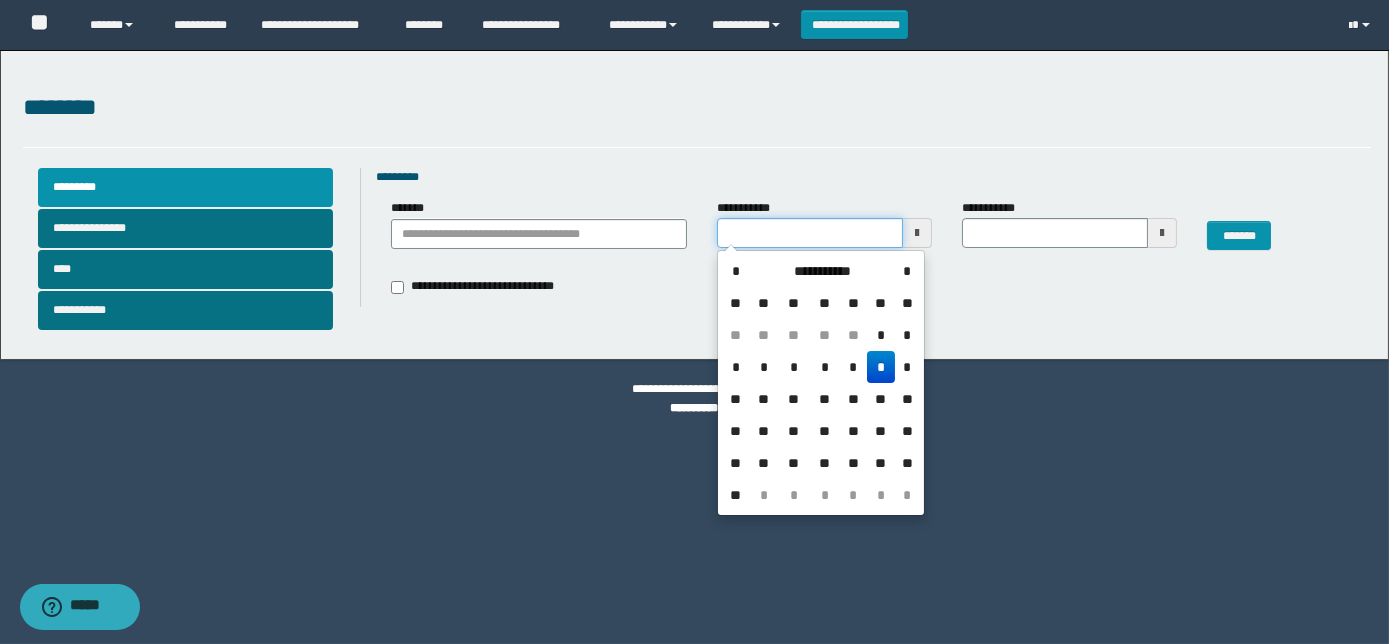 click on "**********" at bounding box center [810, 233] 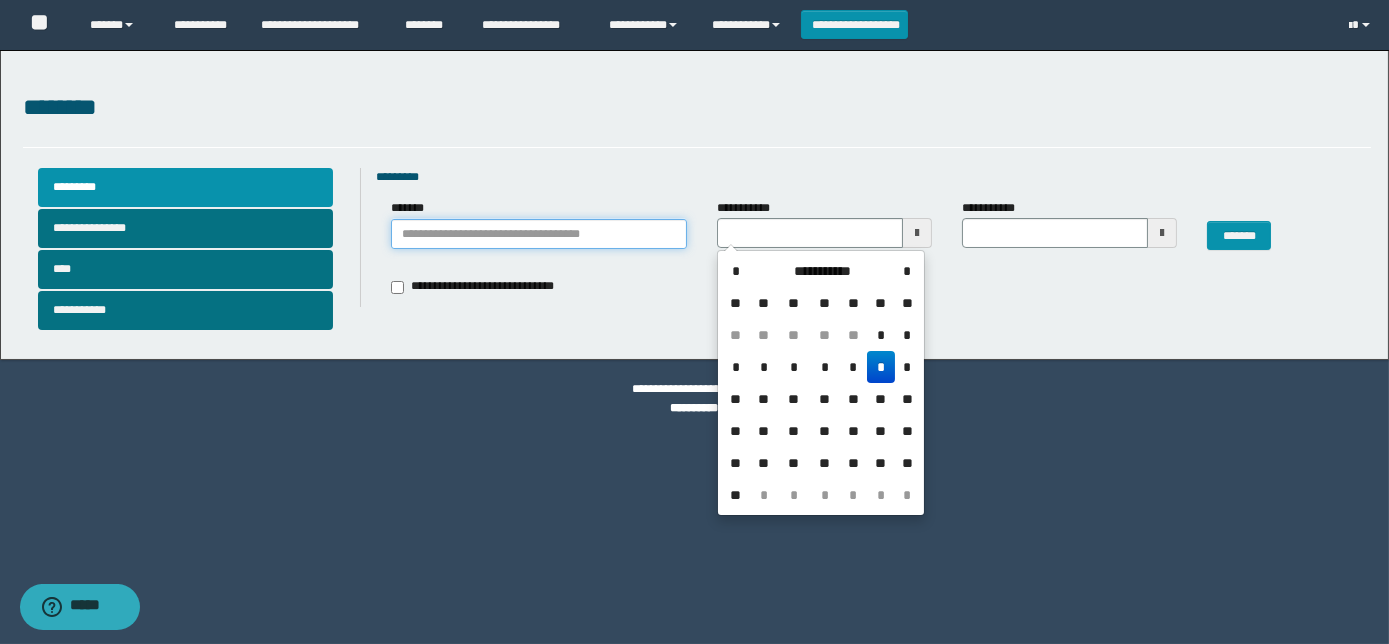 type 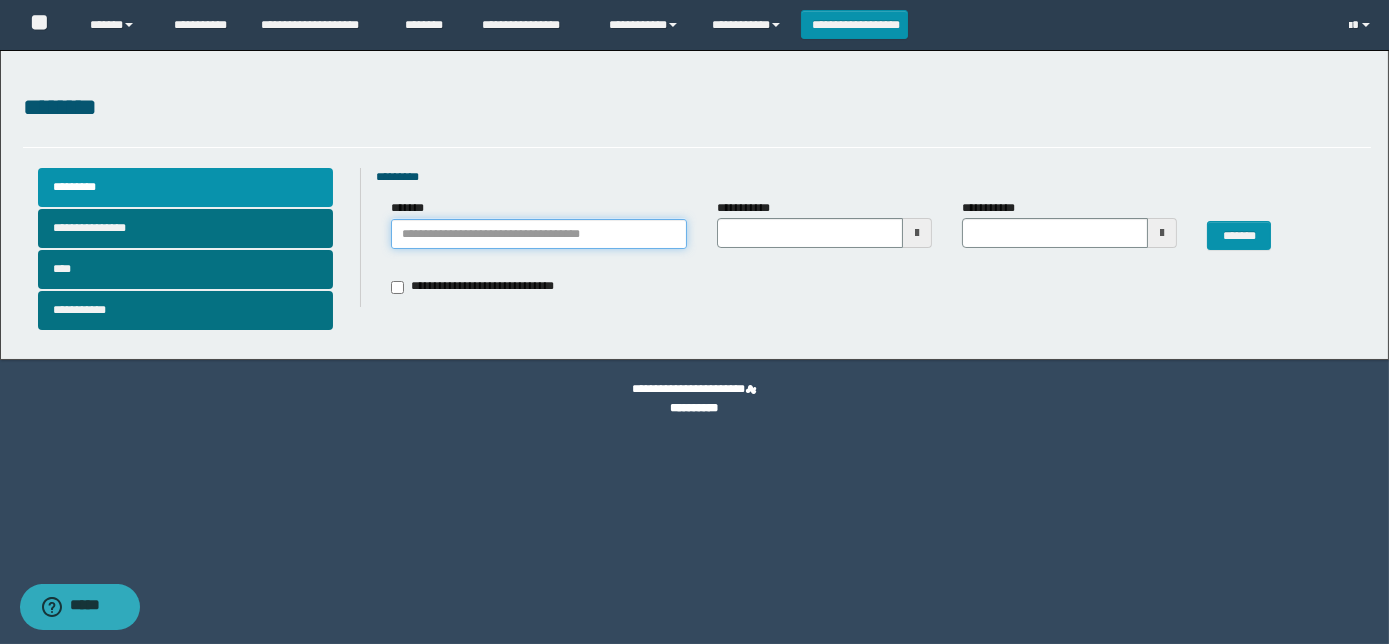 click on "*******" at bounding box center [539, 234] 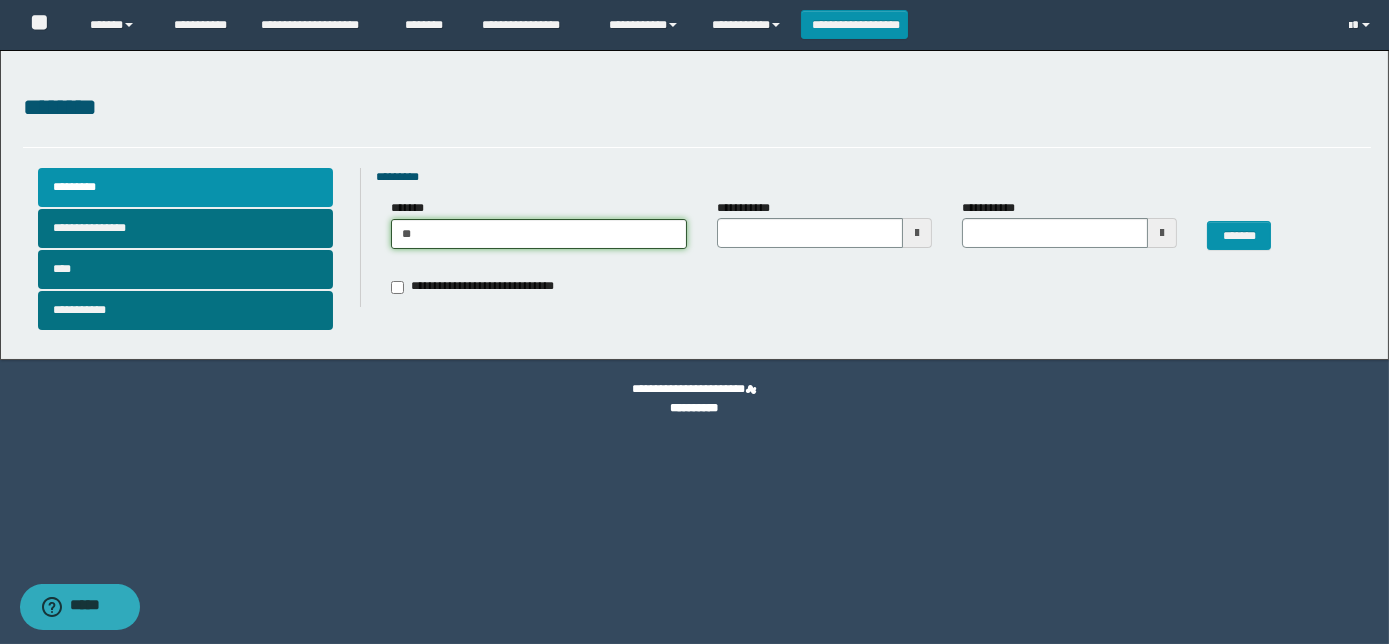 type on "*" 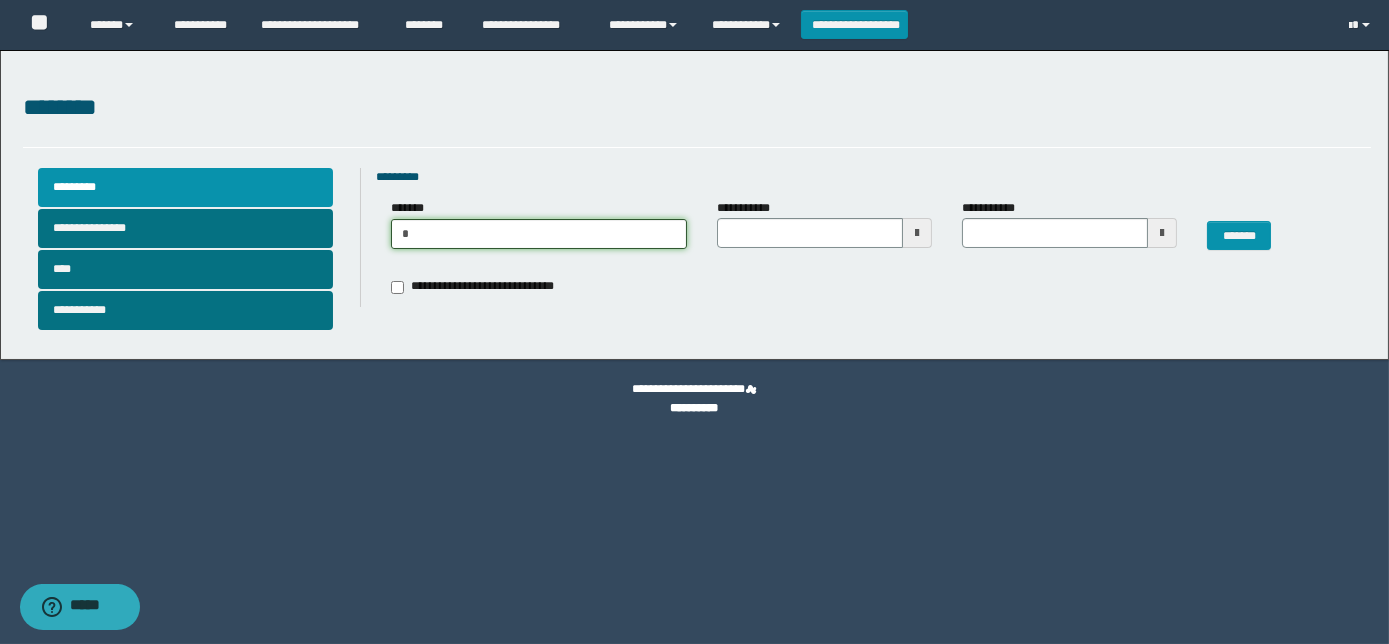 type 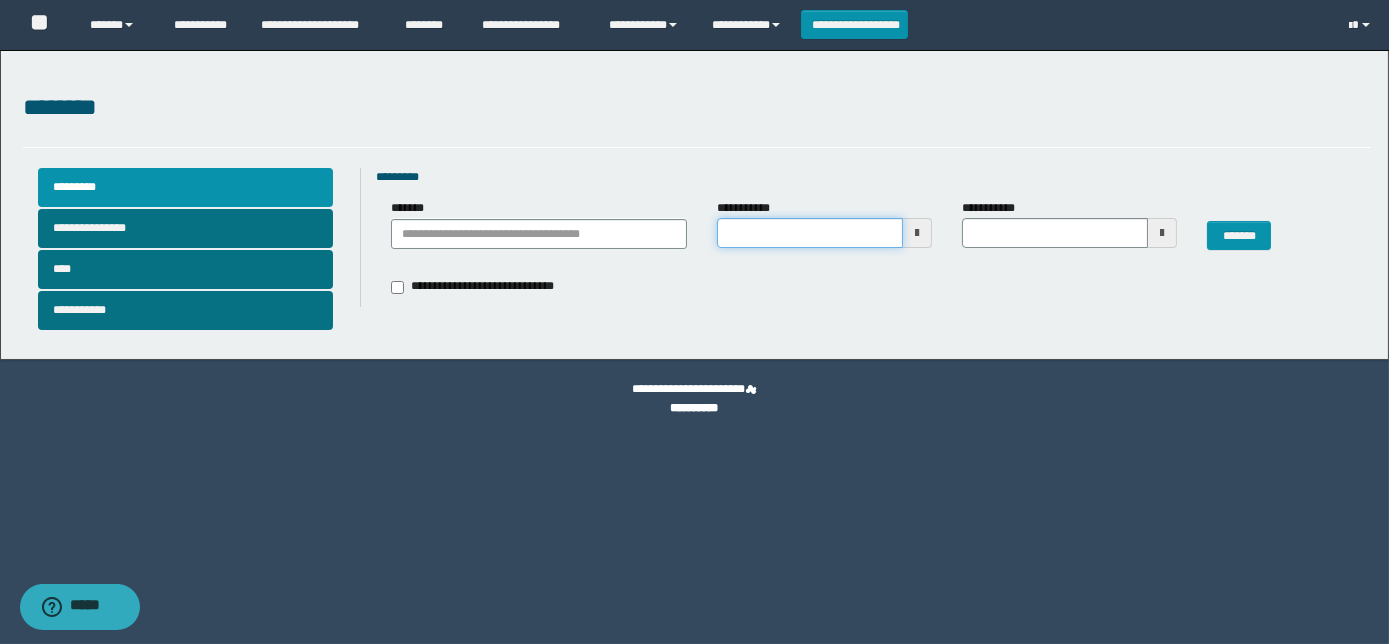 click on "**********" at bounding box center [810, 233] 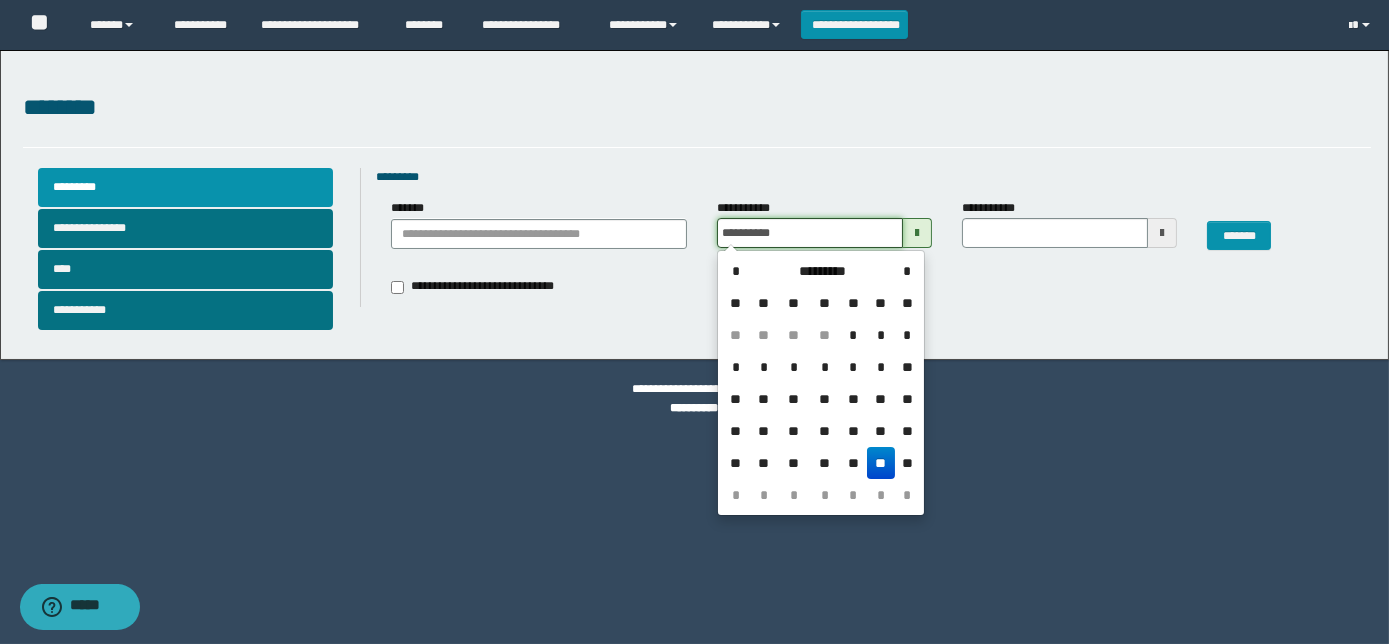 type on "**********" 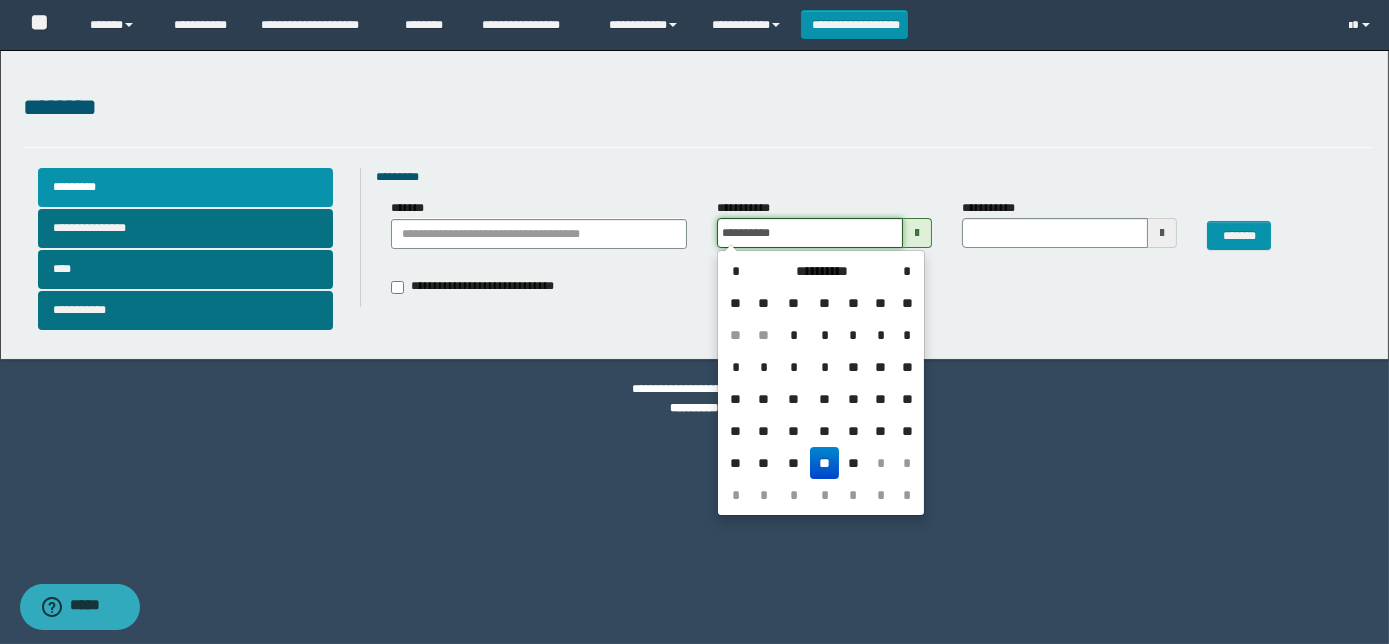 type 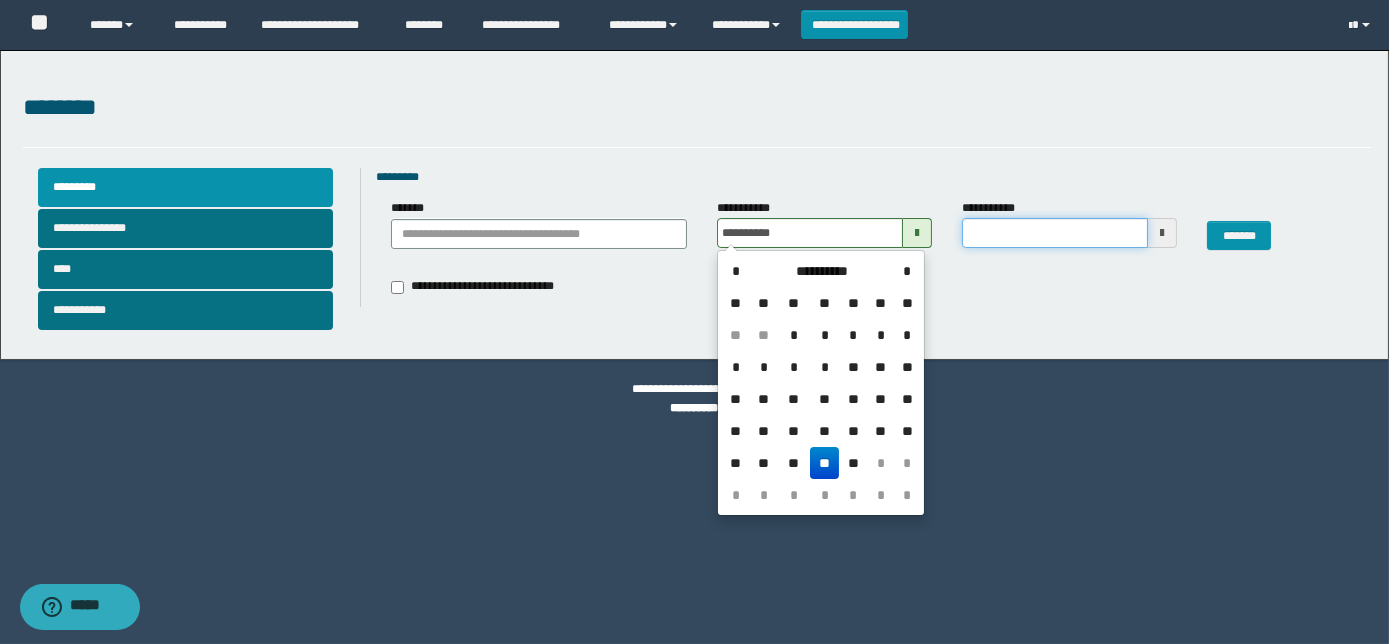 type on "**********" 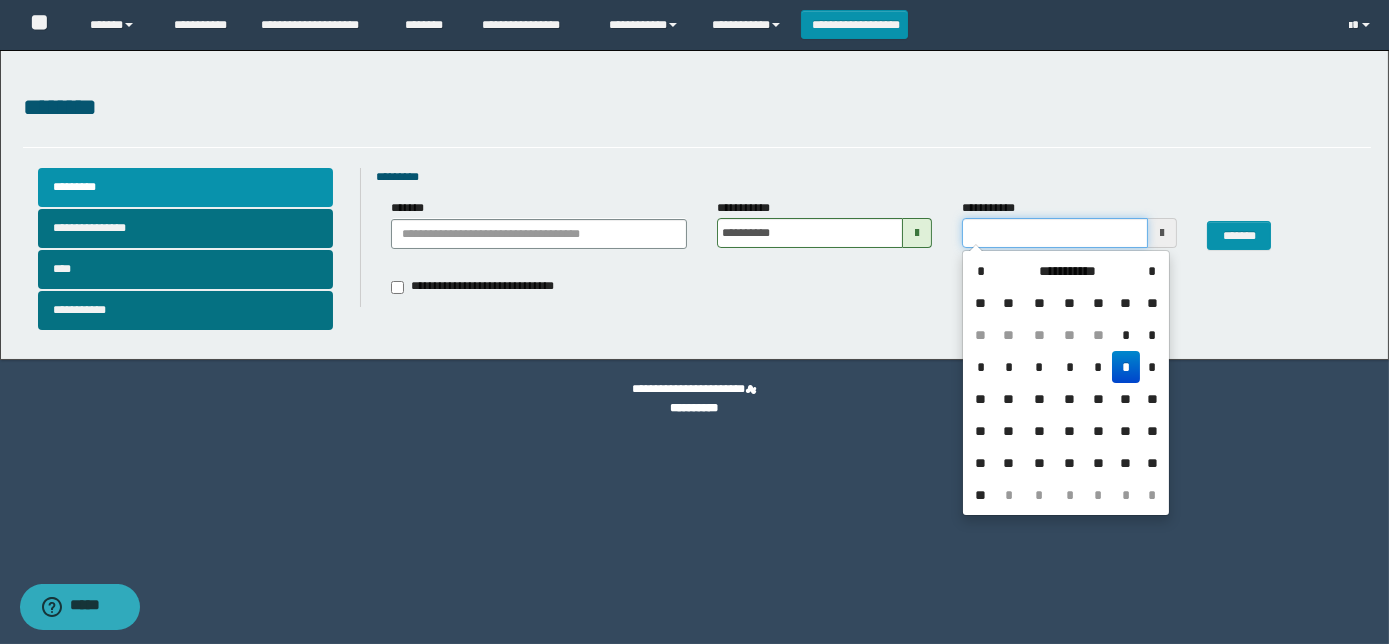 click on "**********" at bounding box center (1055, 233) 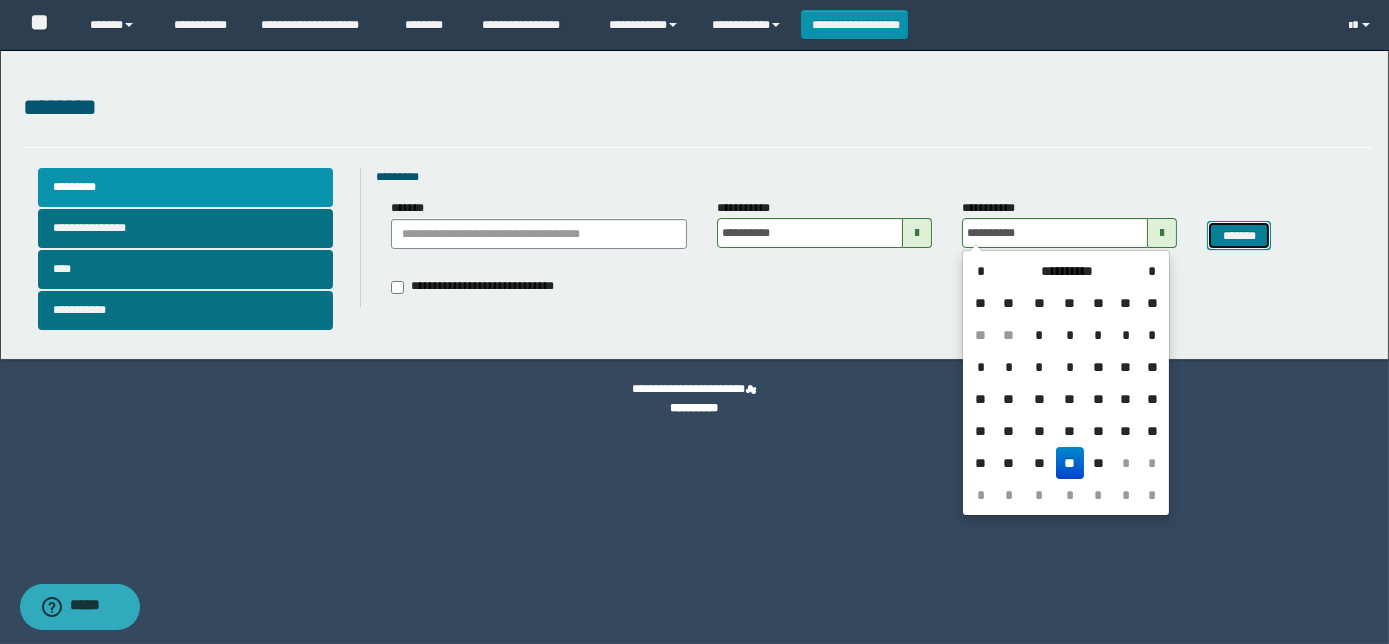 type on "**********" 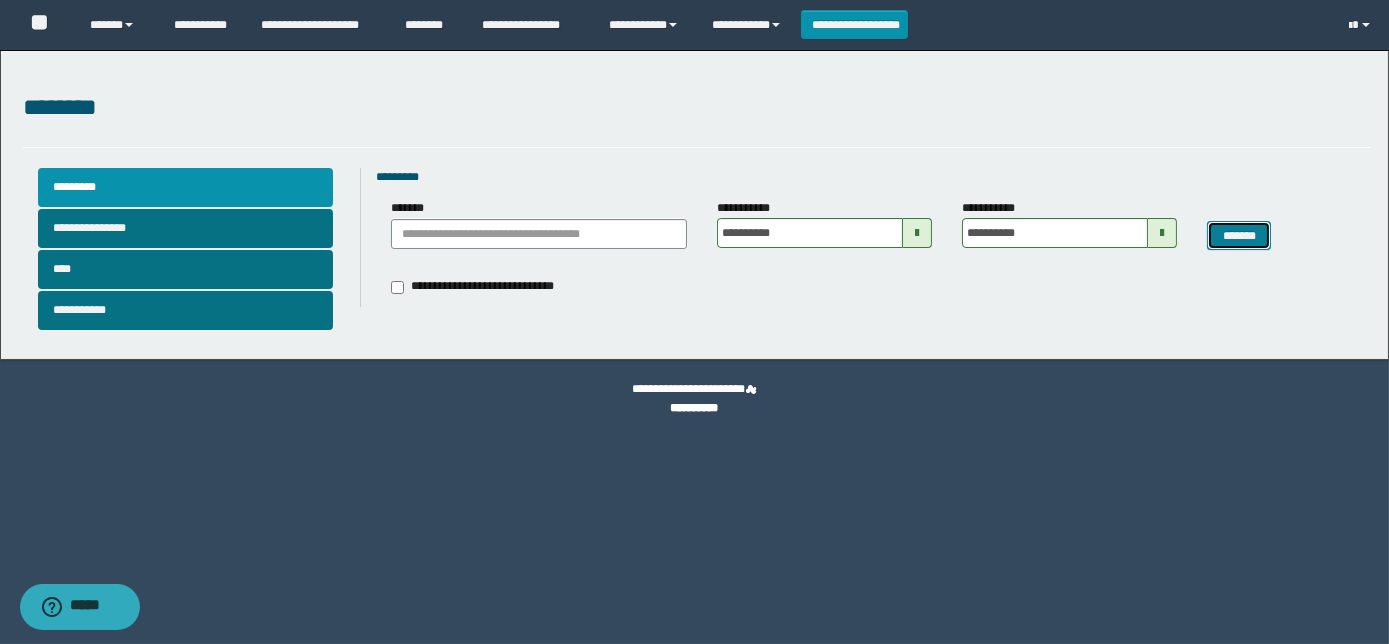 click on "*******" at bounding box center (1238, 235) 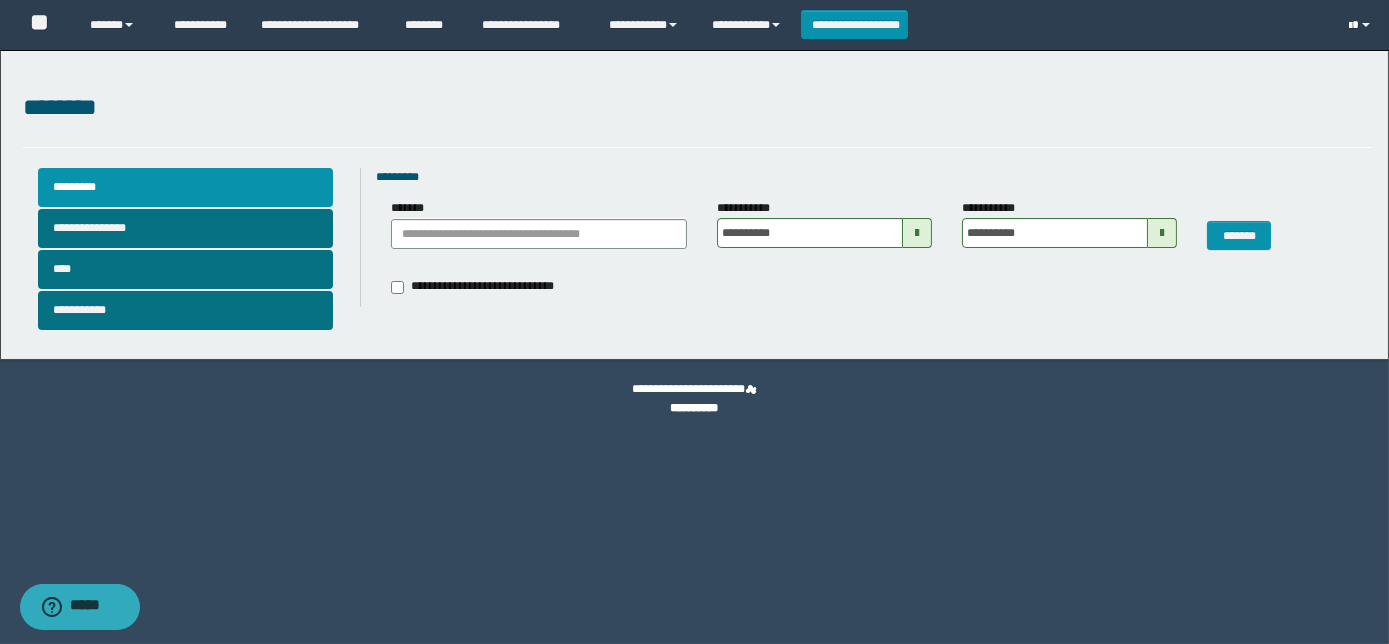 click at bounding box center [1362, 25] 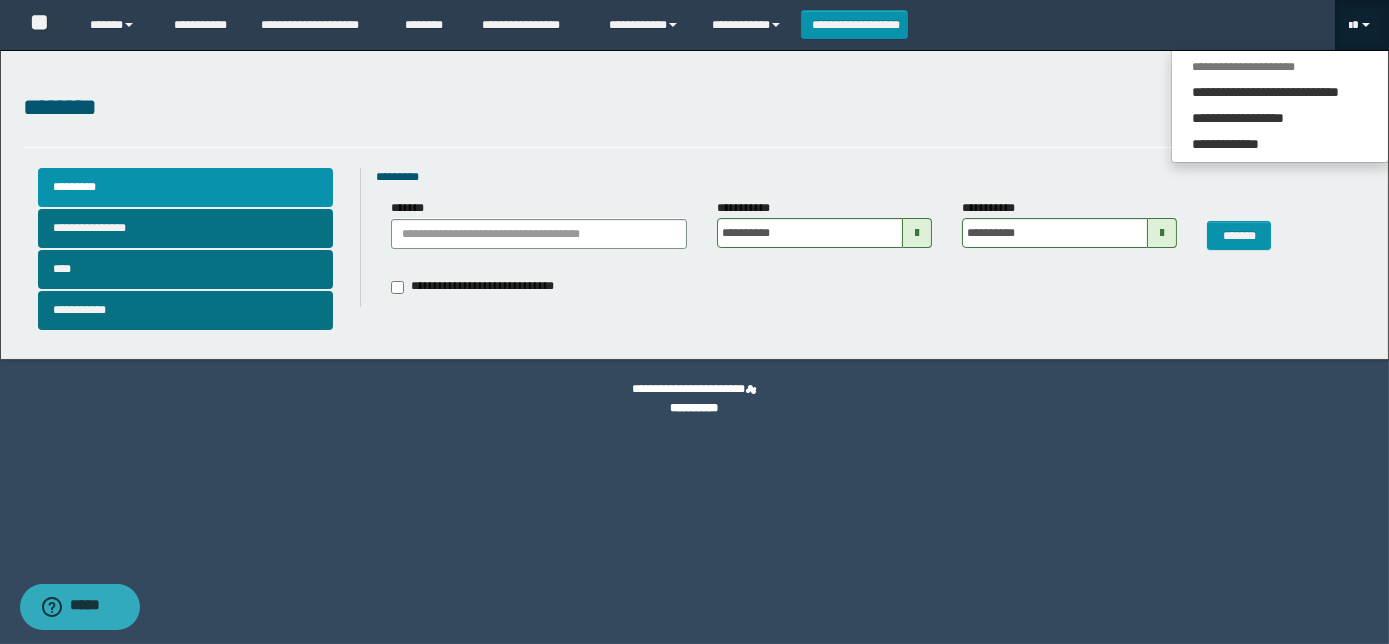 click on "********" at bounding box center (697, 108) 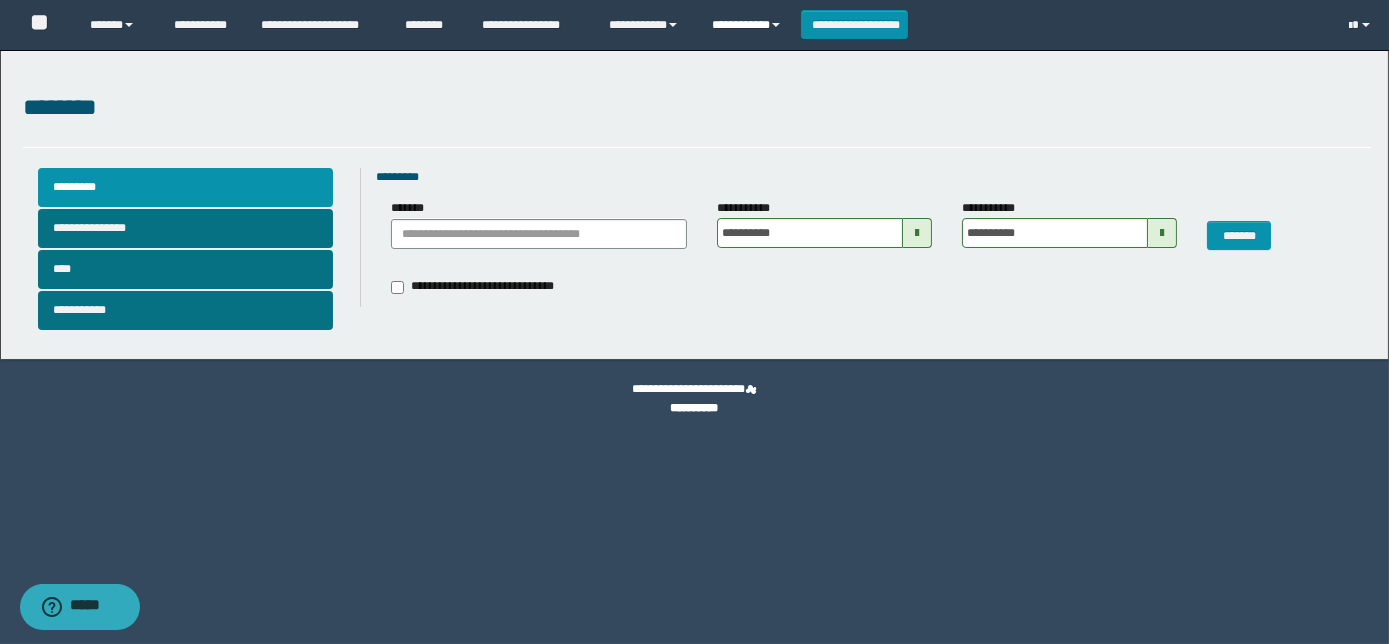 click on "**********" at bounding box center [749, 25] 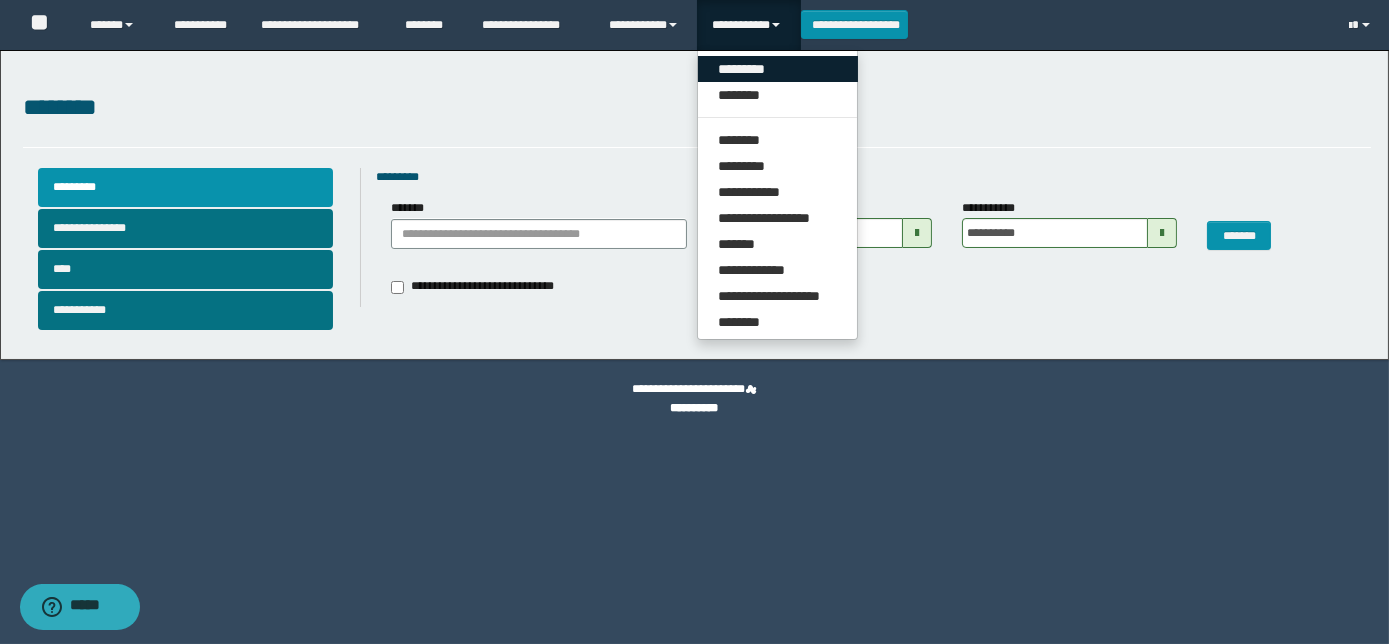 click on "*********" at bounding box center (778, 69) 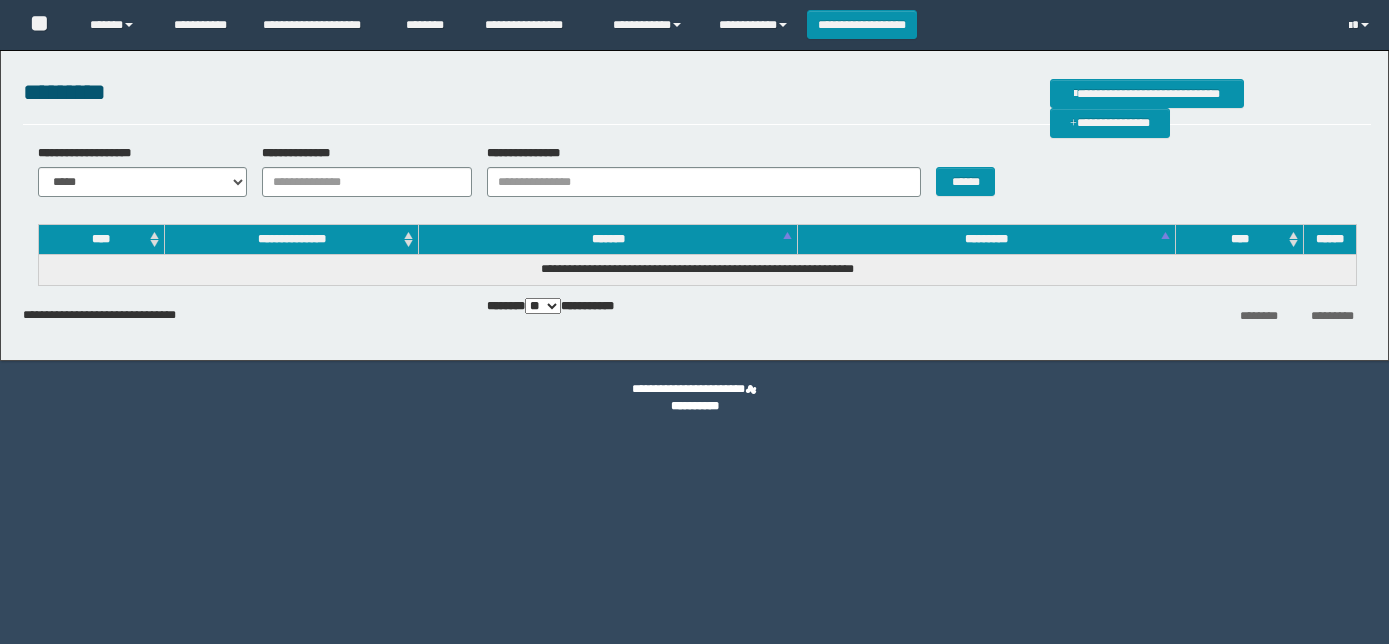 scroll, scrollTop: 0, scrollLeft: 0, axis: both 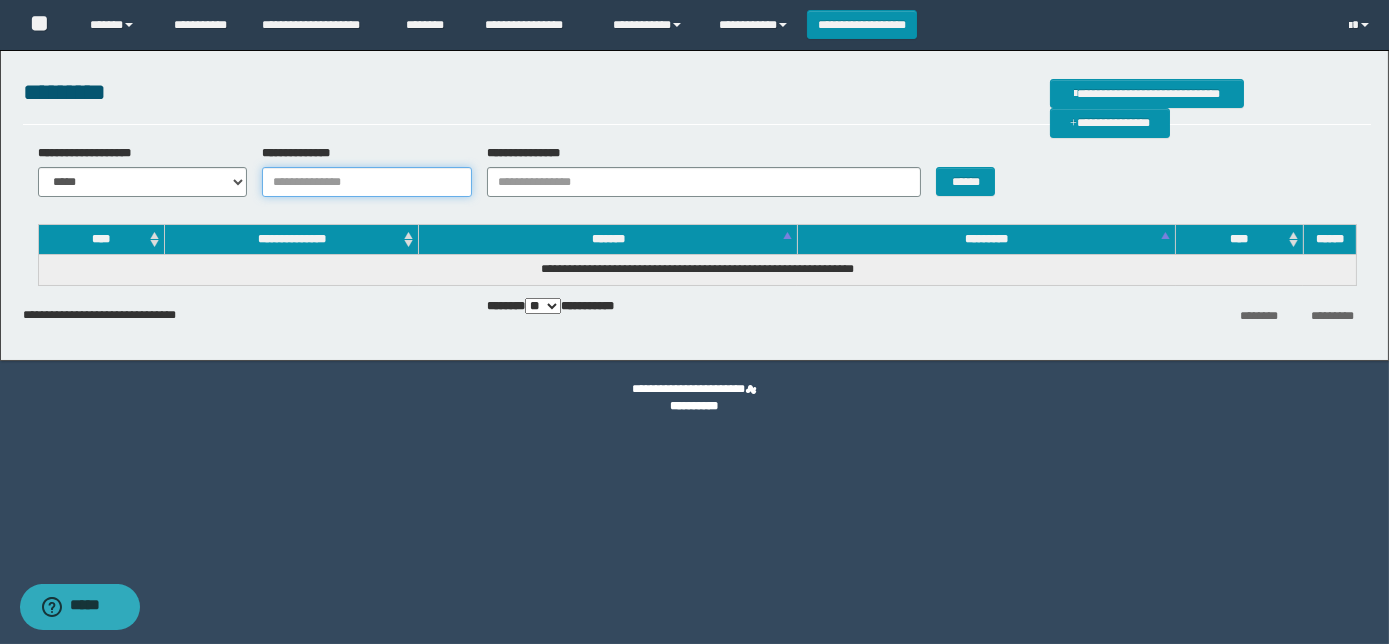 click on "**********" at bounding box center [367, 182] 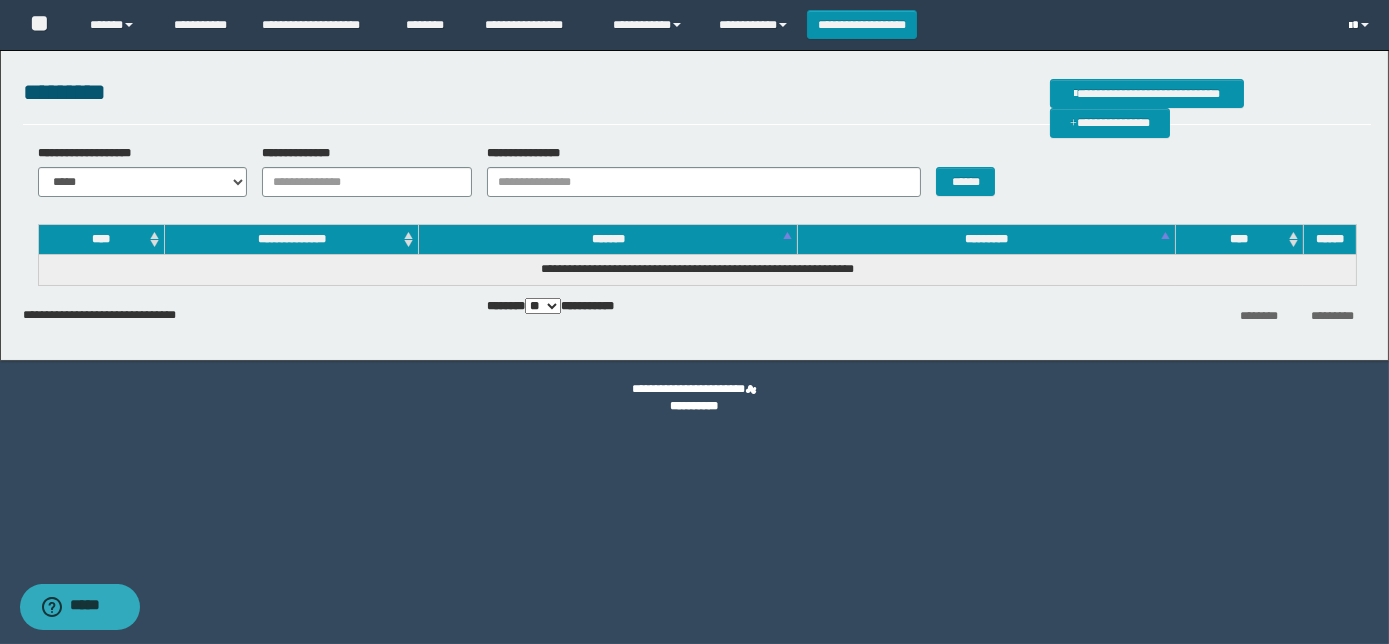 click at bounding box center (1350, 26) 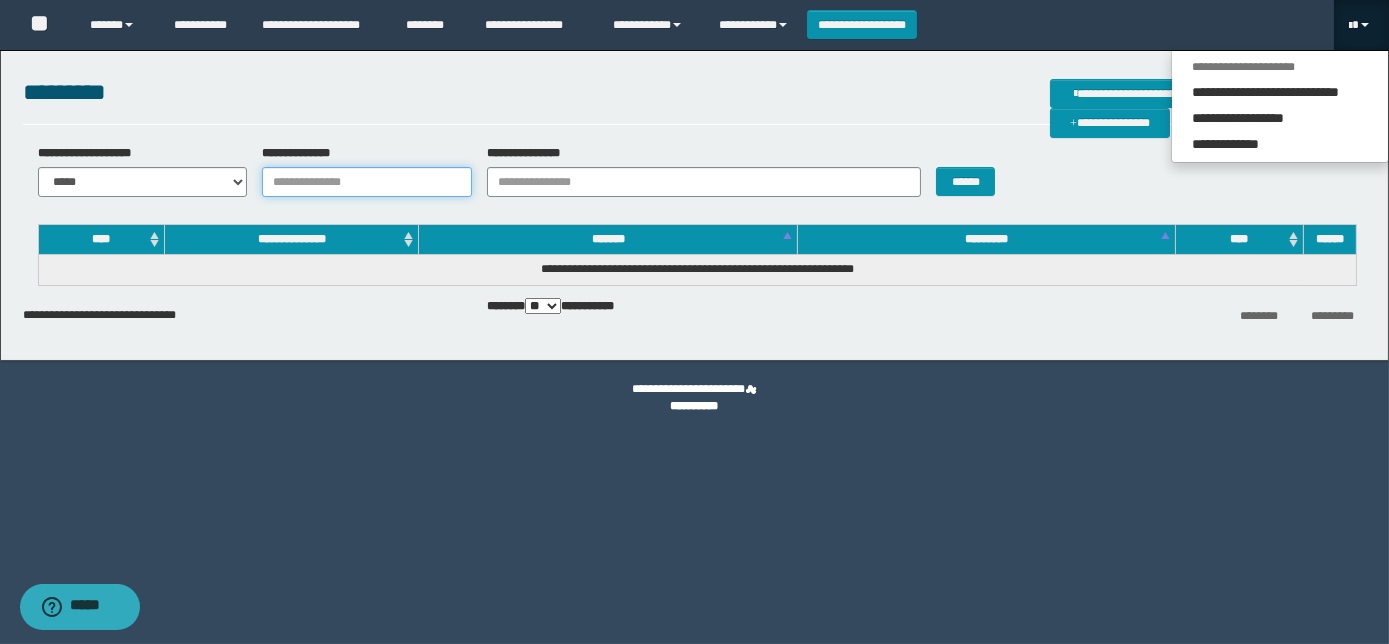 click on "**********" at bounding box center (367, 182) 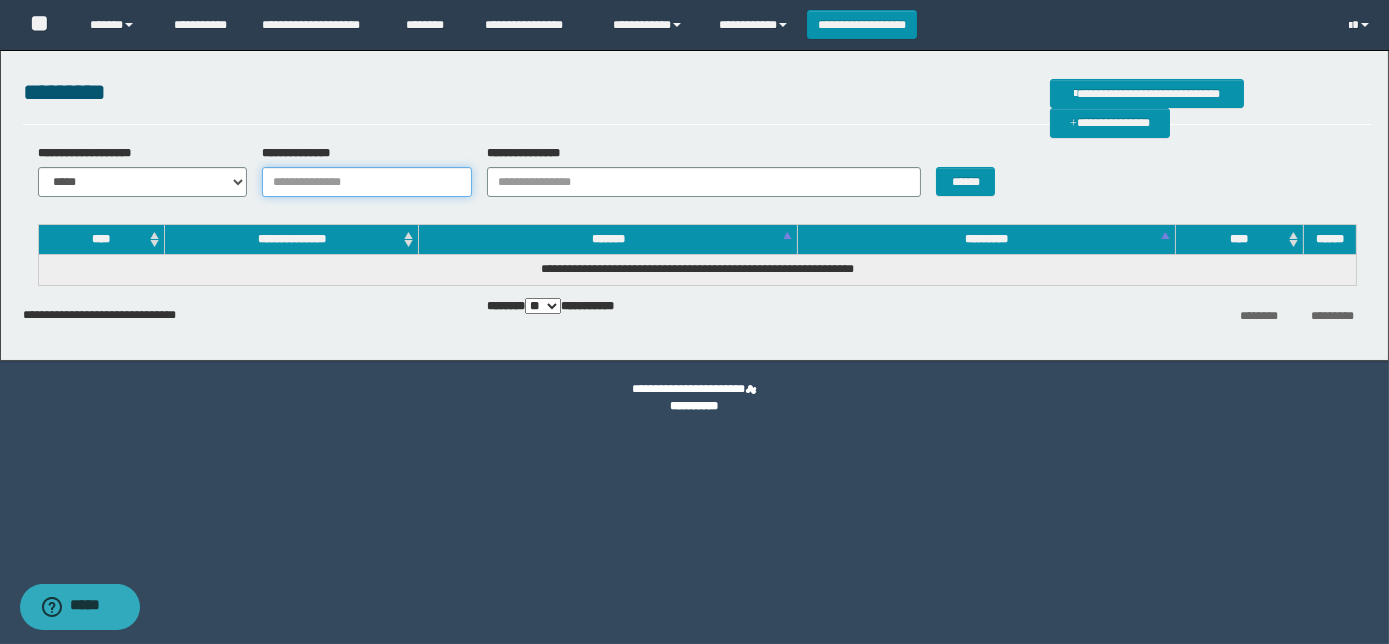 click on "**********" at bounding box center [367, 182] 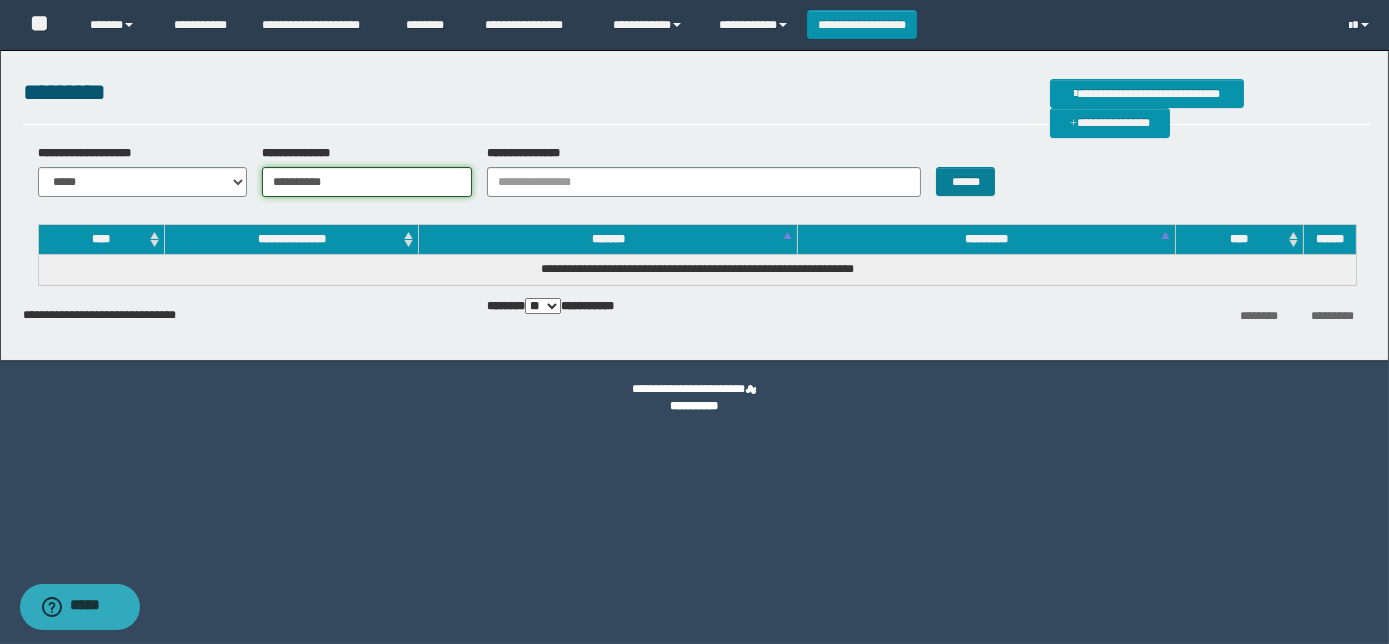 type on "**********" 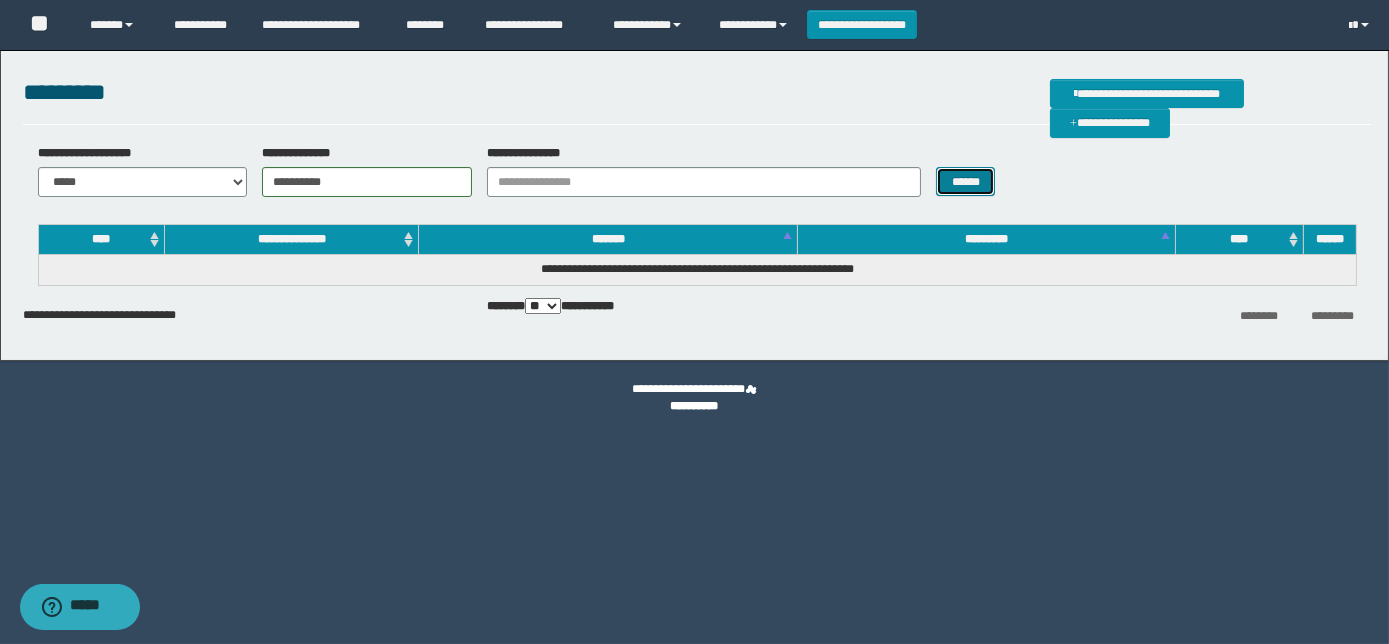 click on "******" at bounding box center [965, 181] 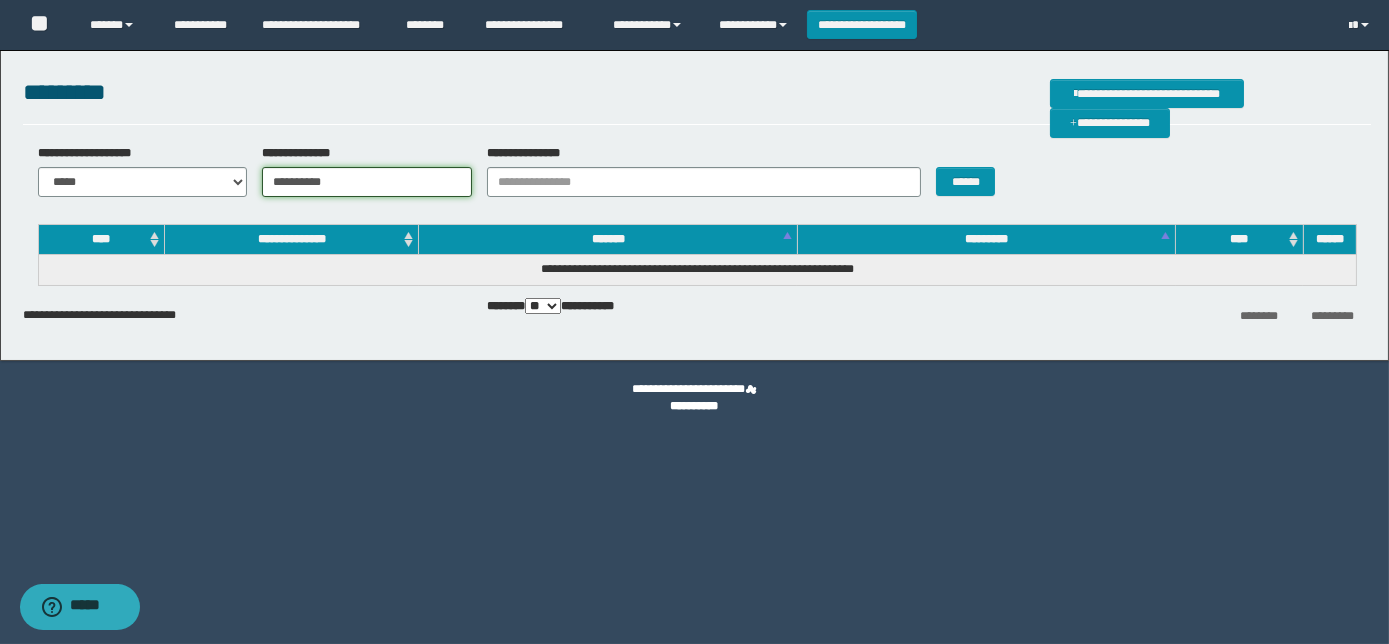click on "**********" at bounding box center (367, 182) 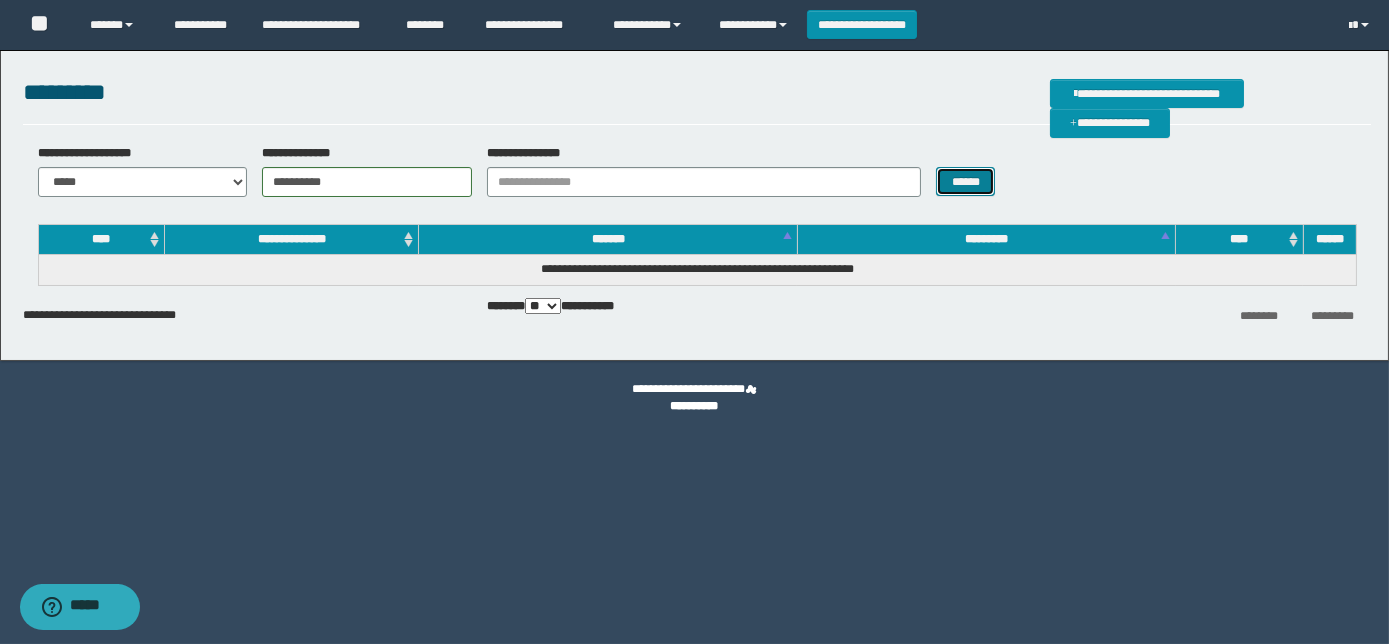 click on "******" at bounding box center [965, 181] 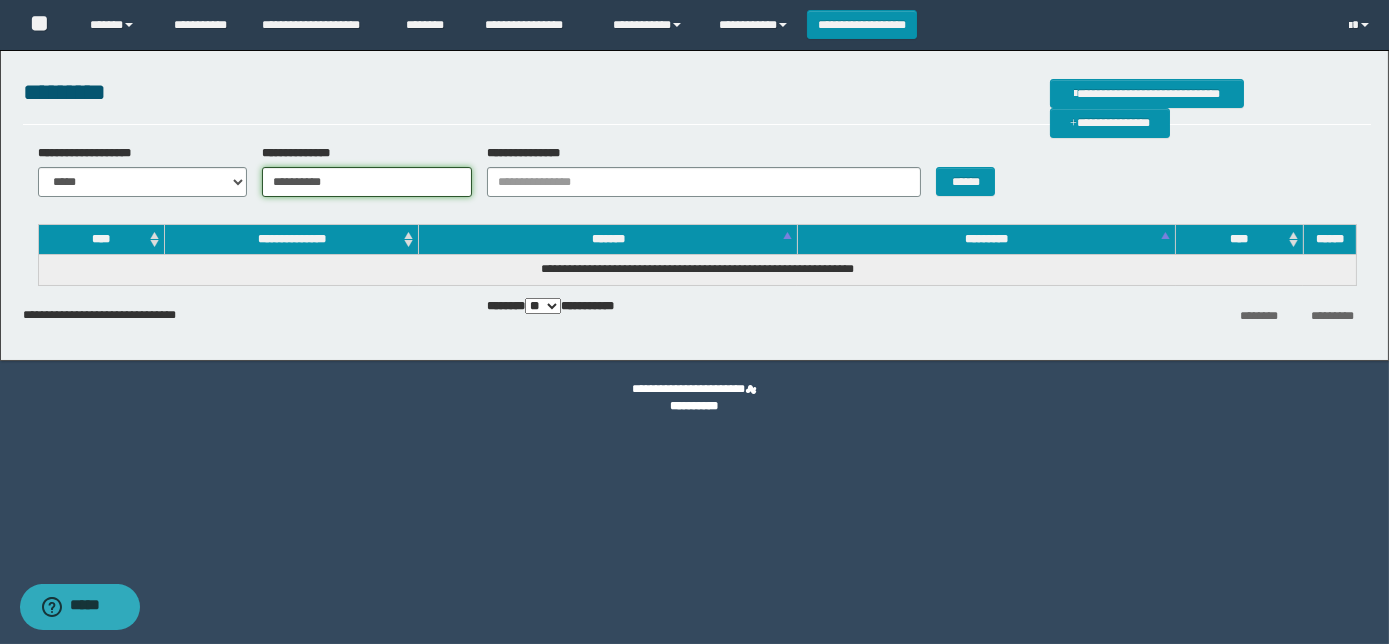 click on "**********" at bounding box center (367, 182) 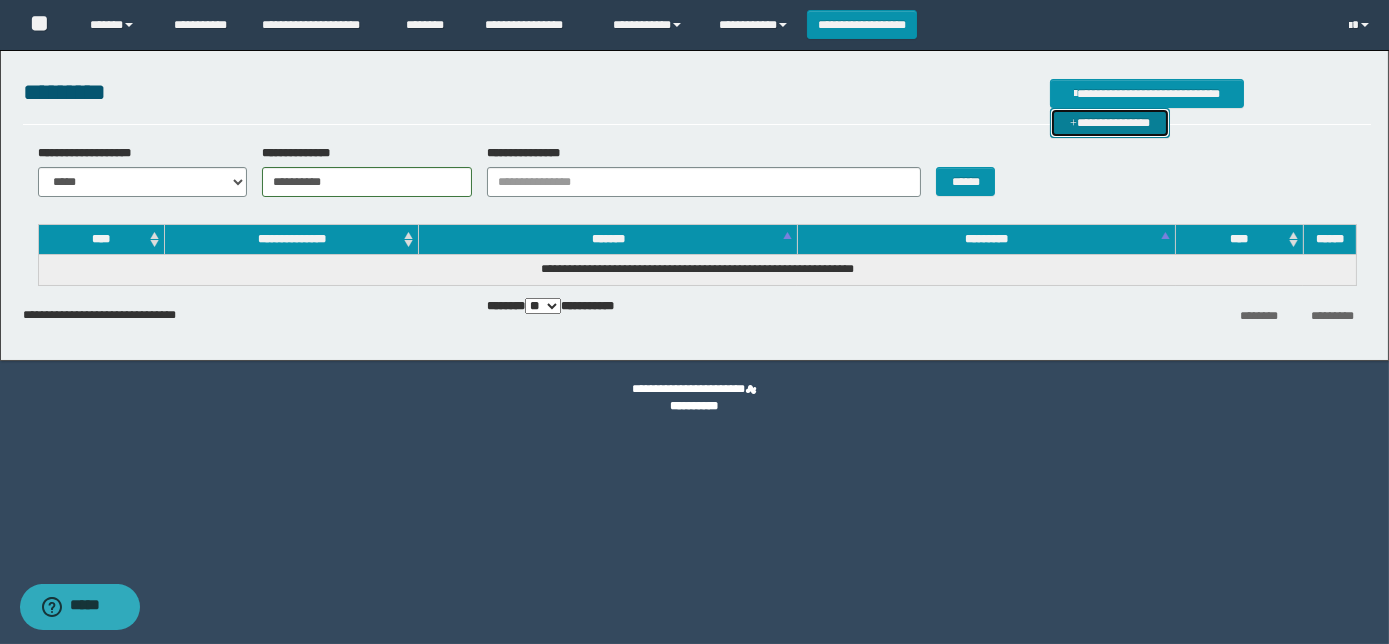 click on "**********" at bounding box center [1110, 122] 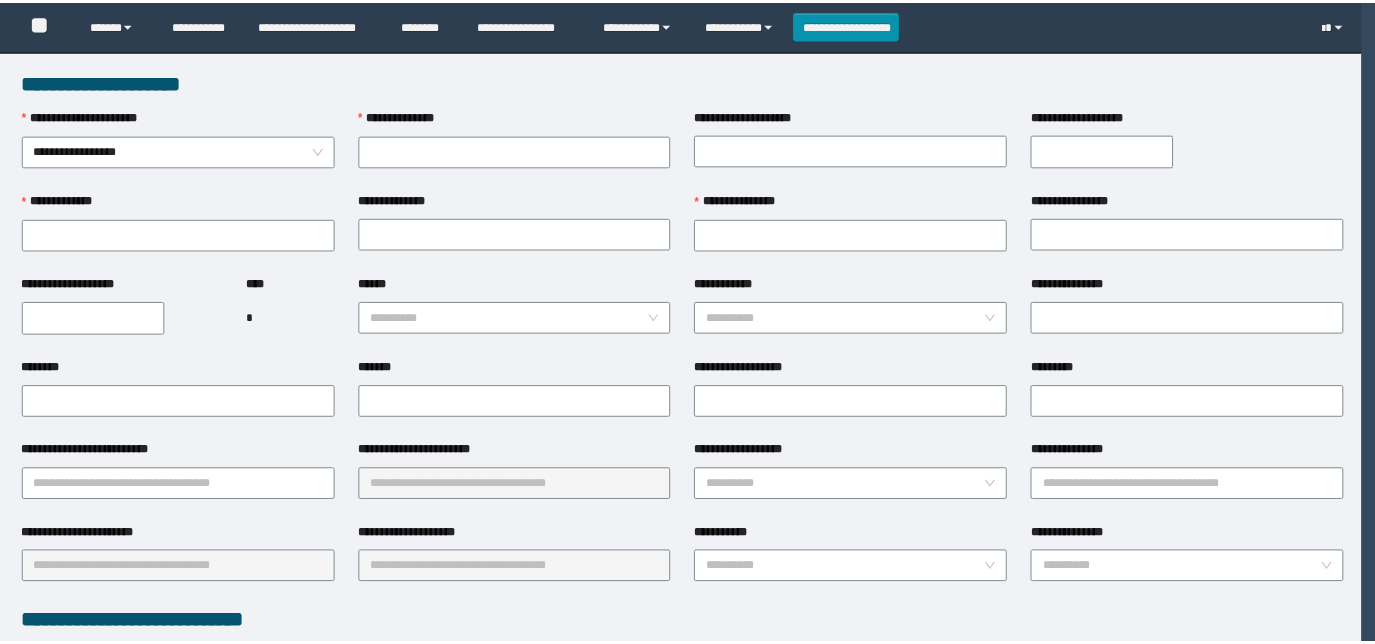 scroll, scrollTop: 0, scrollLeft: 0, axis: both 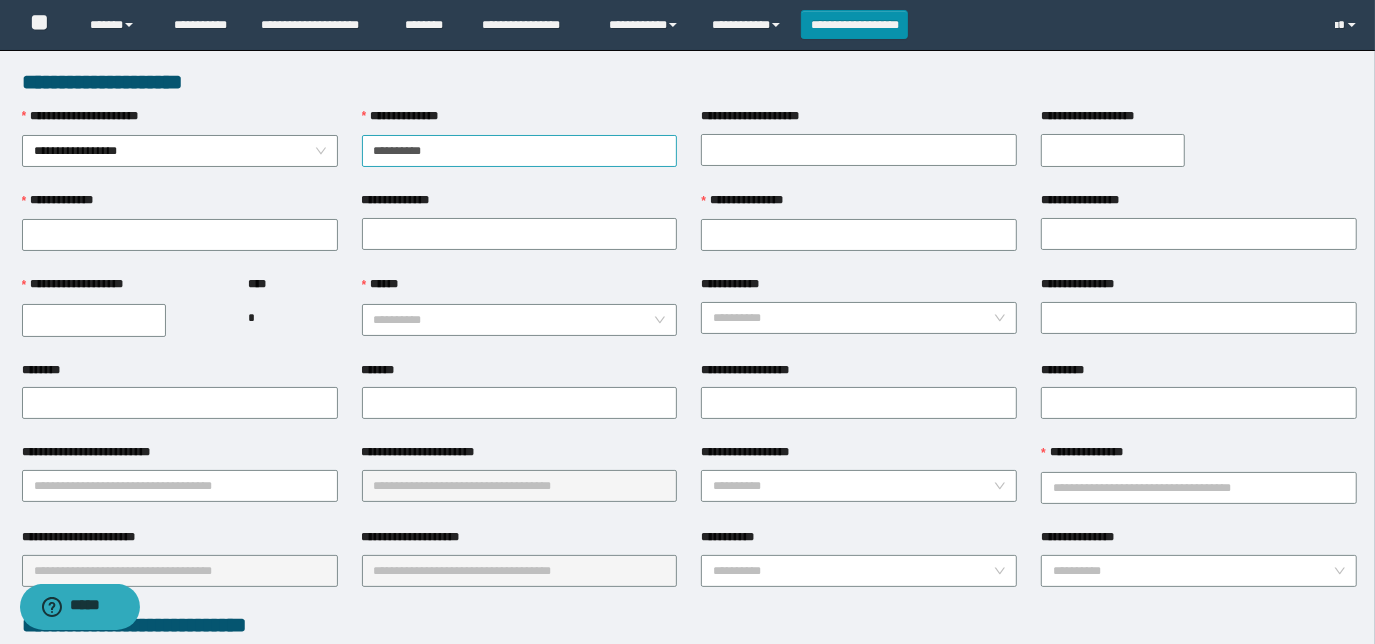 click on "**********" at bounding box center [520, 151] 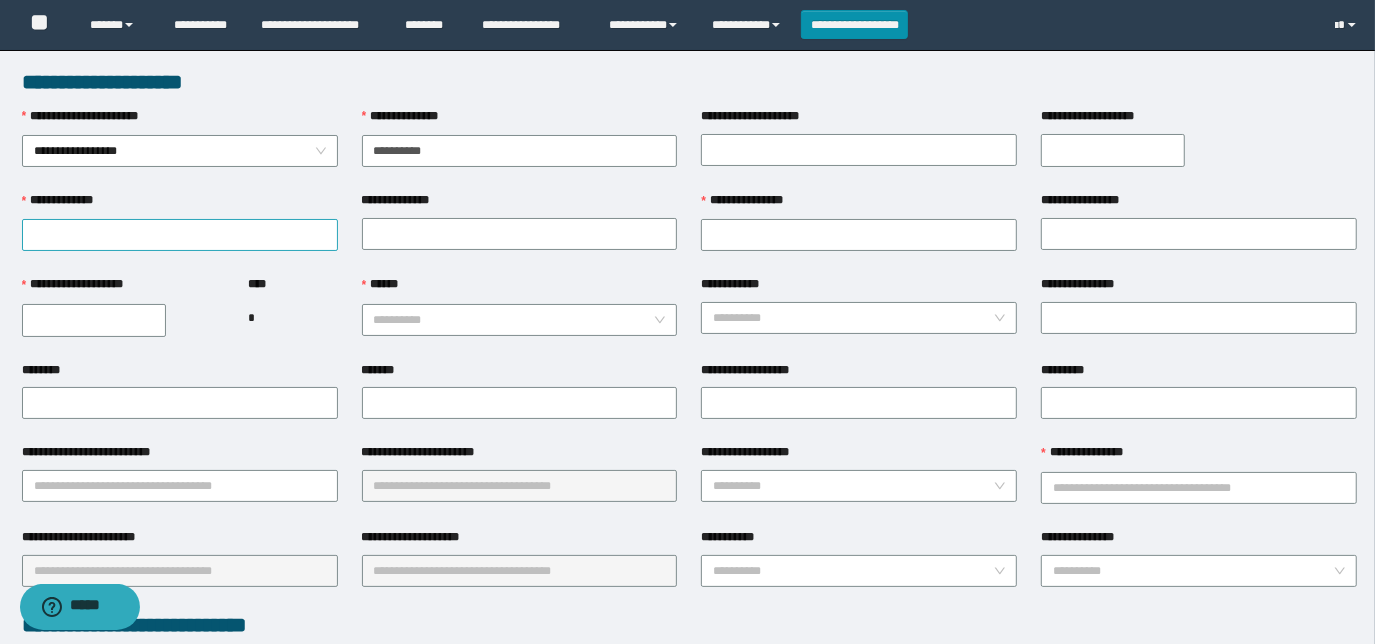 type on "**********" 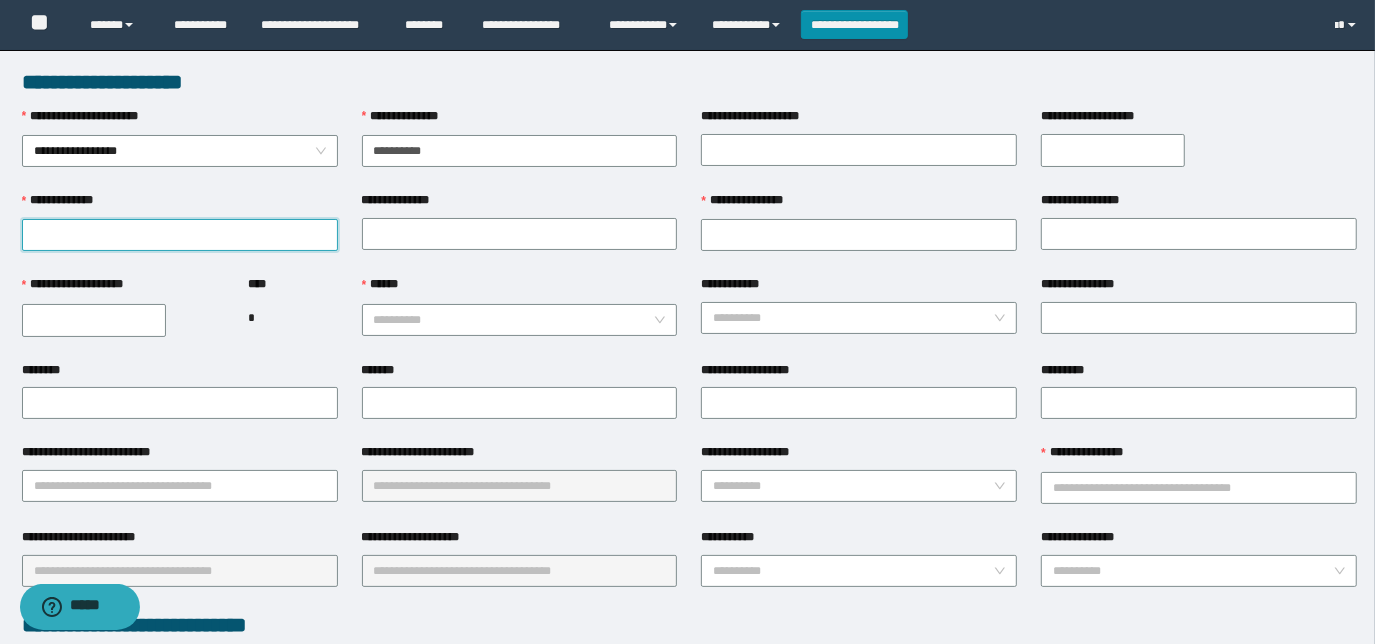 click on "**********" at bounding box center [180, 235] 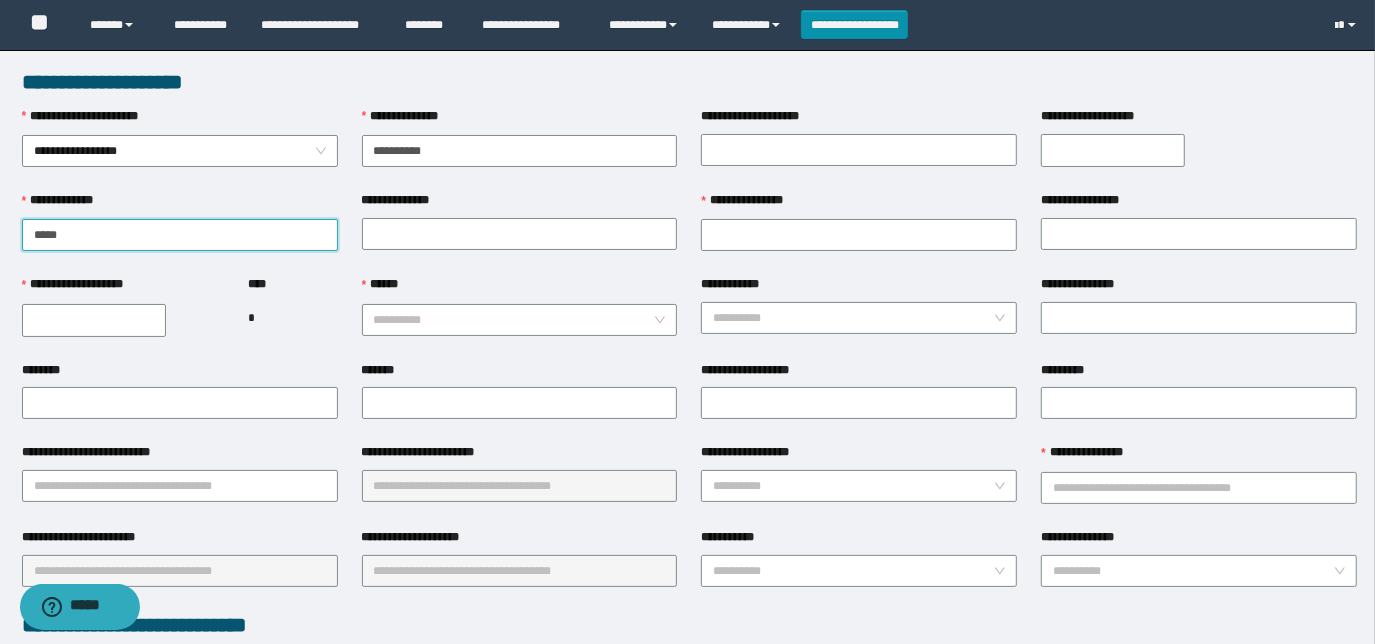 type on "****" 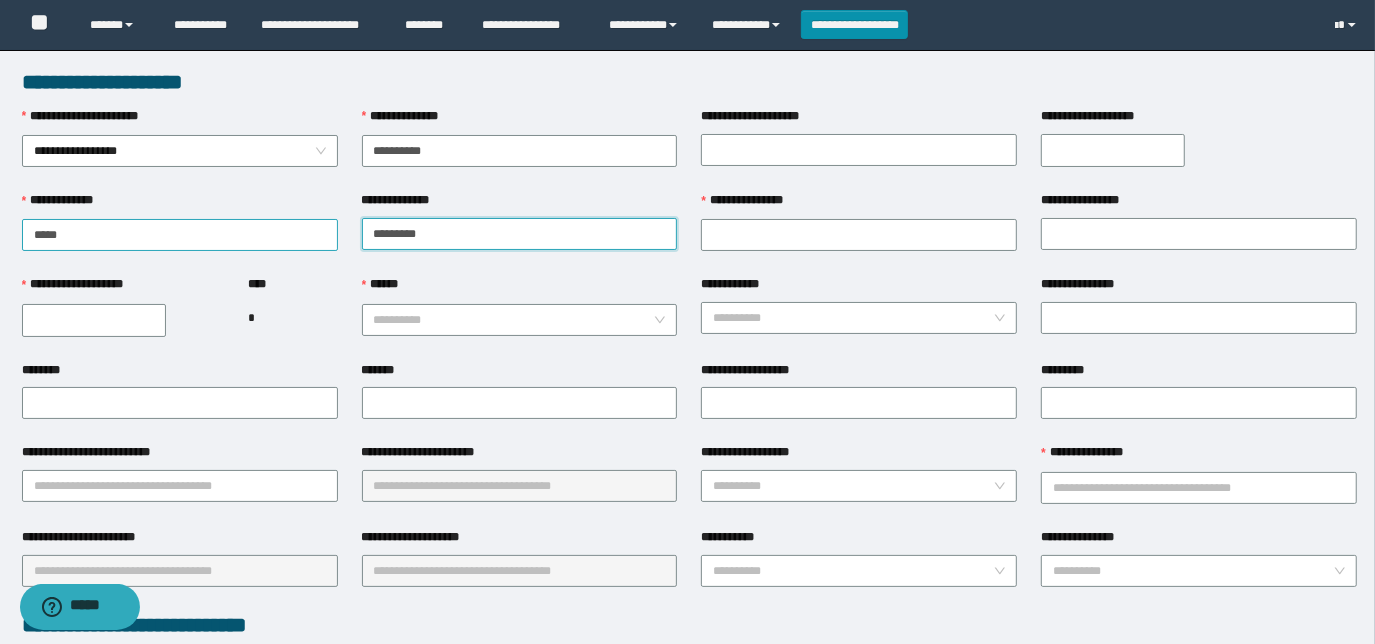 type on "*********" 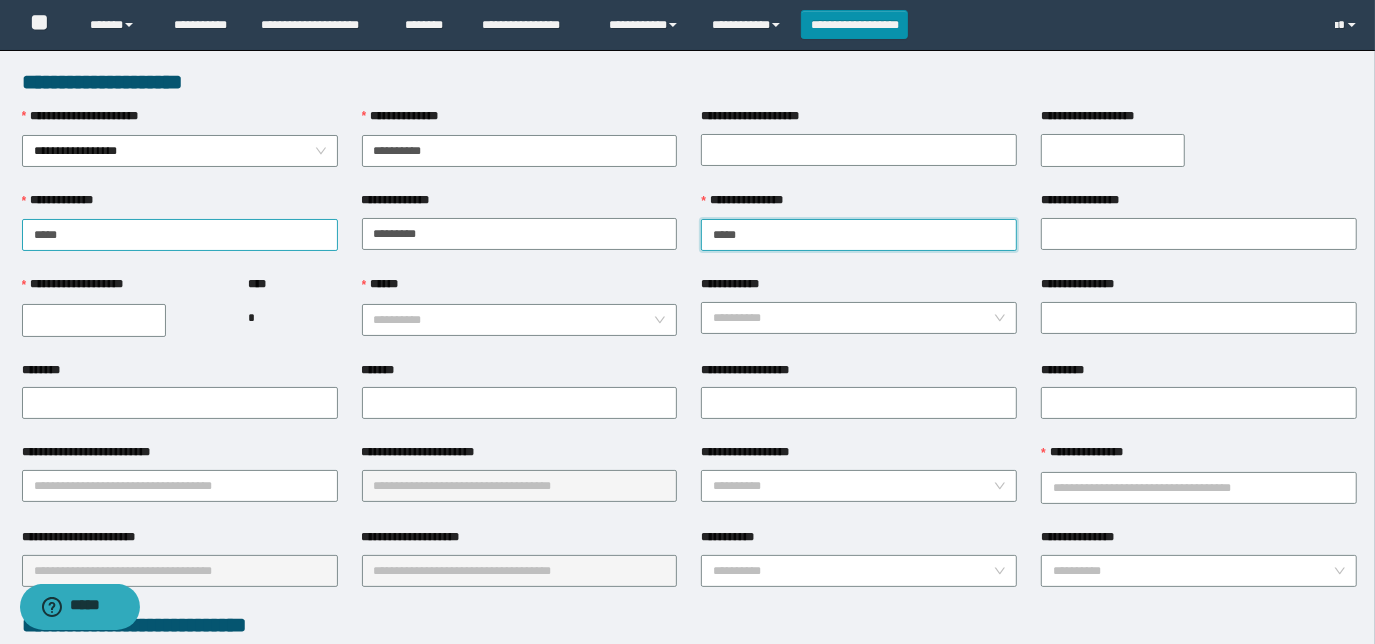 type on "*****" 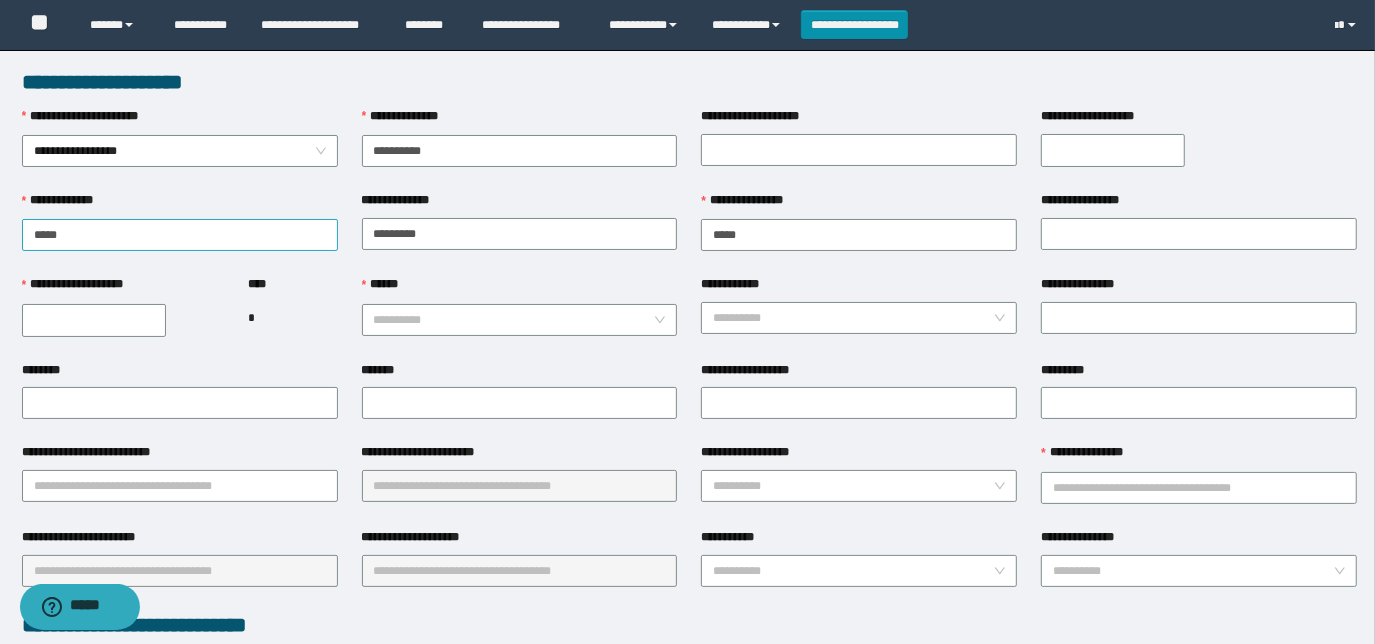 type on "**********" 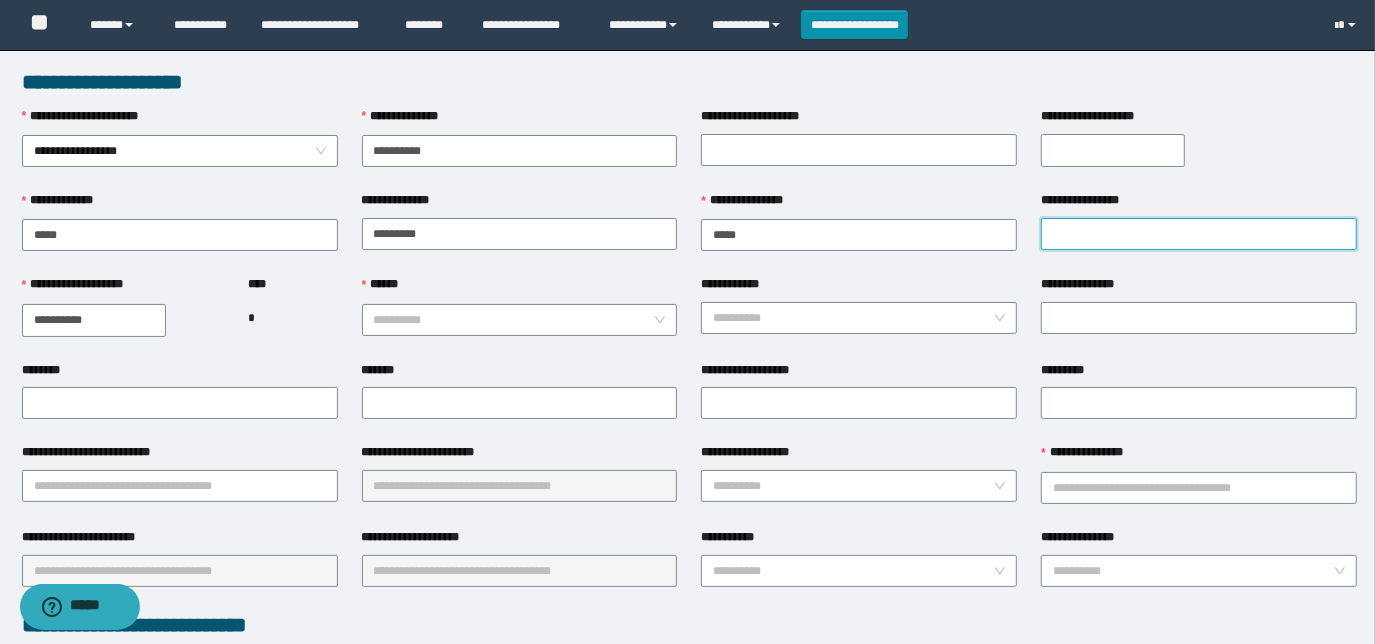 click on "**********" at bounding box center [1199, 234] 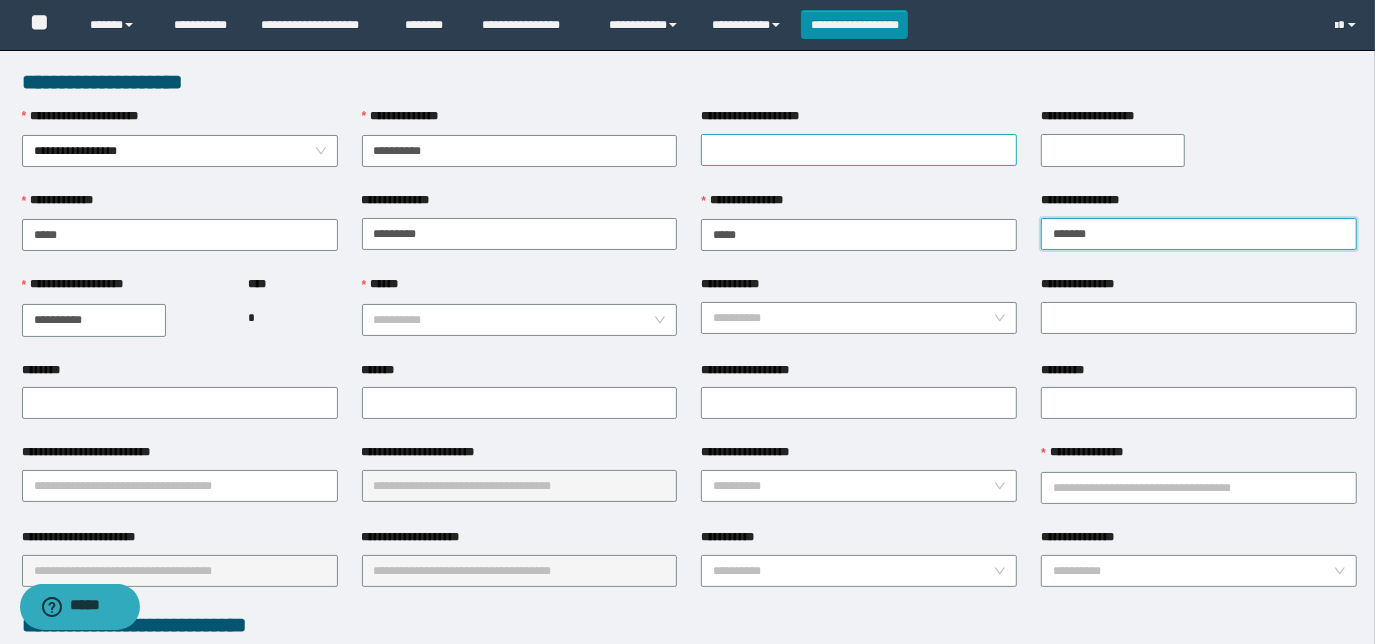 type on "*******" 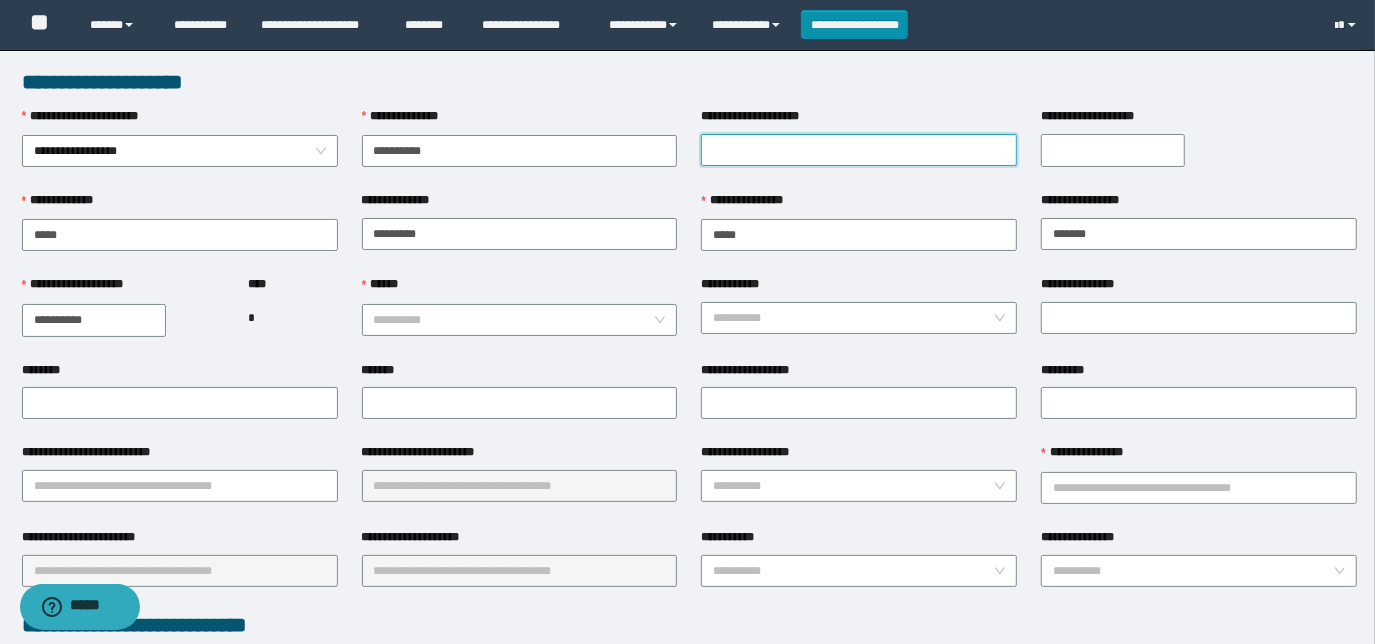 click on "**********" at bounding box center (859, 150) 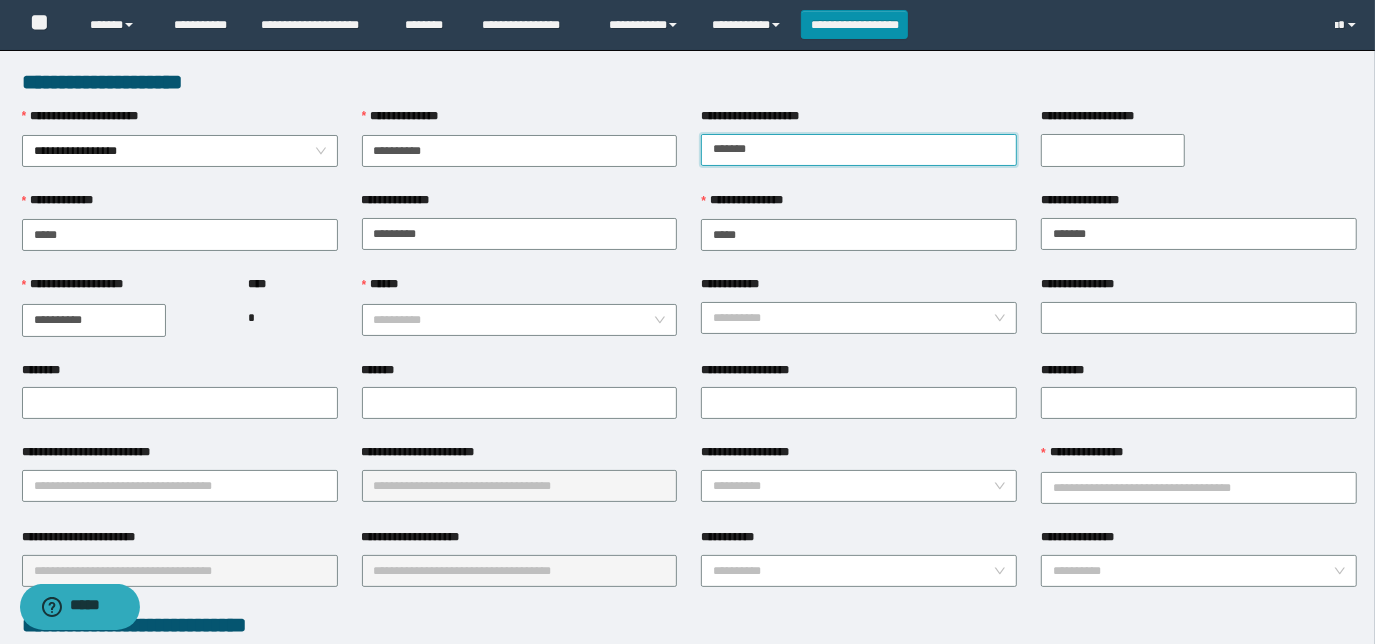 type on "*******" 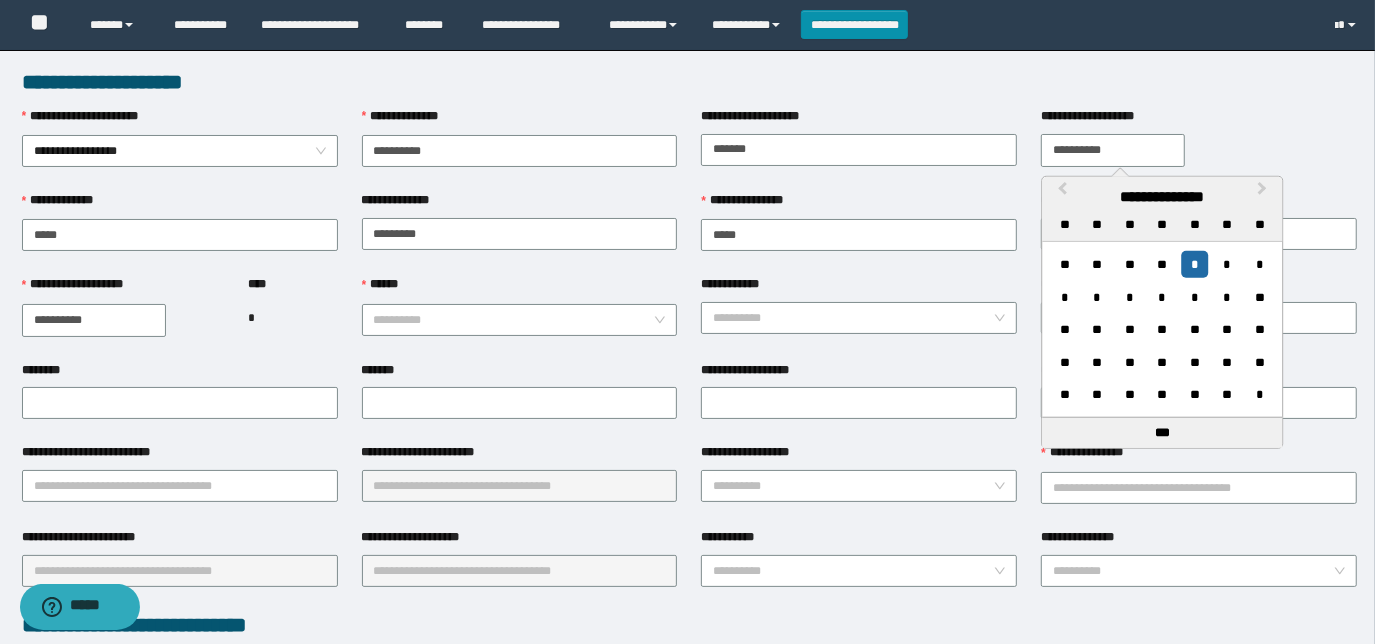 type on "**********" 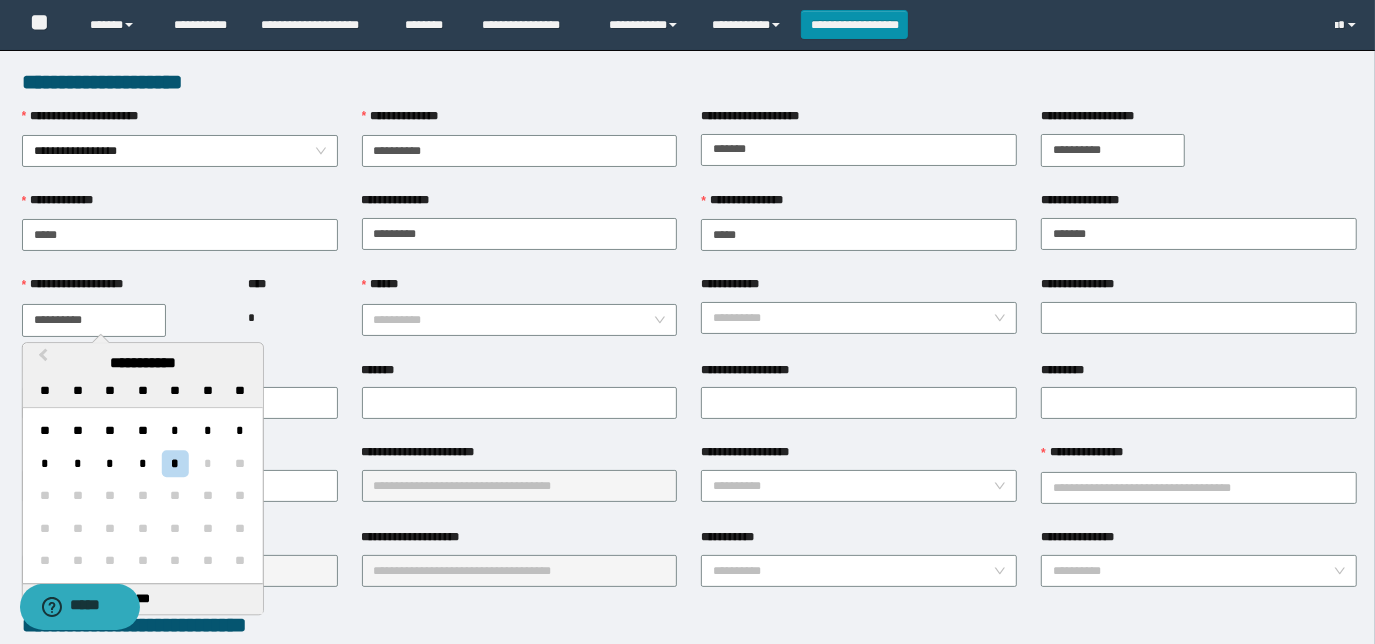 click on "**********" at bounding box center [94, 320] 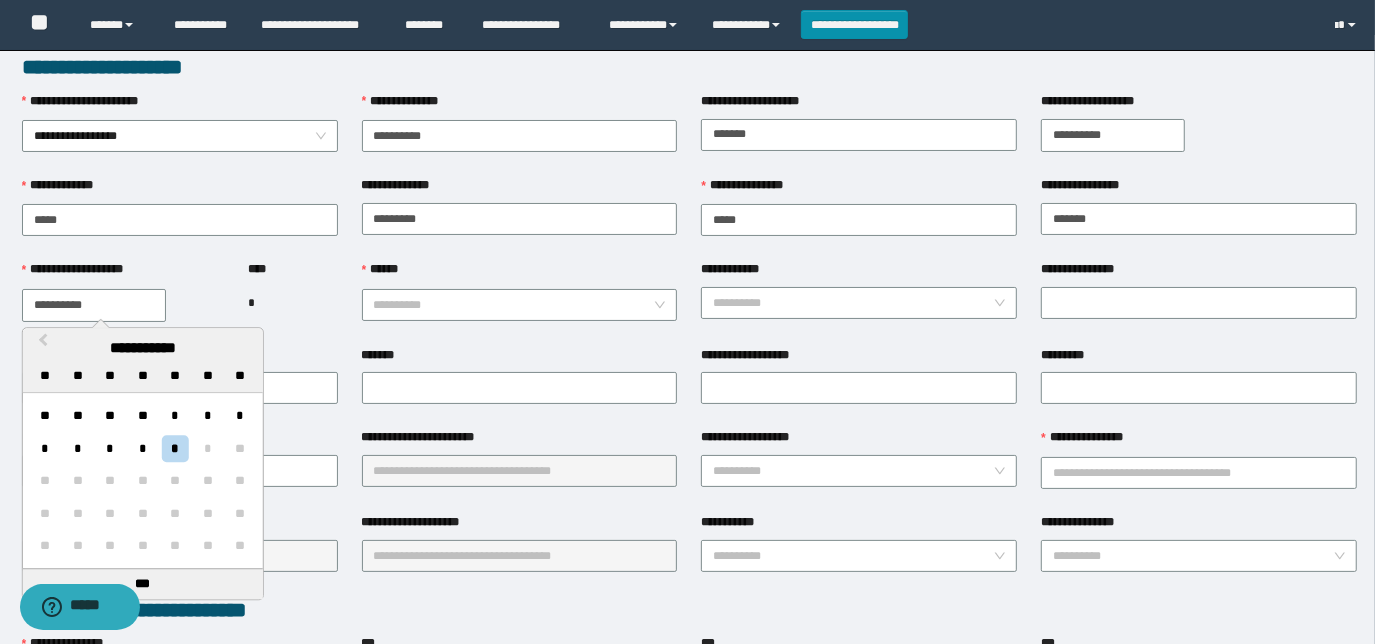 scroll, scrollTop: 0, scrollLeft: 0, axis: both 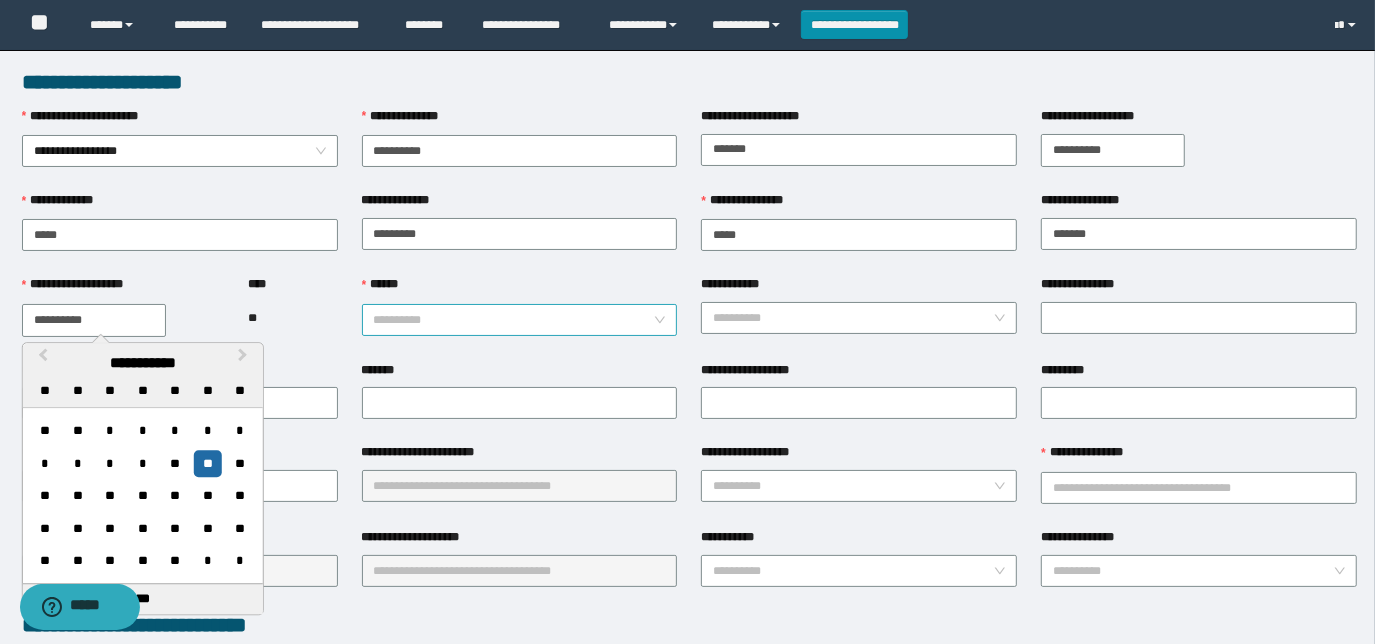 type on "**********" 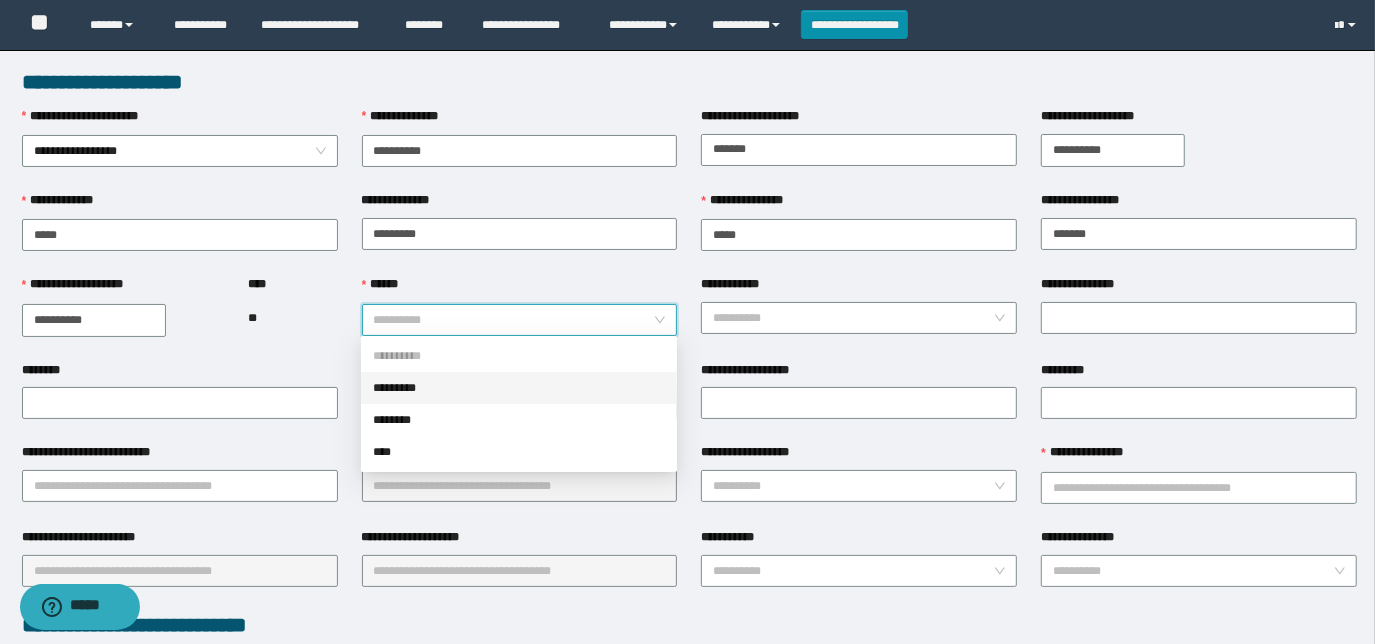 click on "******" at bounding box center (514, 320) 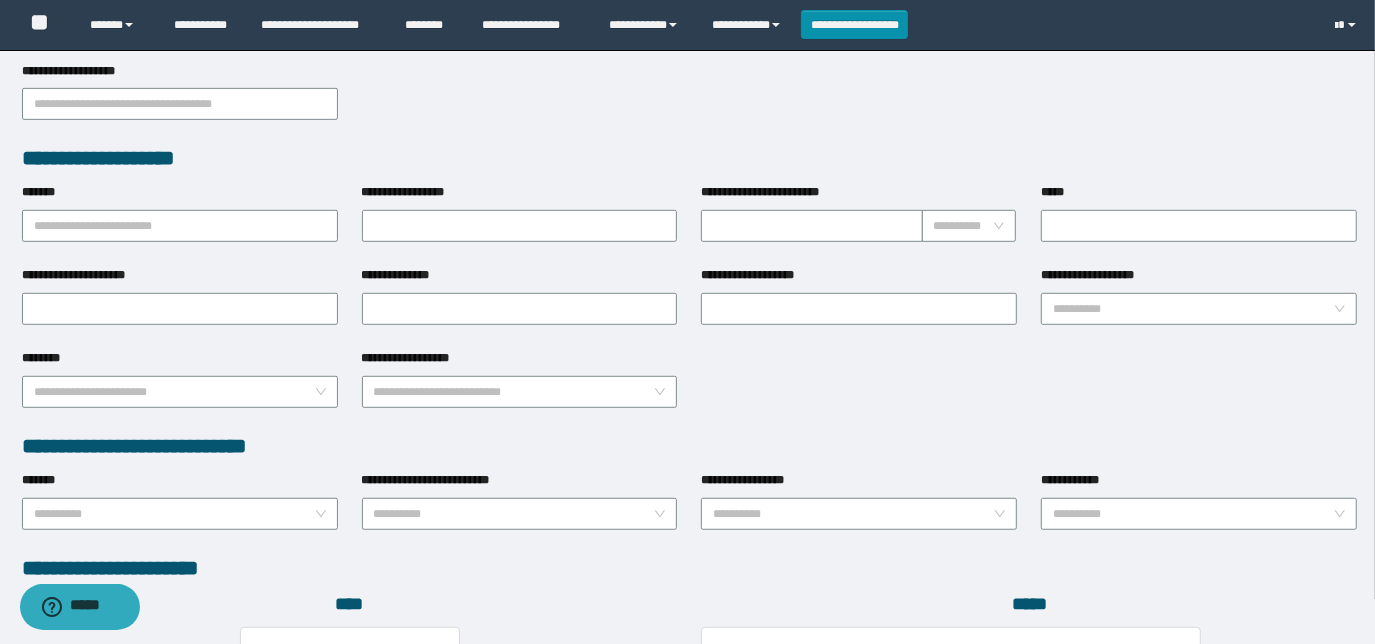 scroll, scrollTop: 673, scrollLeft: 0, axis: vertical 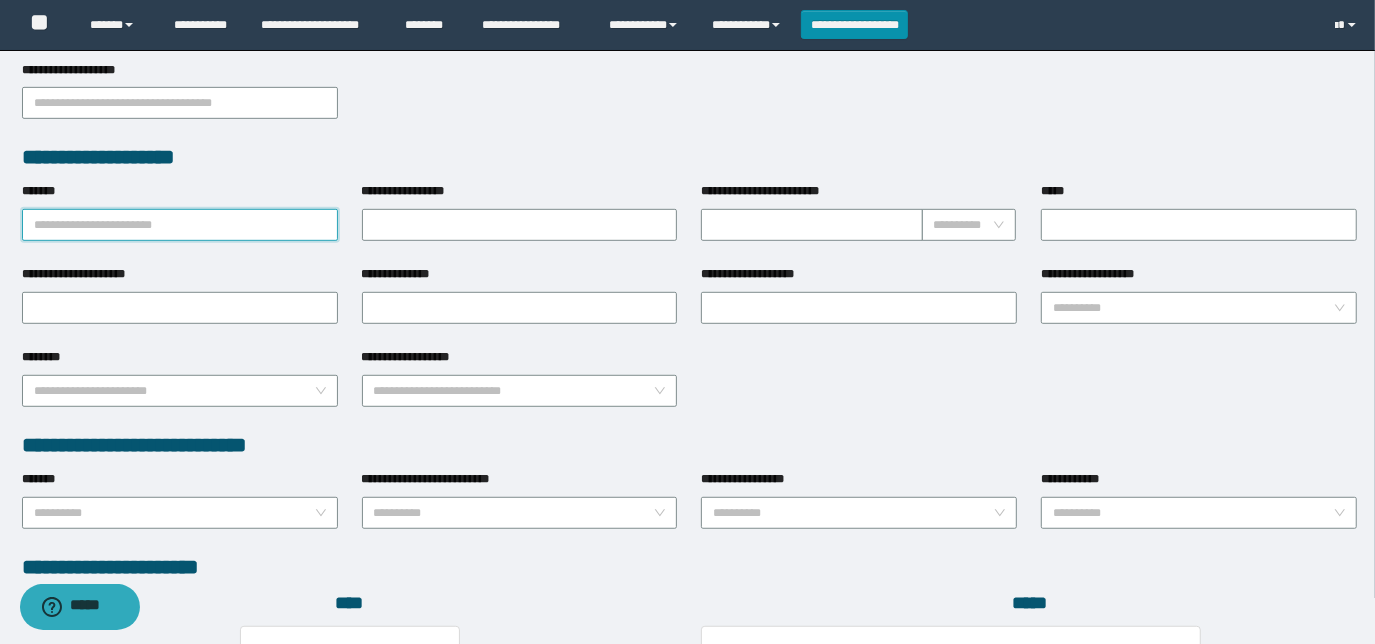 click on "*******" at bounding box center [180, 225] 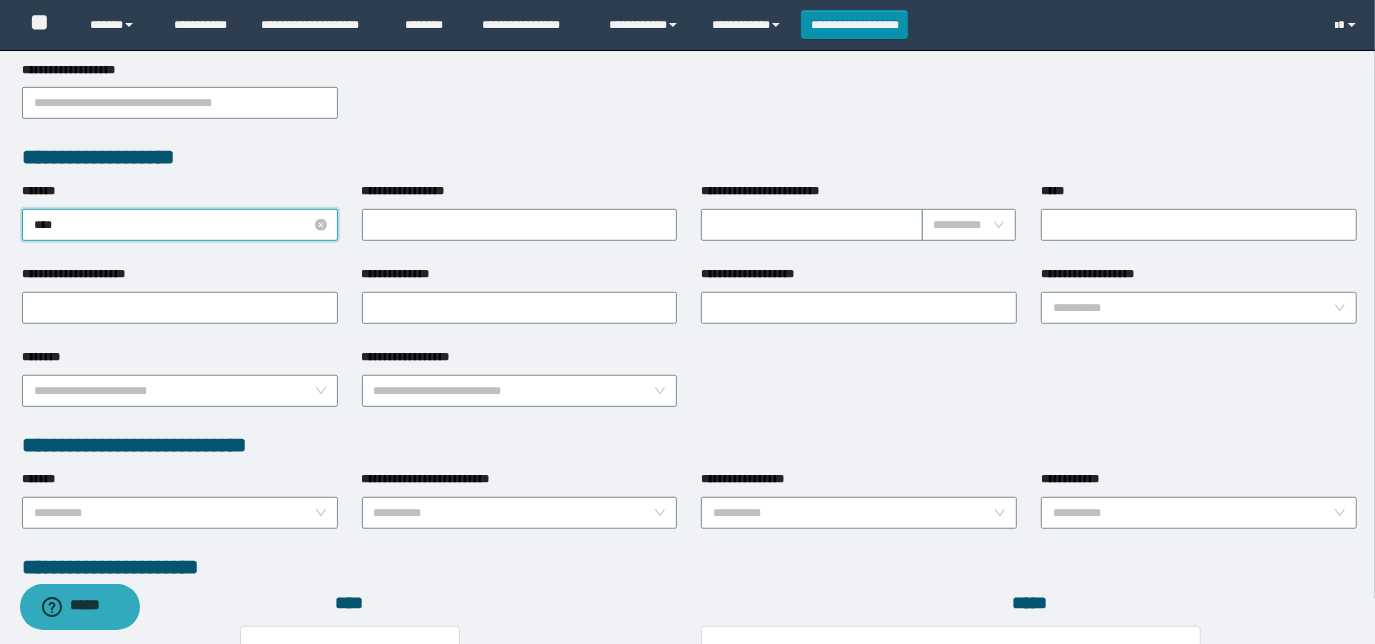 type on "*****" 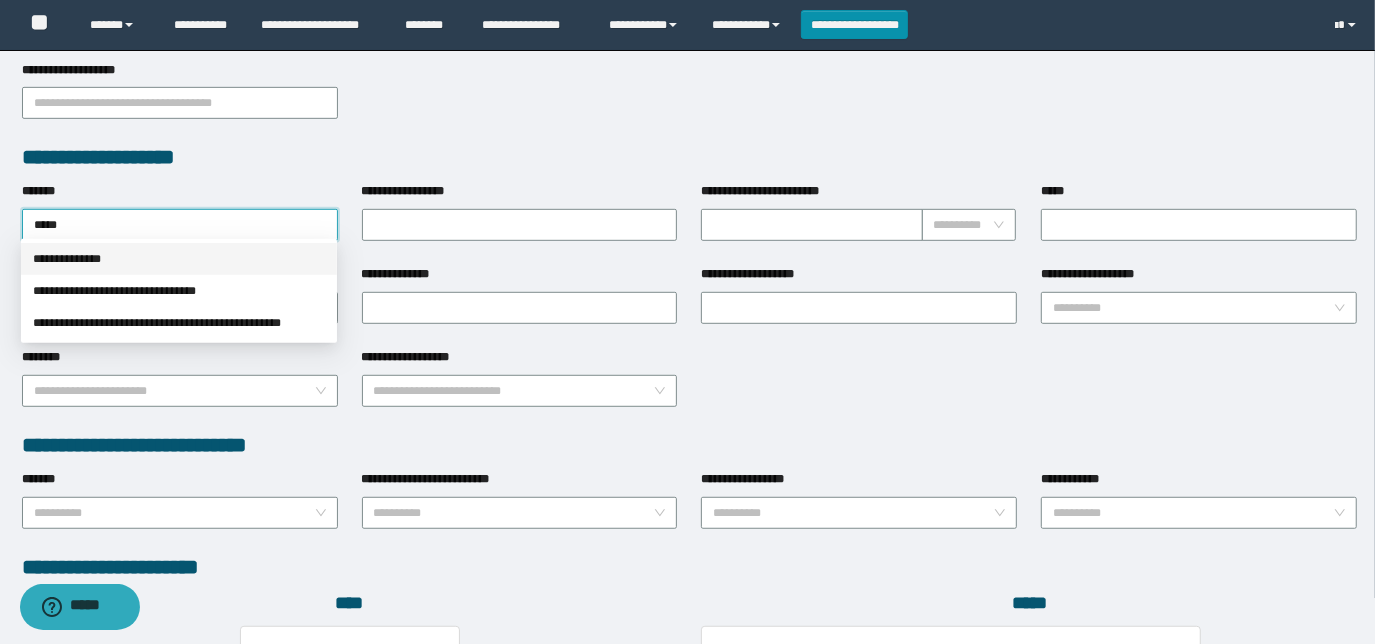 click on "**********" at bounding box center (179, 259) 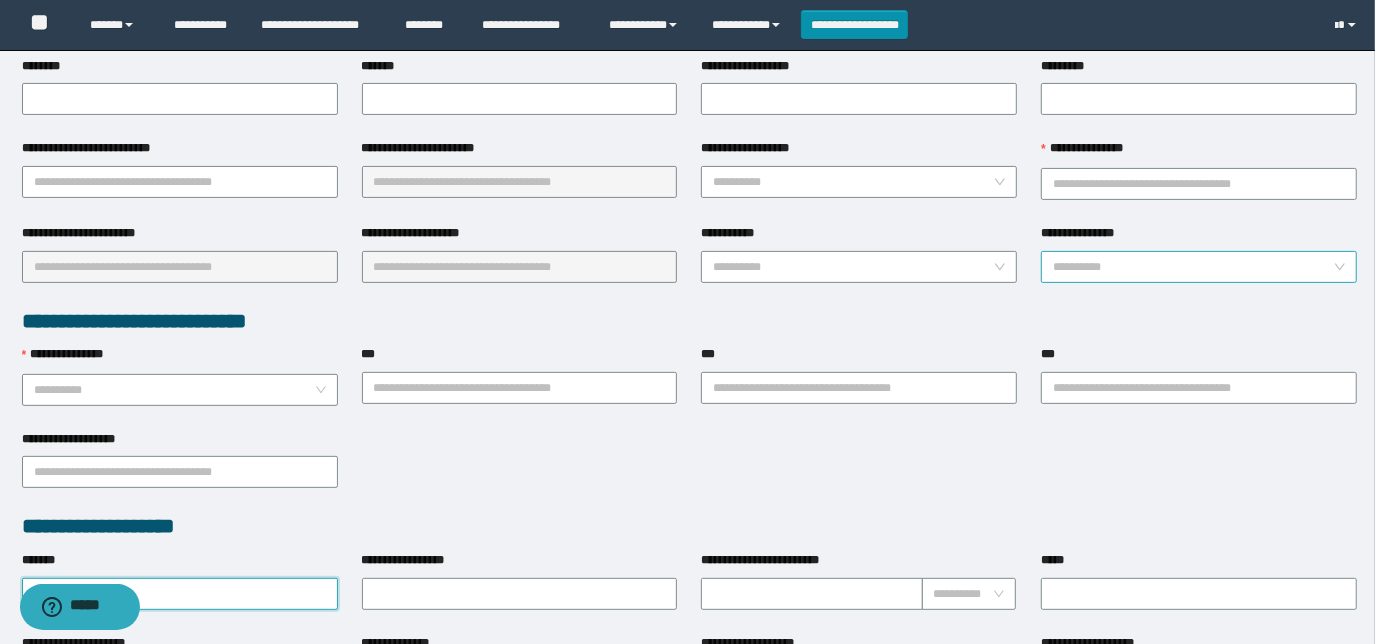 scroll, scrollTop: 304, scrollLeft: 0, axis: vertical 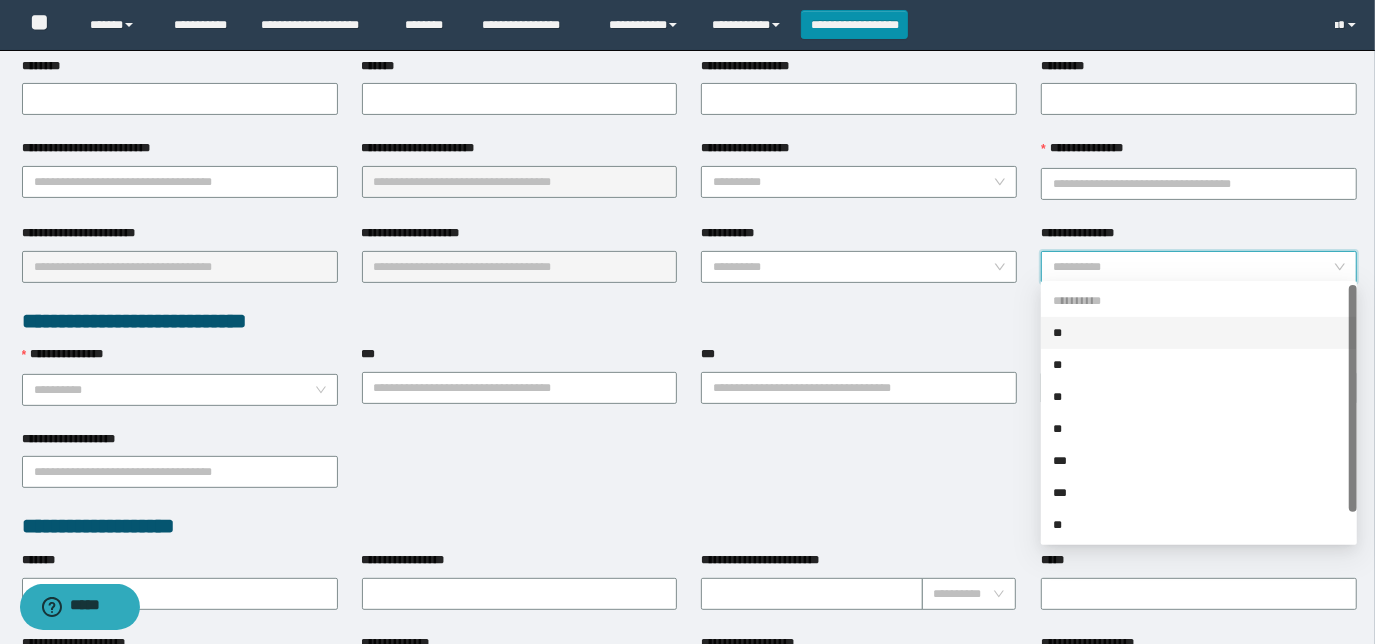 click on "**********" at bounding box center (1193, 267) 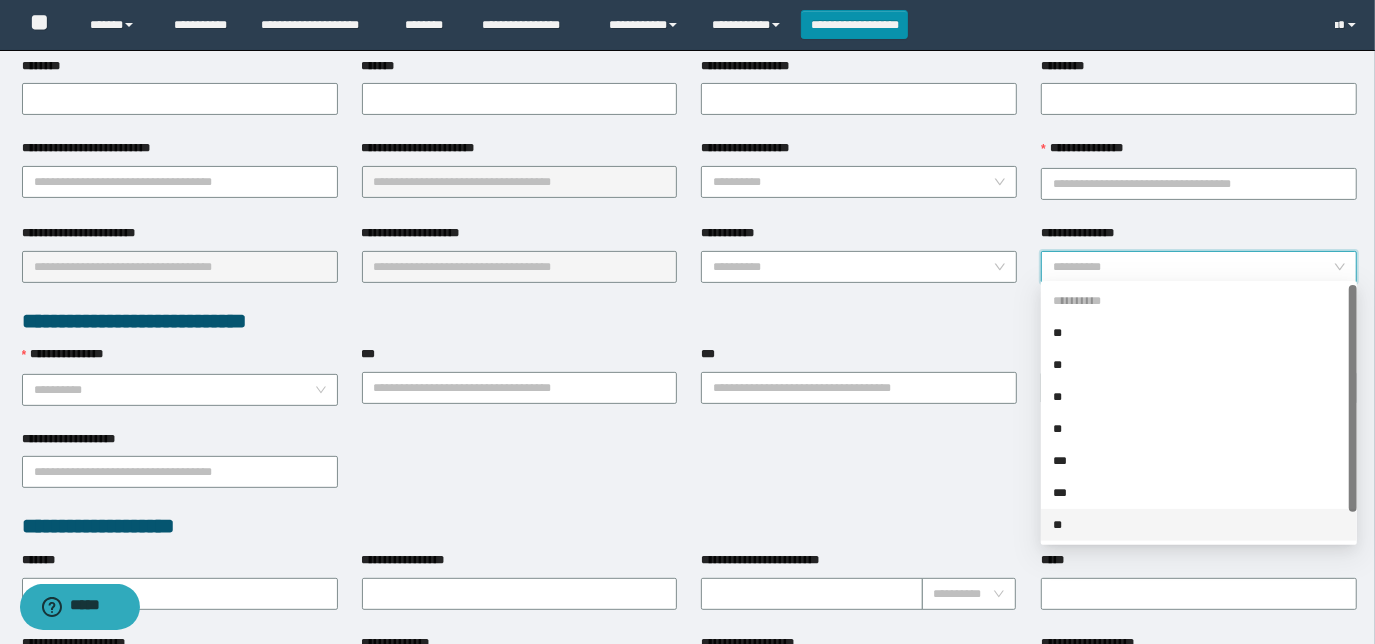 click on "**" at bounding box center [1199, 525] 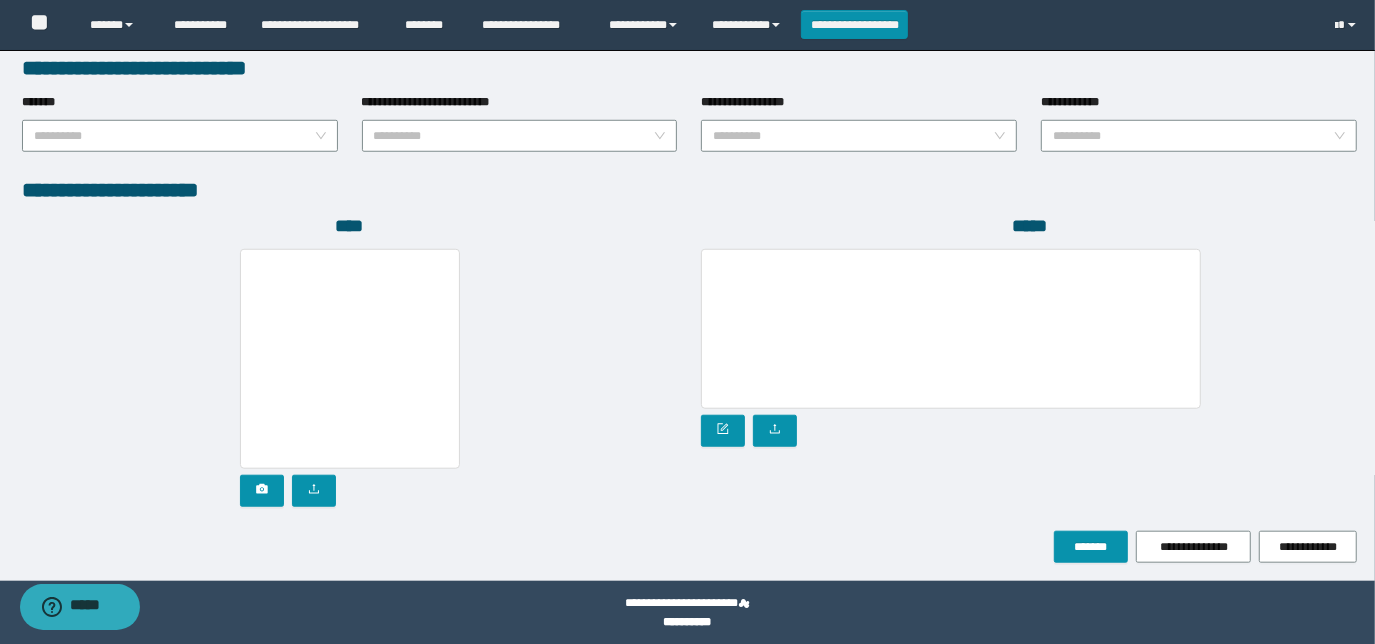 scroll, scrollTop: 1053, scrollLeft: 0, axis: vertical 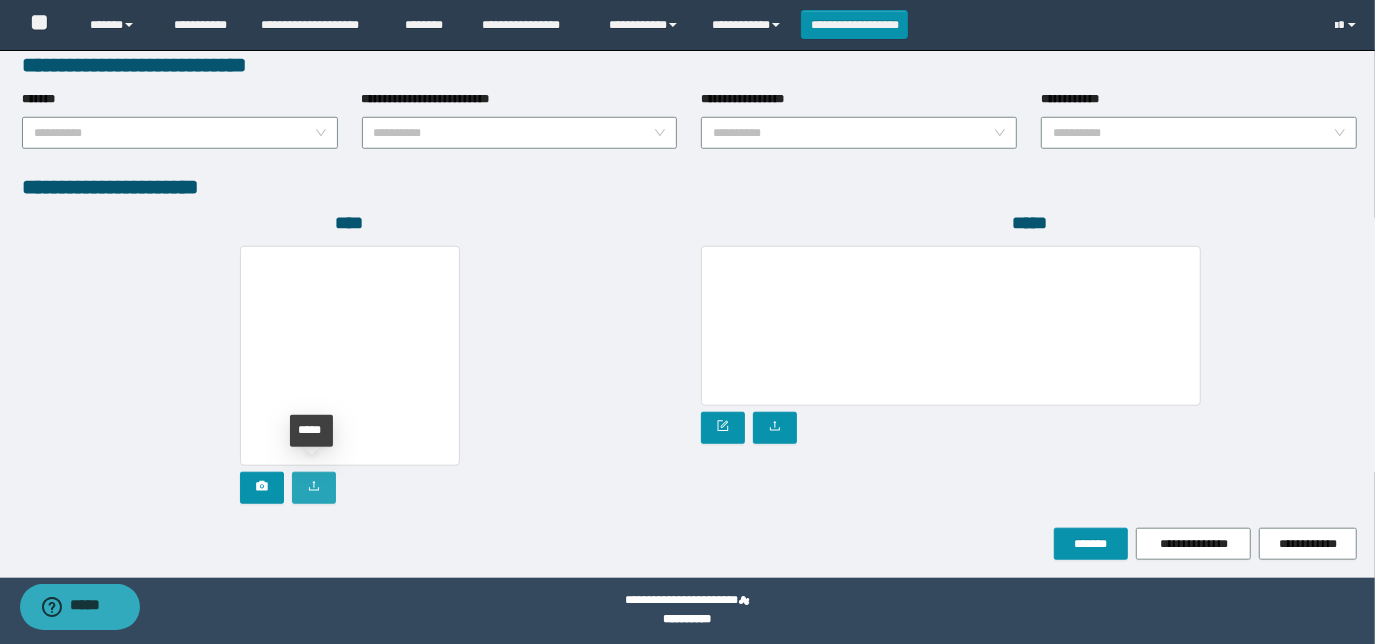 click 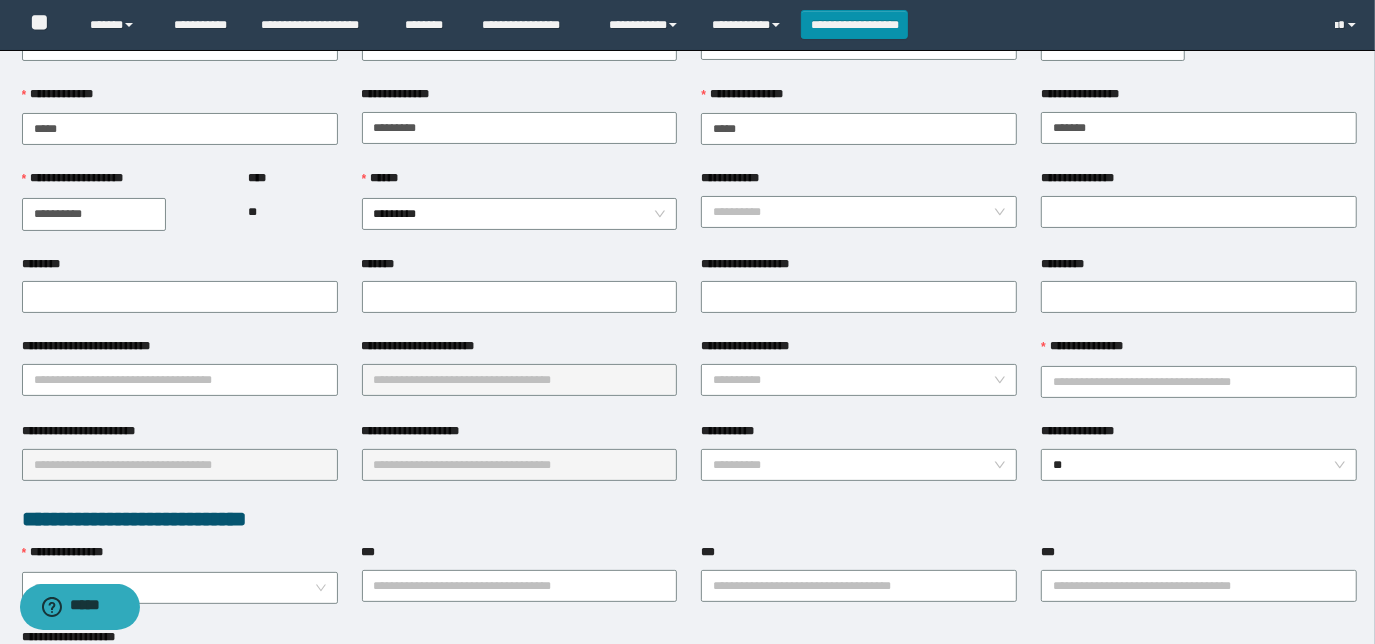 scroll, scrollTop: 0, scrollLeft: 0, axis: both 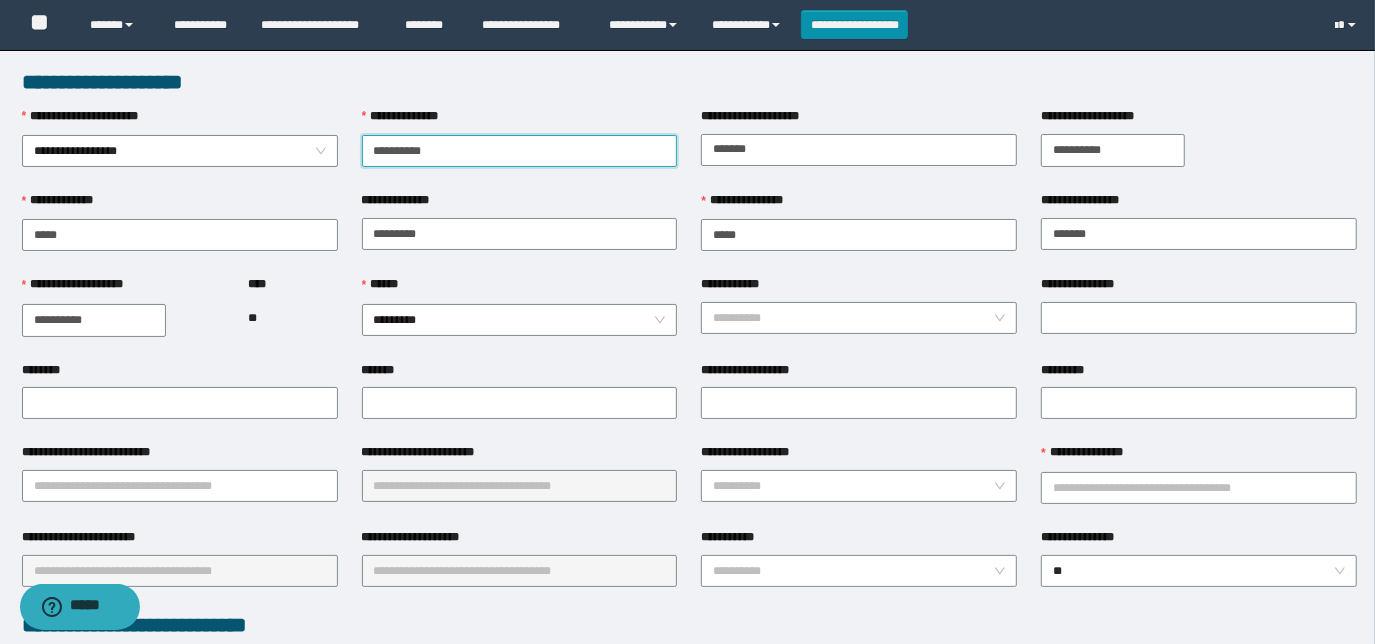 click on "**********" at bounding box center [520, 151] 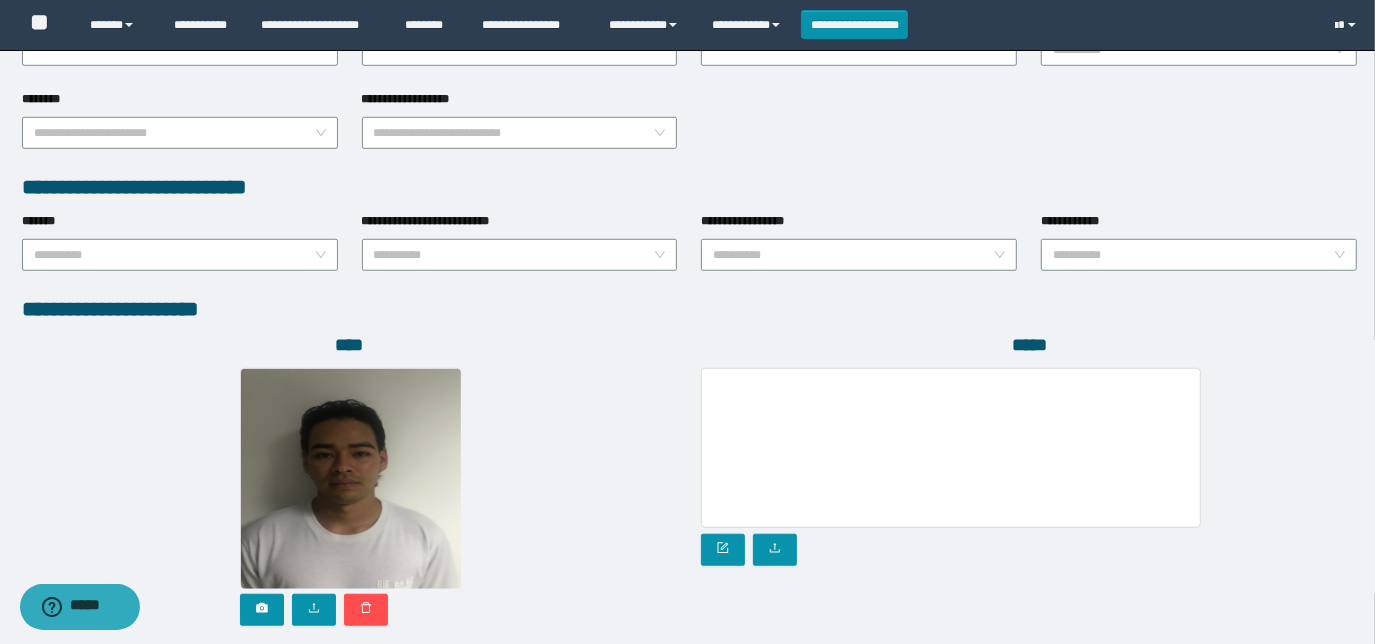 scroll, scrollTop: 1058, scrollLeft: 0, axis: vertical 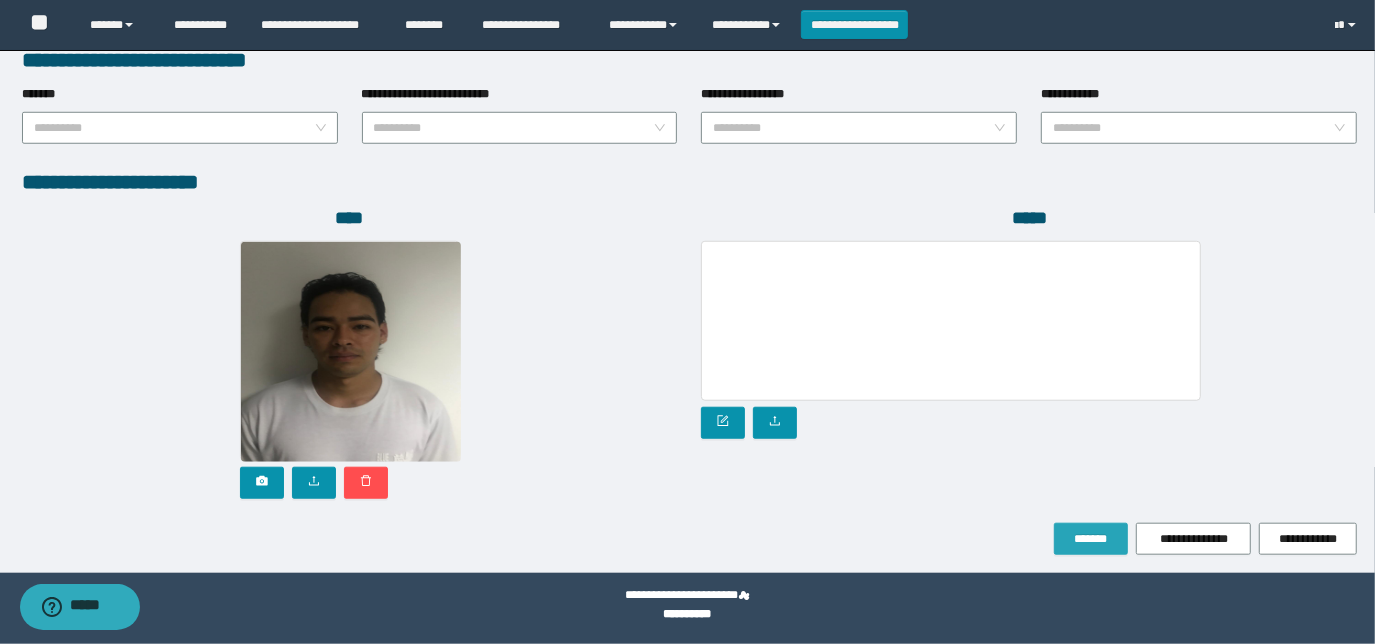 click on "*******" at bounding box center [1091, 539] 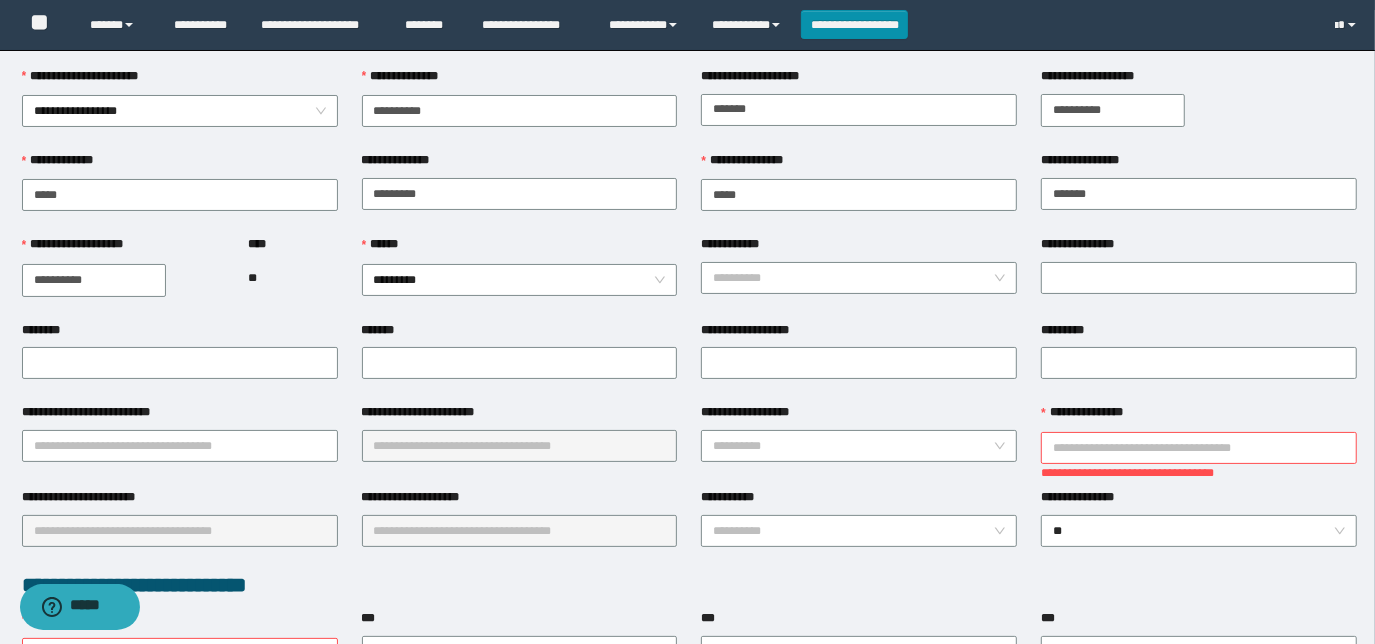 scroll, scrollTop: 0, scrollLeft: 0, axis: both 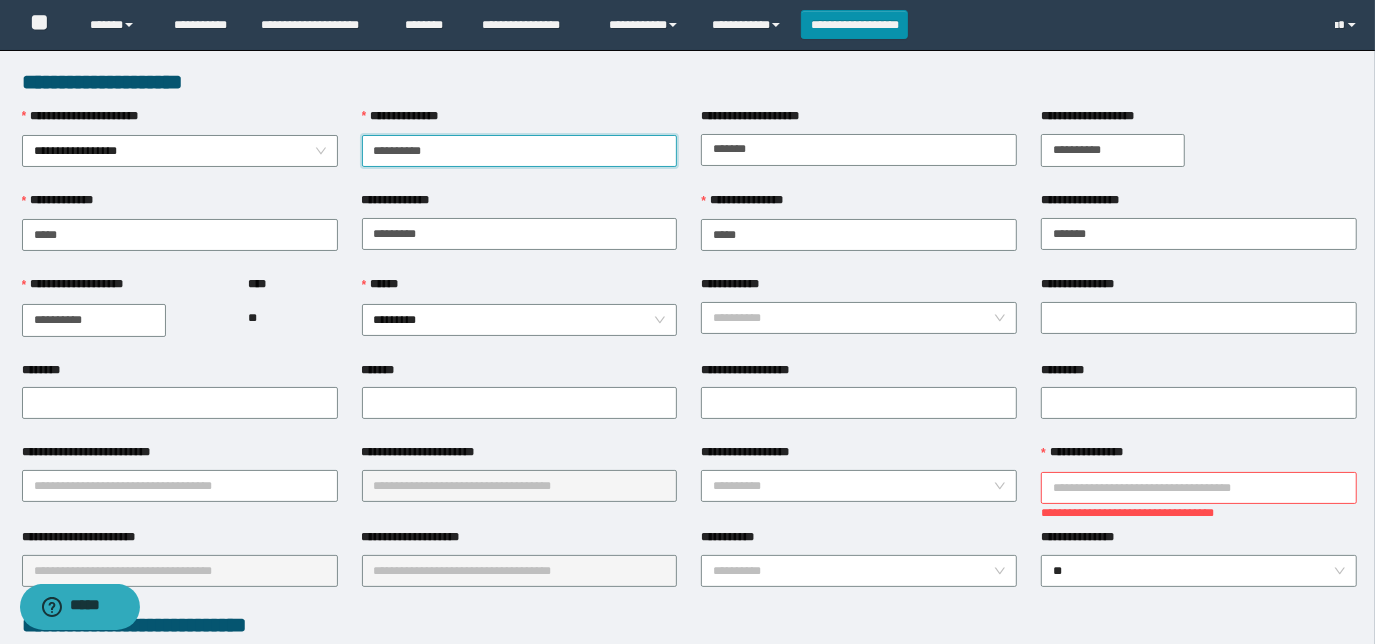 click on "**********" at bounding box center [520, 151] 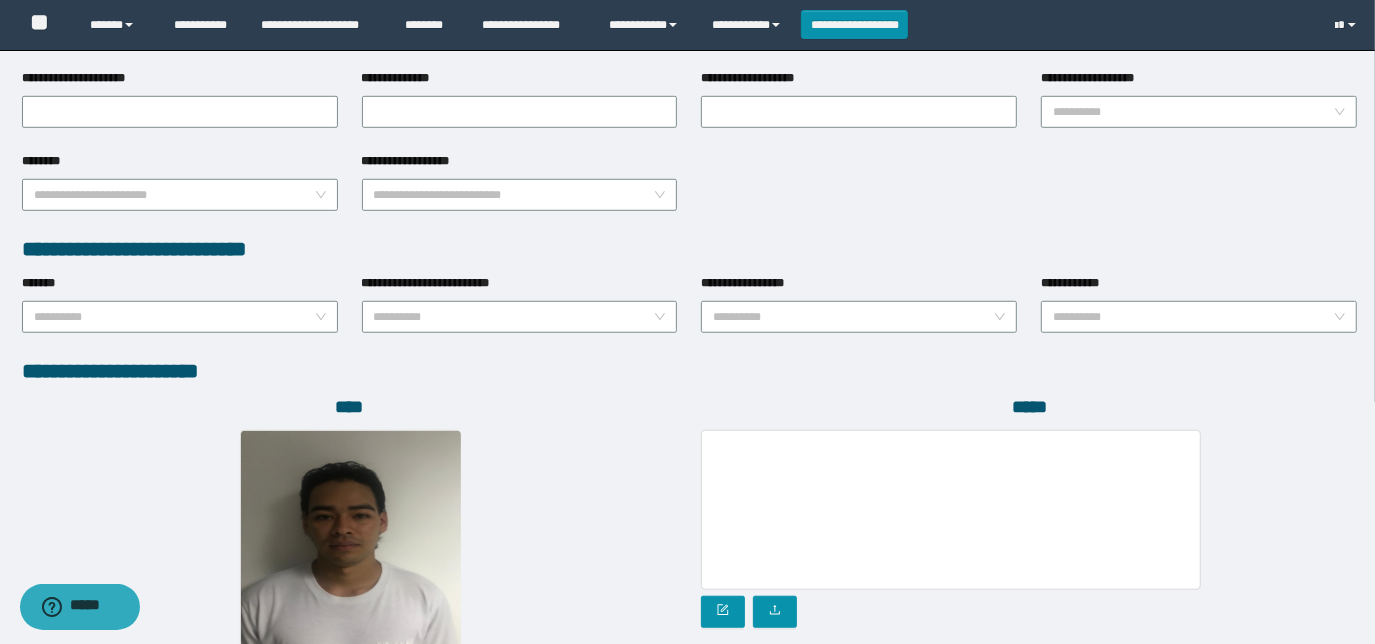 scroll, scrollTop: 1058, scrollLeft: 0, axis: vertical 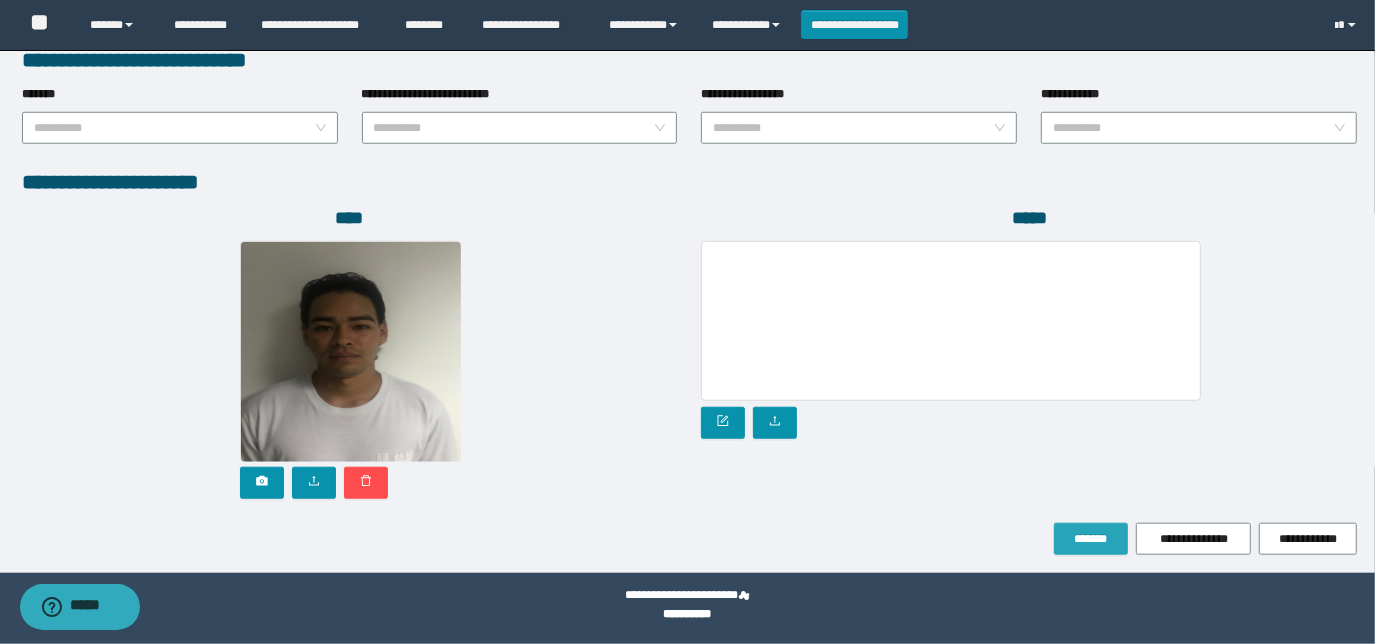 click on "*******" at bounding box center (1091, 539) 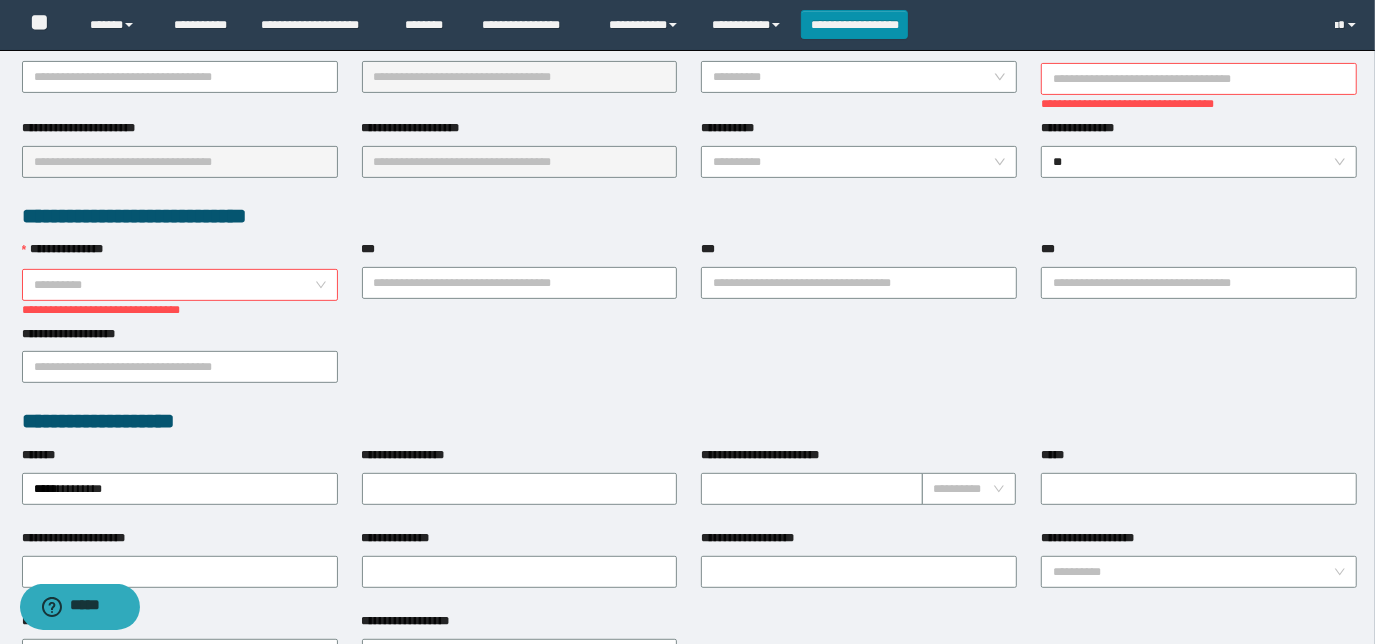 scroll, scrollTop: 406, scrollLeft: 0, axis: vertical 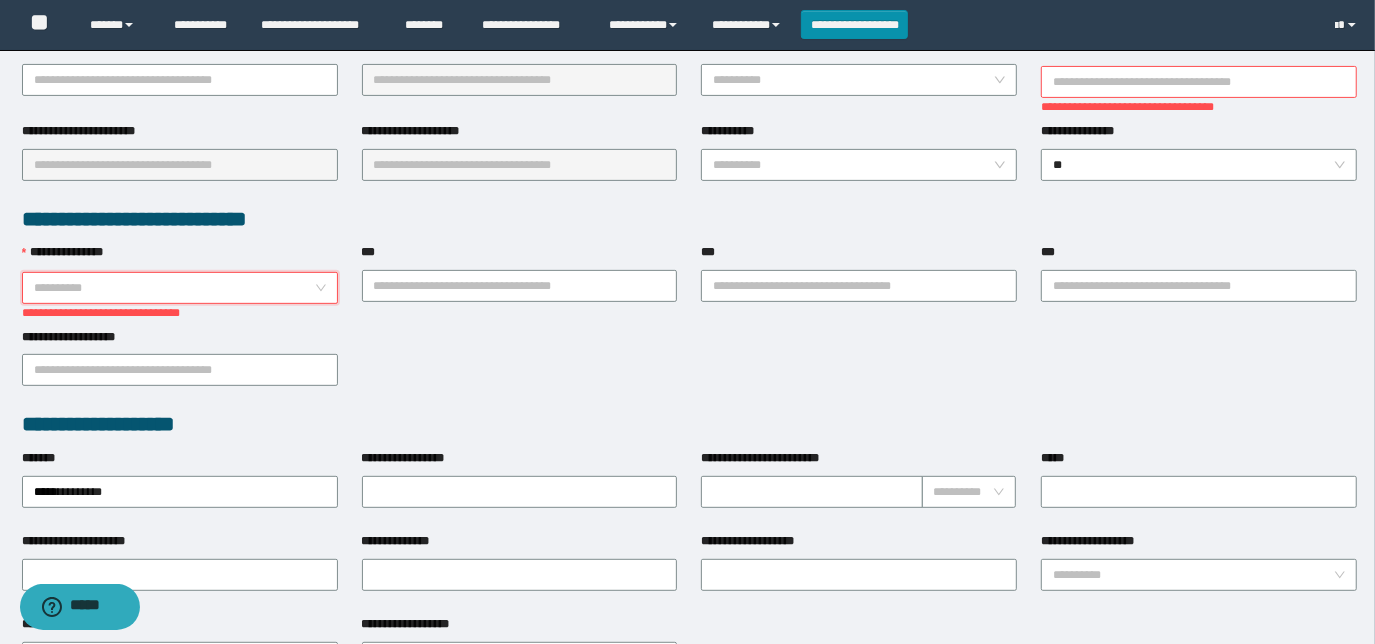click on "**********" at bounding box center [180, 288] 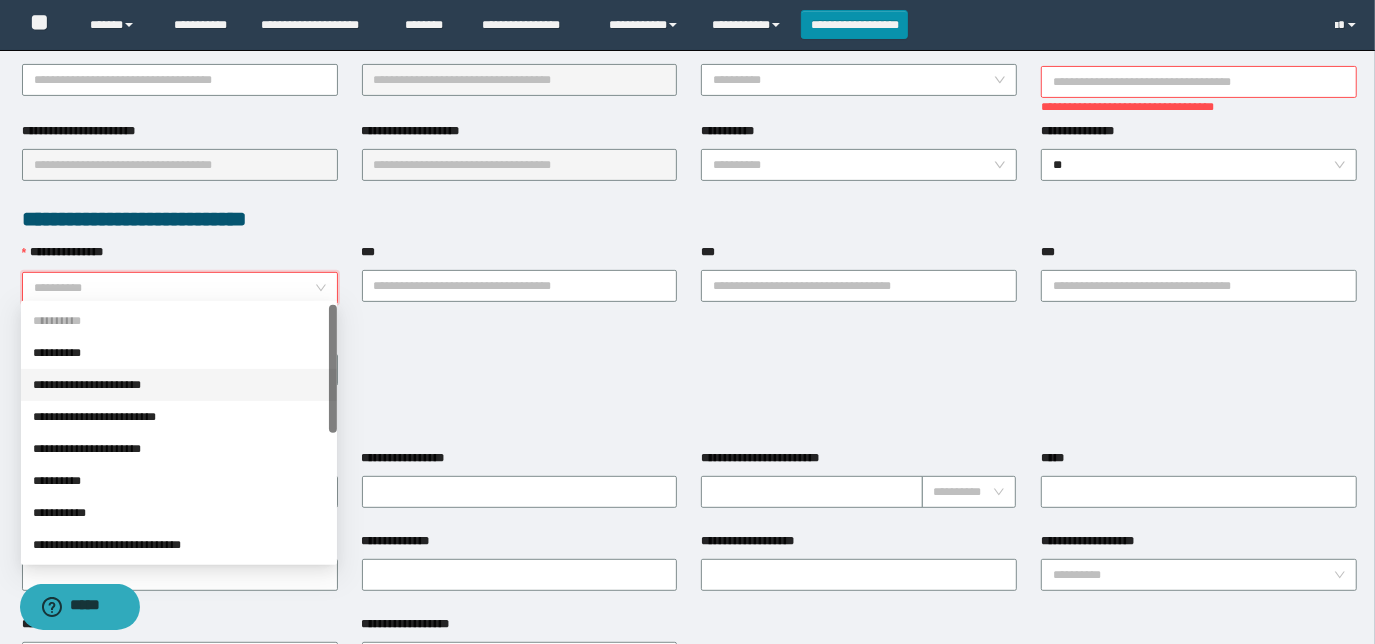 click on "**********" at bounding box center (179, 385) 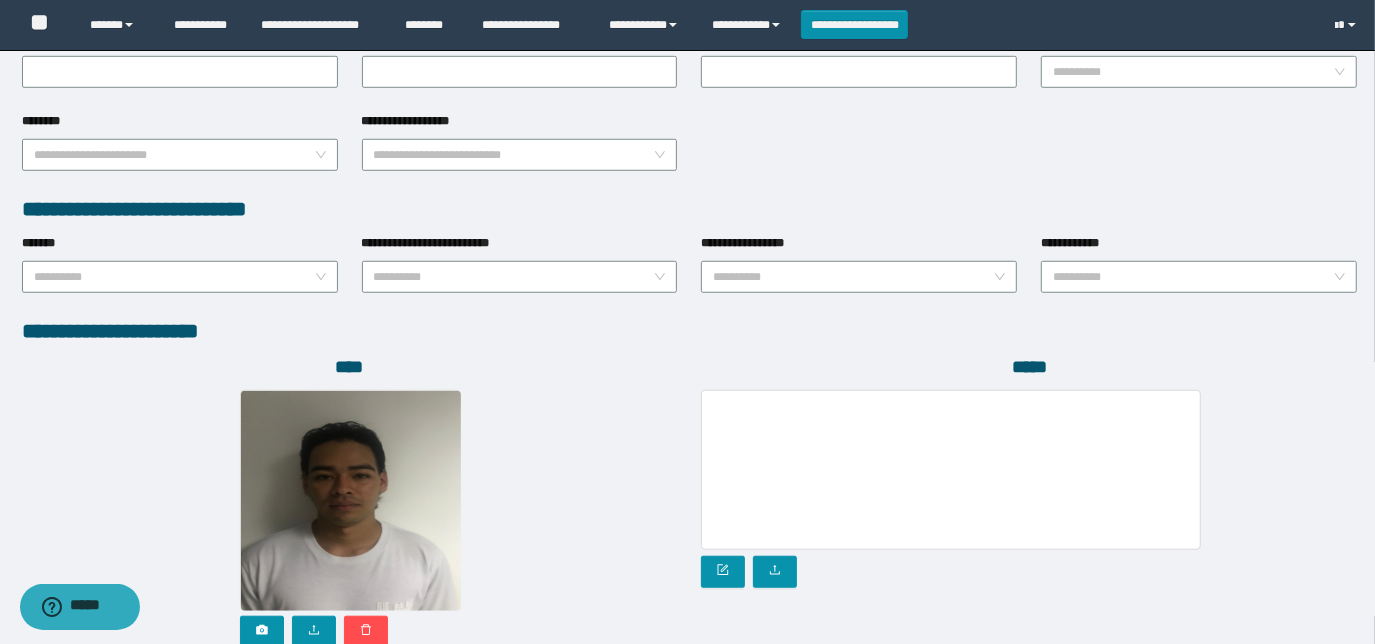 scroll, scrollTop: 1058, scrollLeft: 0, axis: vertical 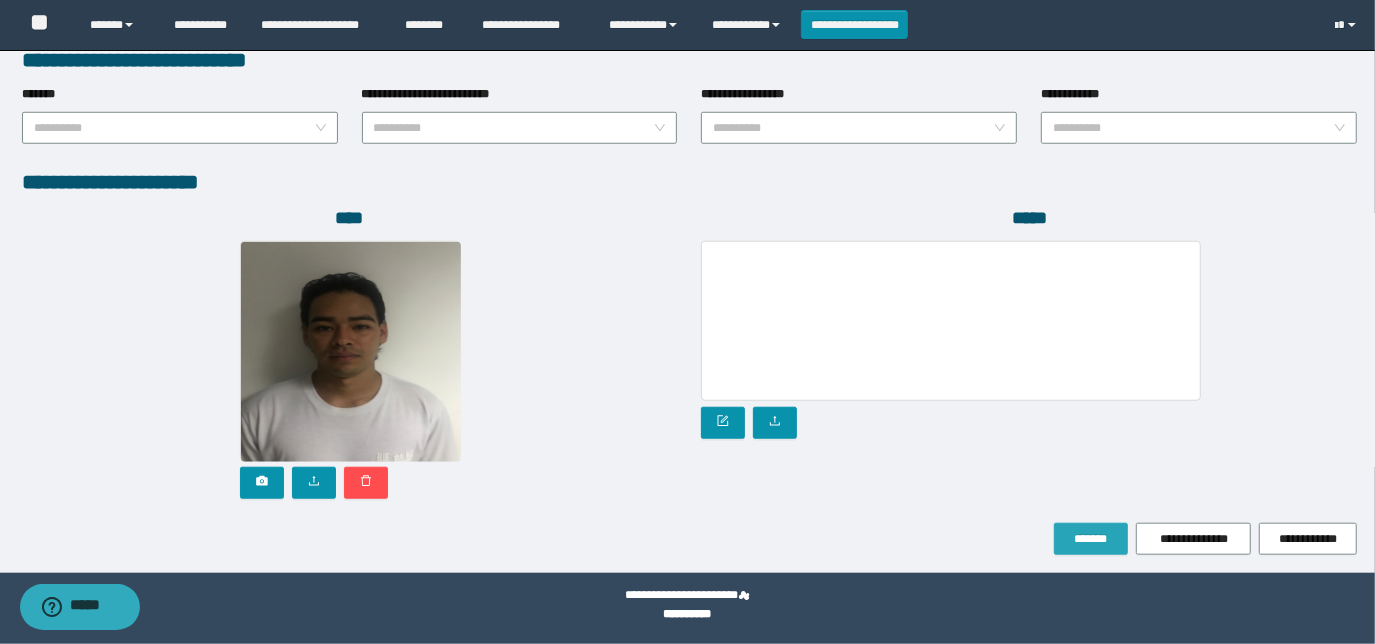 click on "*******" at bounding box center (1091, 539) 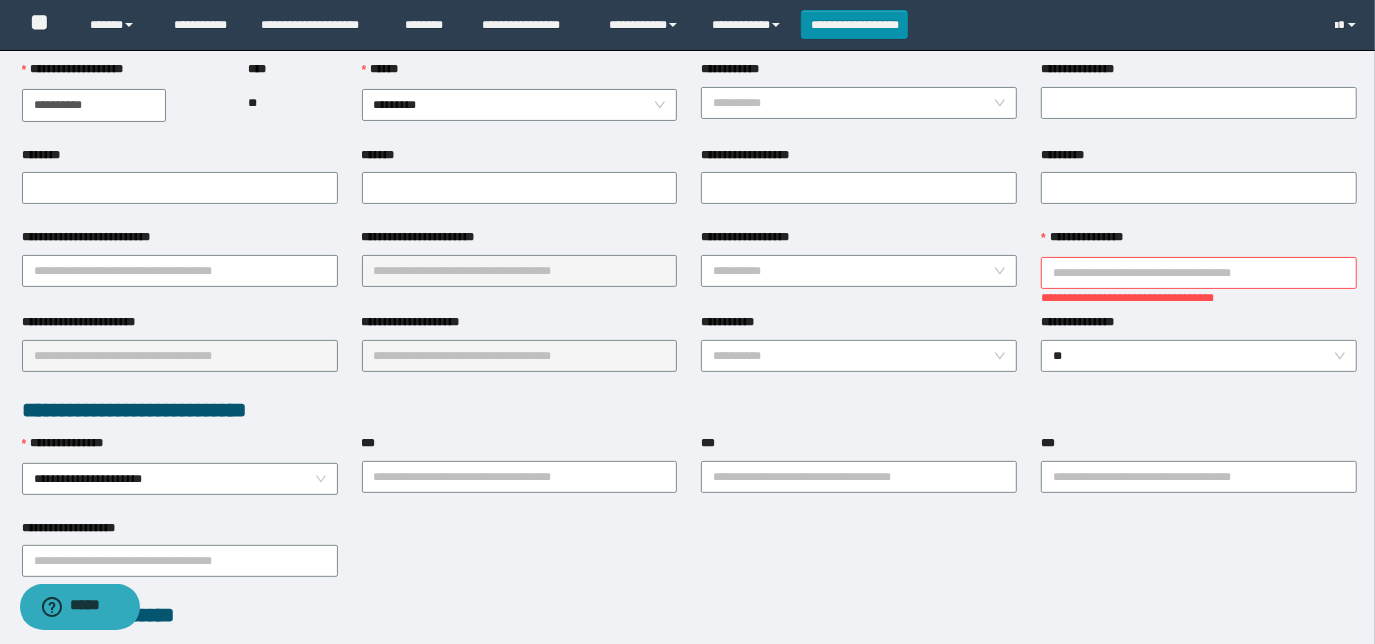 scroll, scrollTop: 130, scrollLeft: 0, axis: vertical 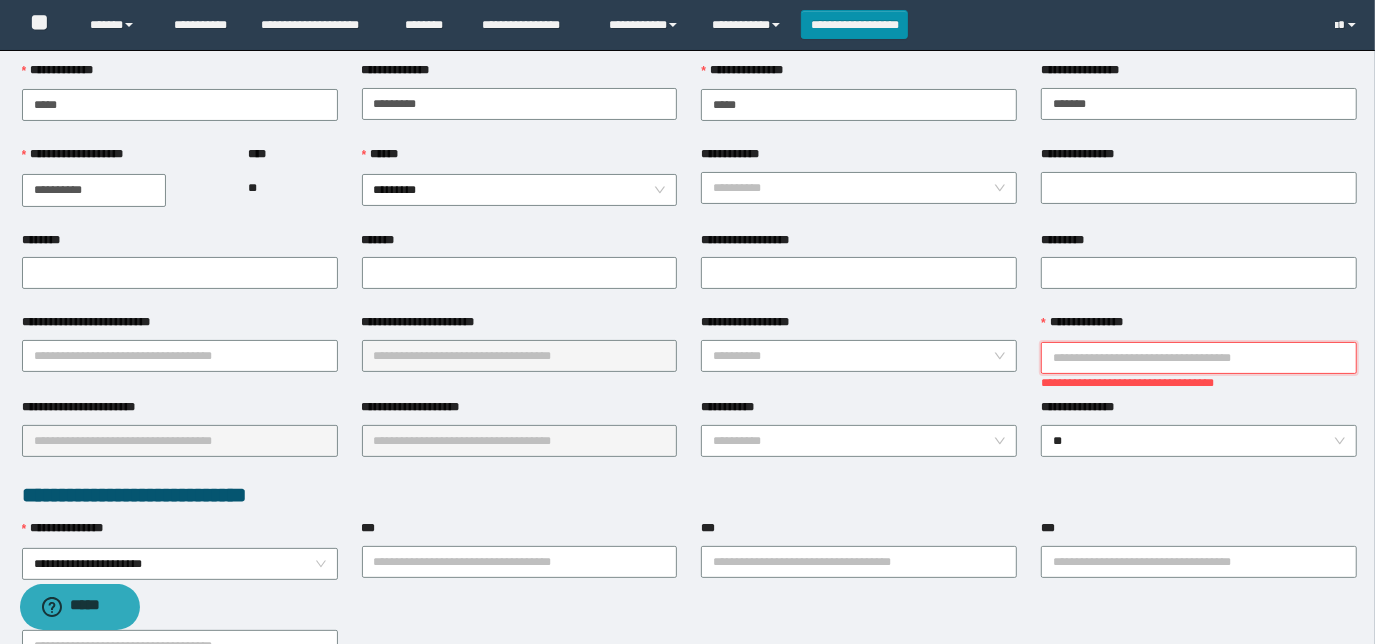 click on "**********" at bounding box center (1199, 358) 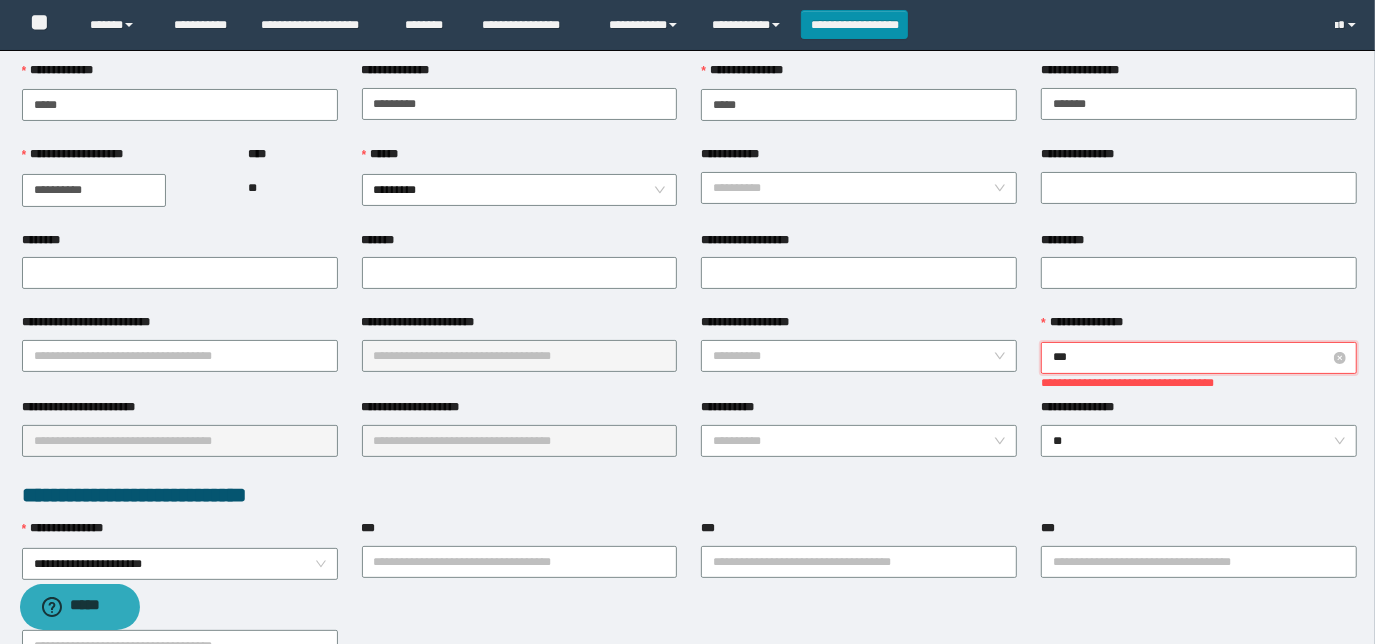 type on "****" 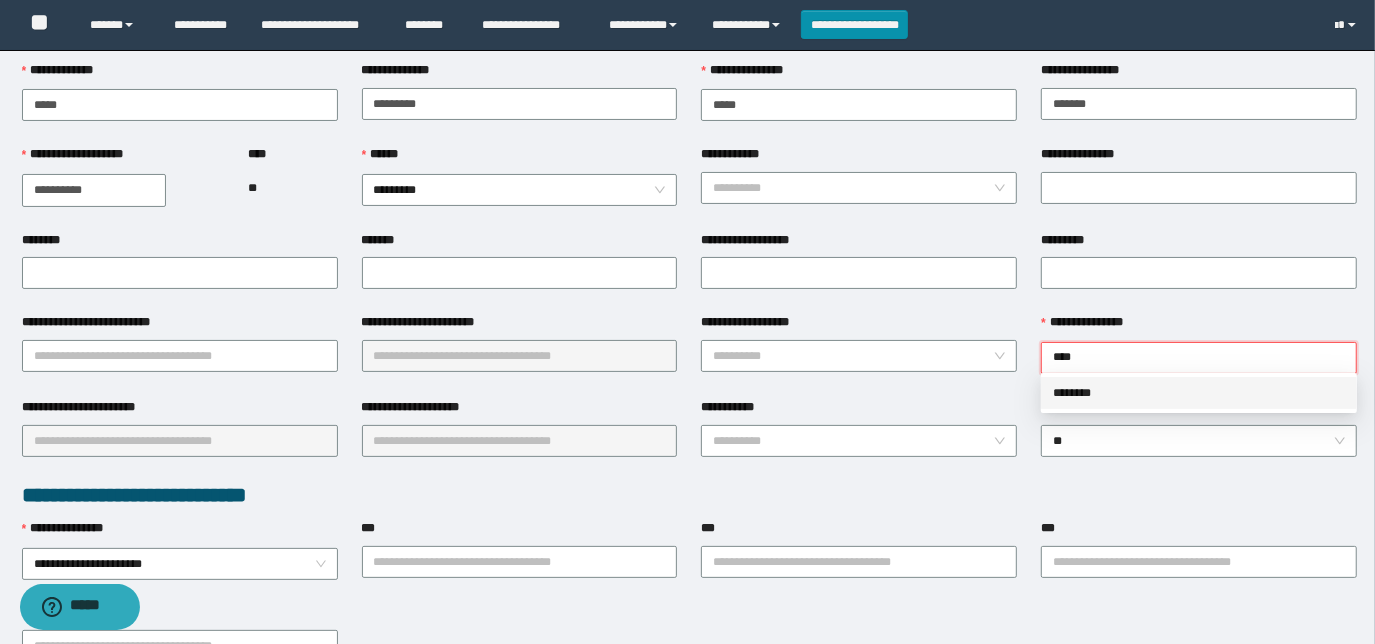 click on "********" at bounding box center [1199, 393] 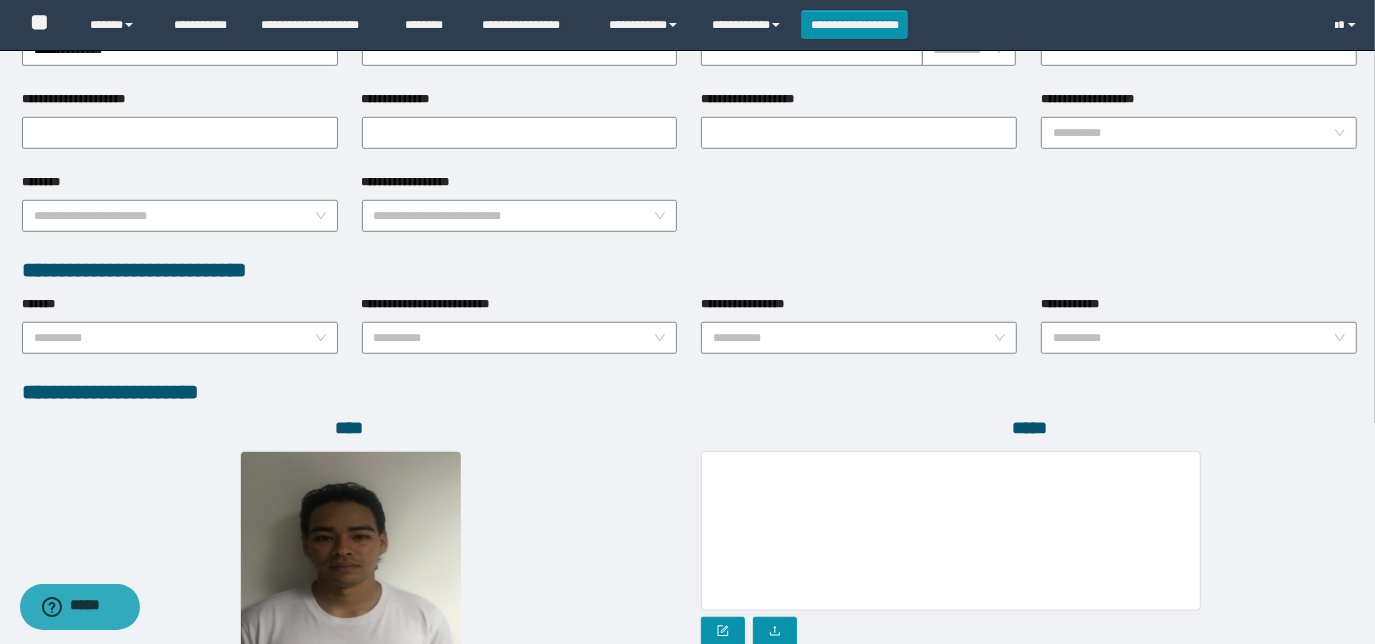 scroll, scrollTop: 1058, scrollLeft: 0, axis: vertical 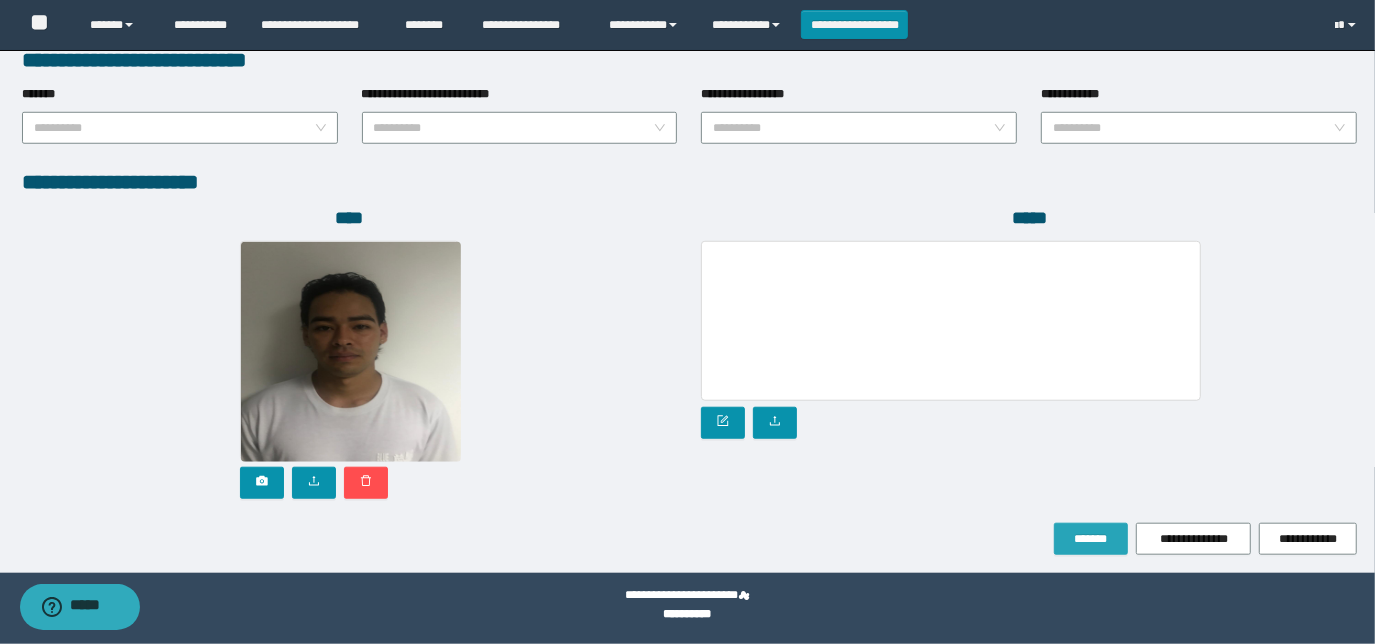 click on "*******" at bounding box center [1091, 539] 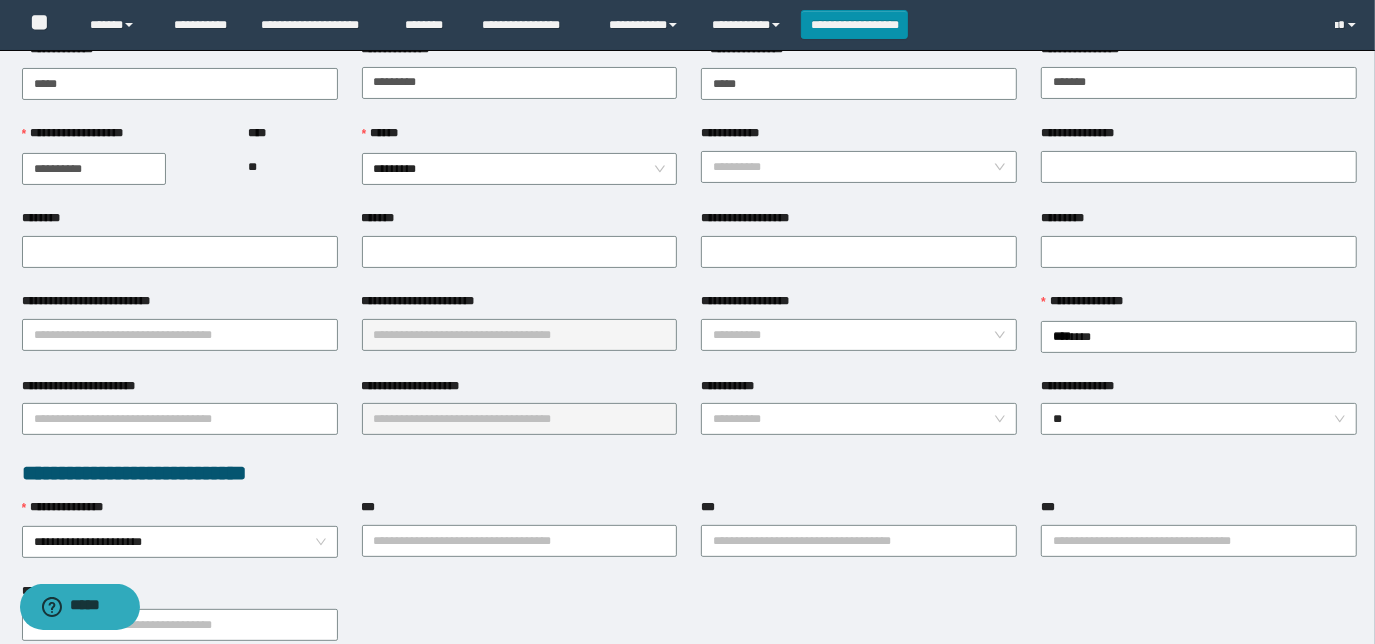 scroll, scrollTop: 195, scrollLeft: 0, axis: vertical 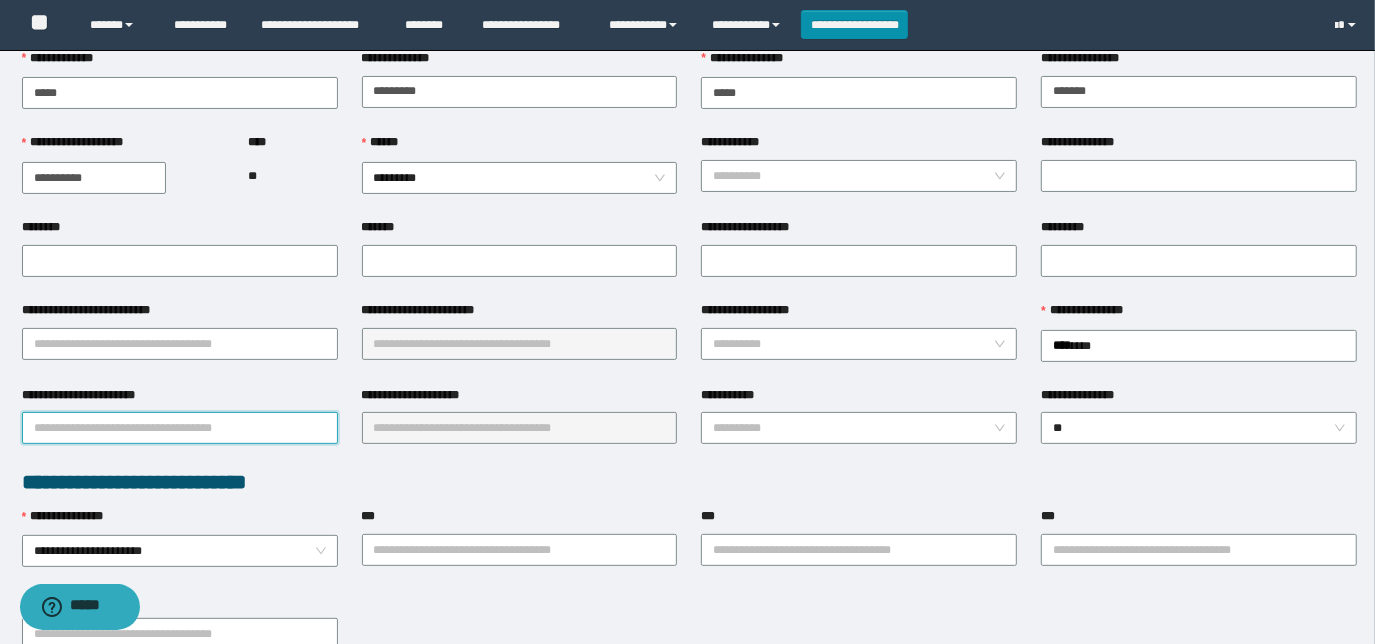 click on "**********" at bounding box center (180, 428) 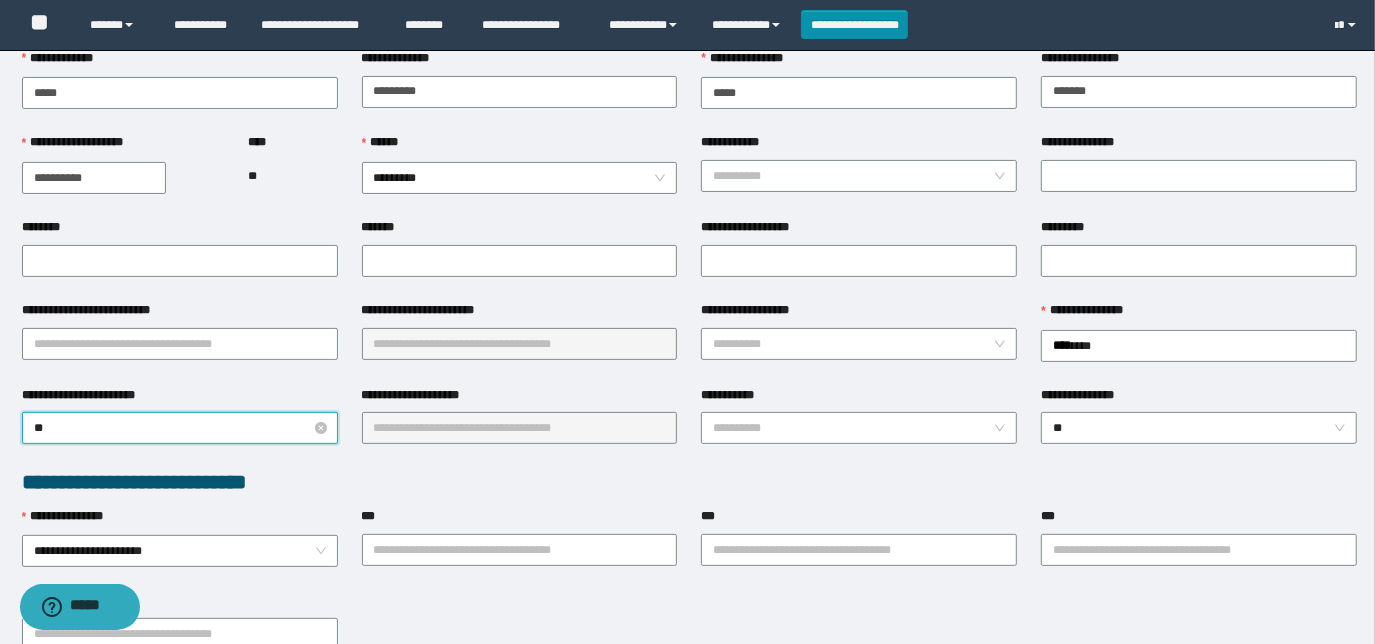 type on "***" 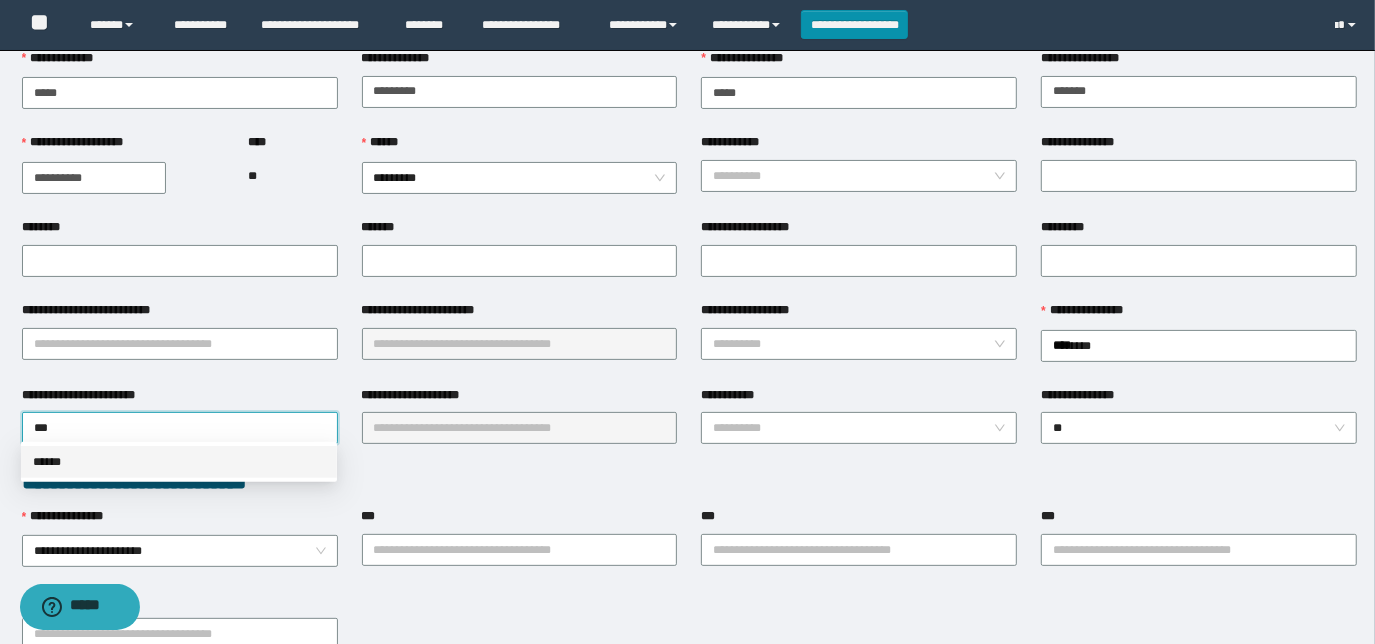 click on "******" at bounding box center [179, 462] 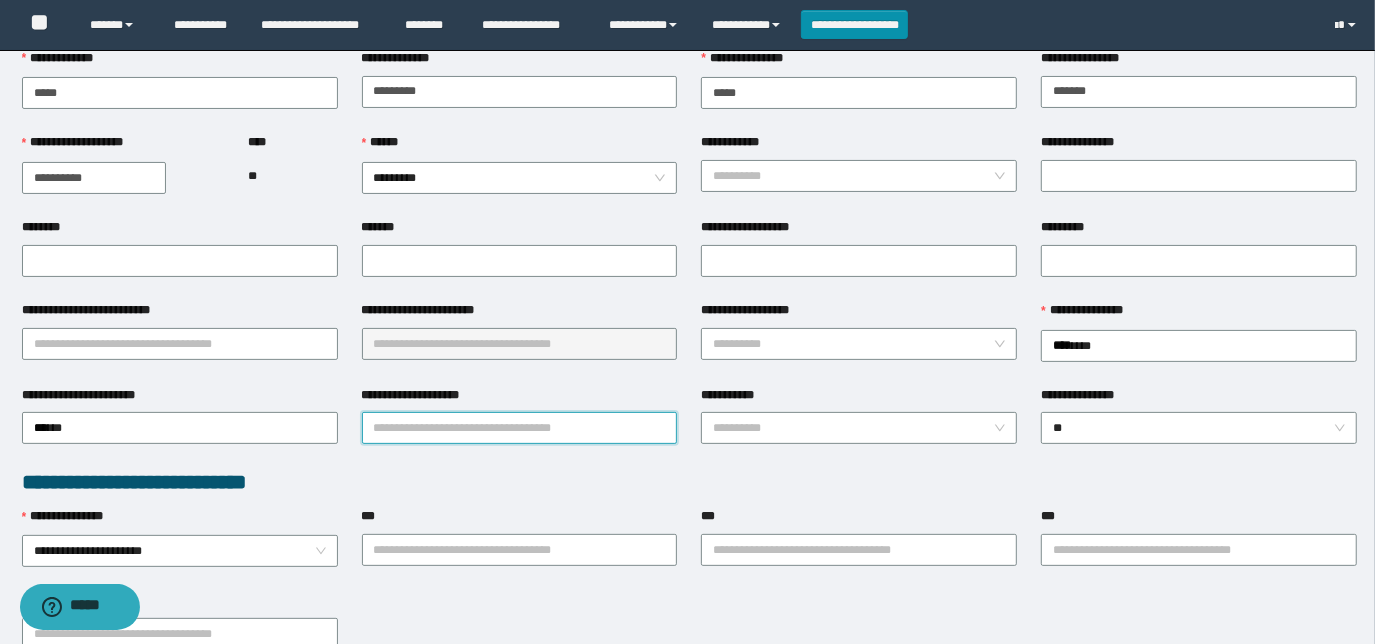 click on "**********" at bounding box center [520, 428] 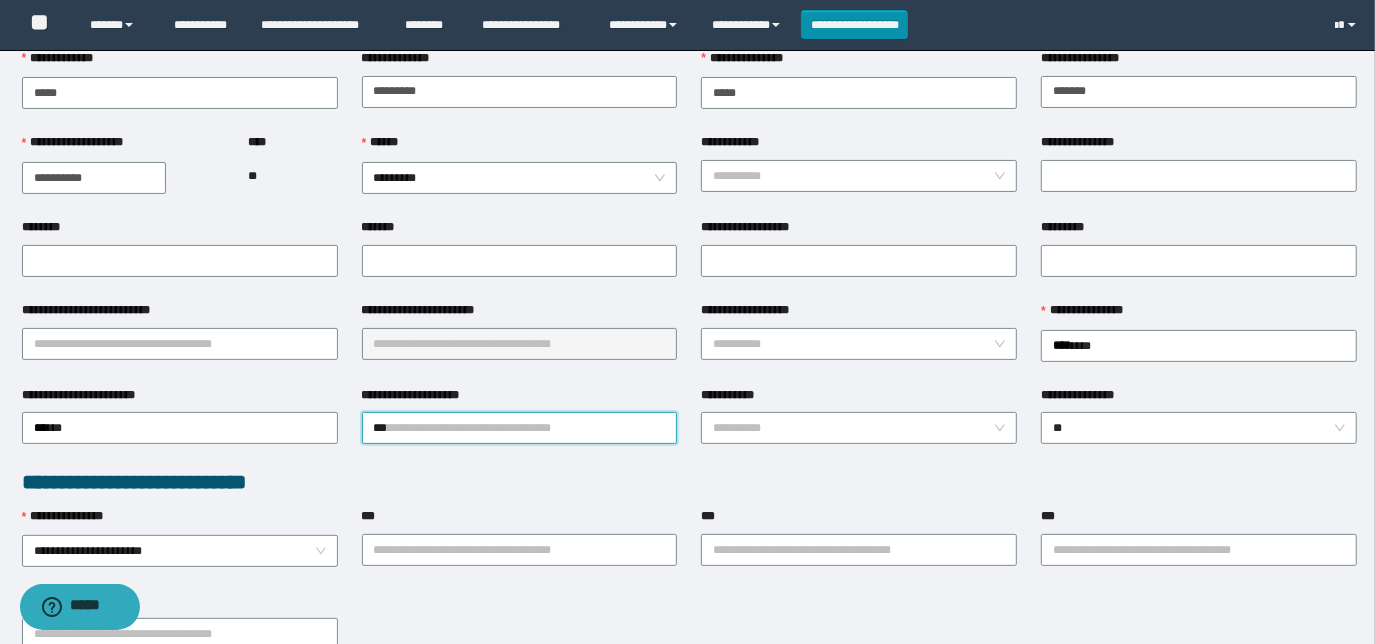 type on "****" 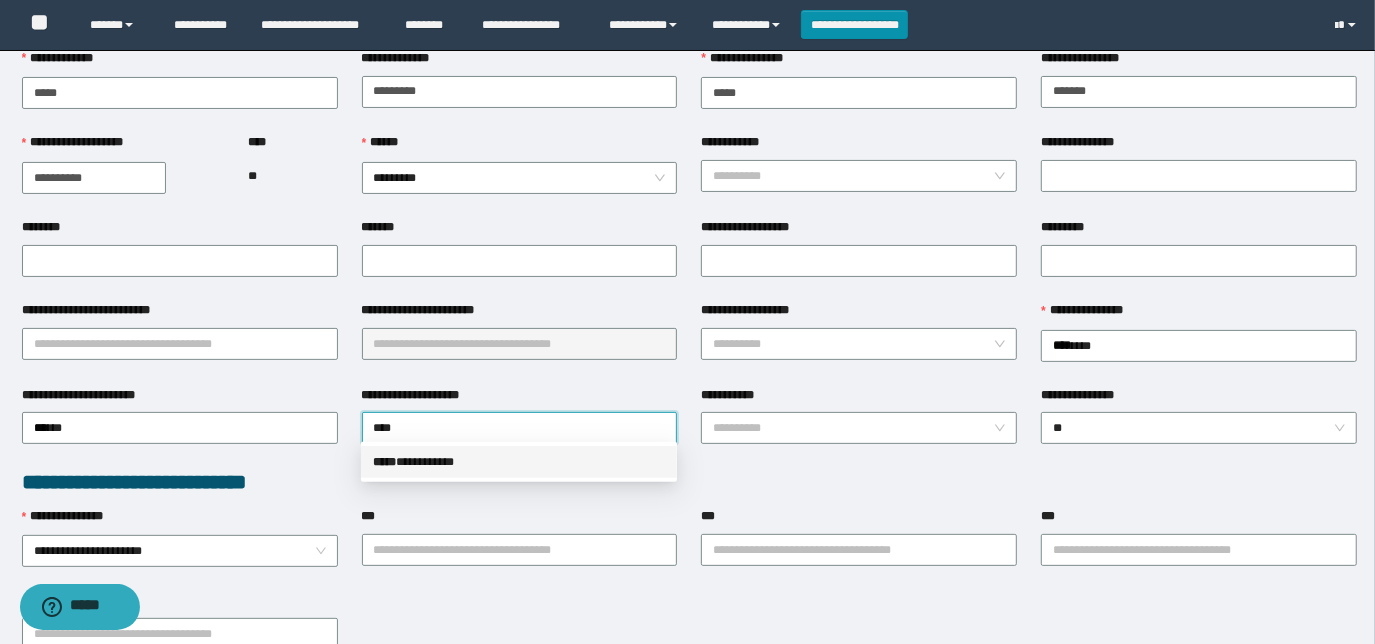 click on "***** * *********" at bounding box center [519, 462] 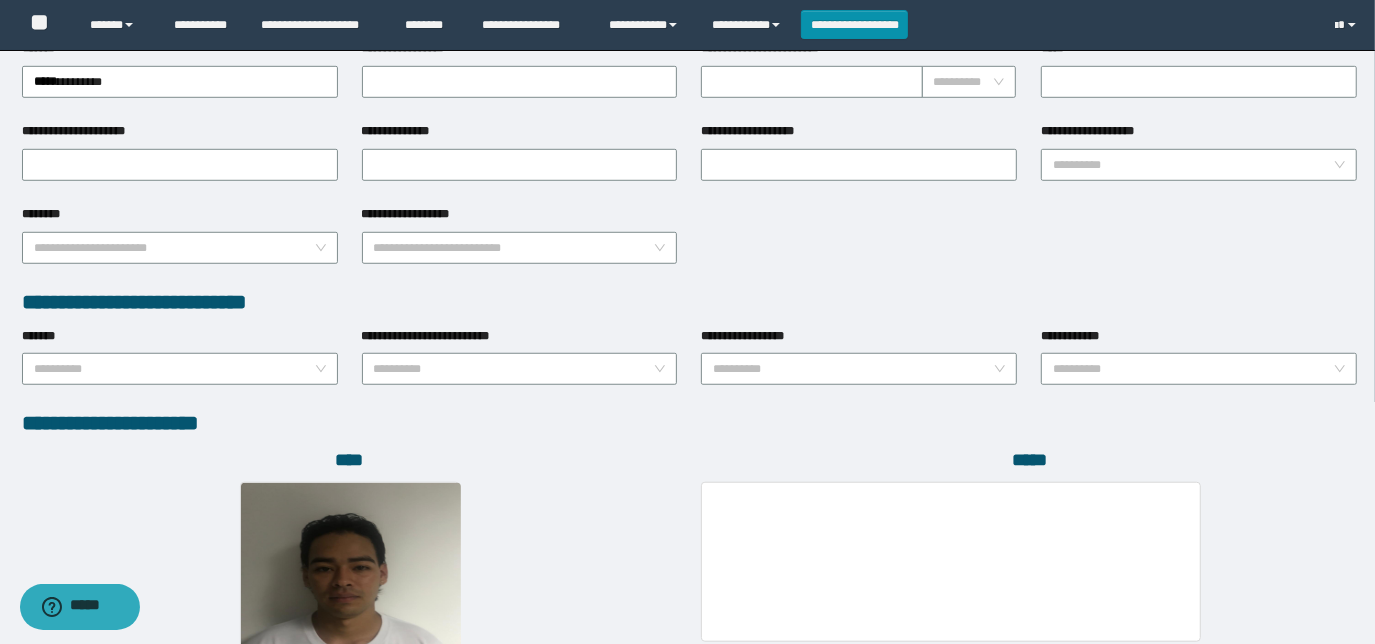 scroll, scrollTop: 1162, scrollLeft: 0, axis: vertical 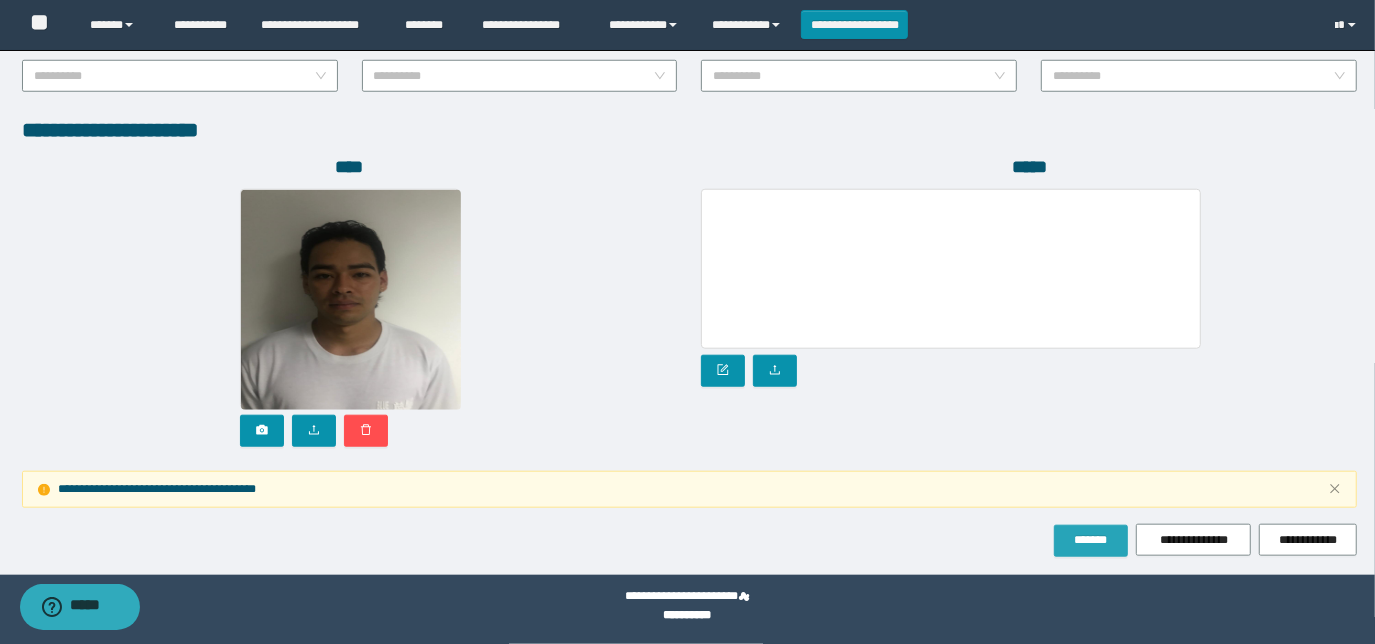 click on "*******" at bounding box center (1091, 540) 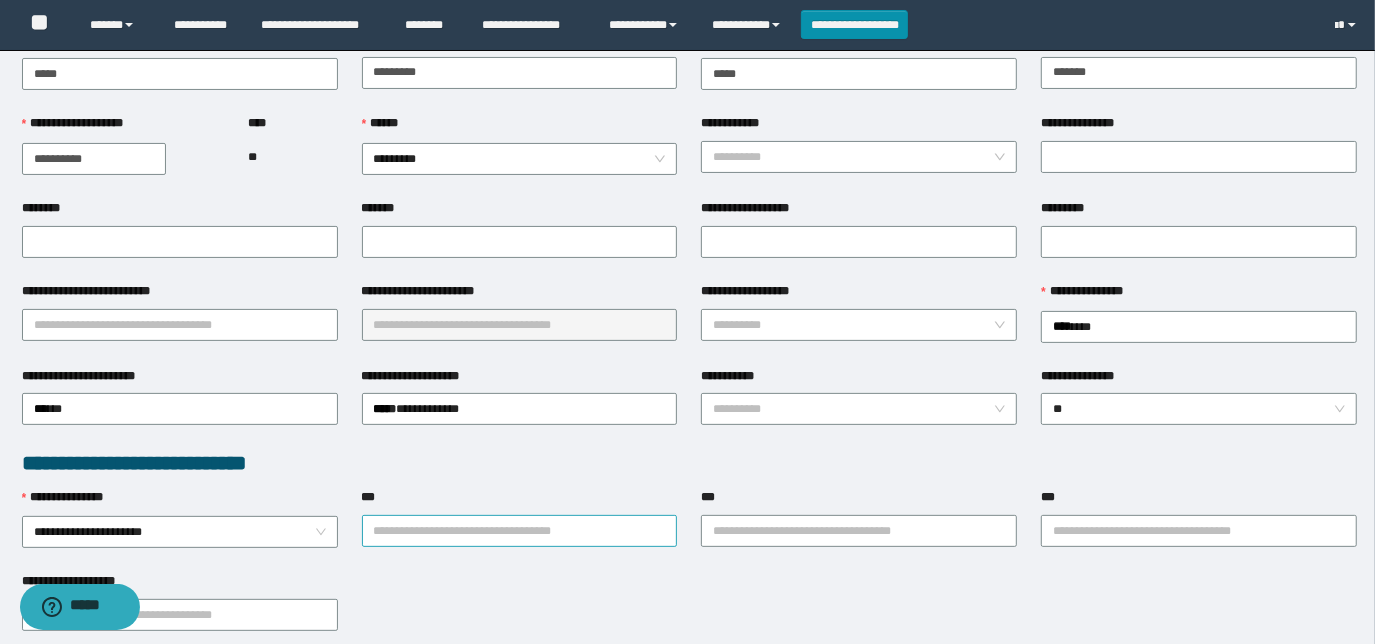 scroll, scrollTop: 208, scrollLeft: 0, axis: vertical 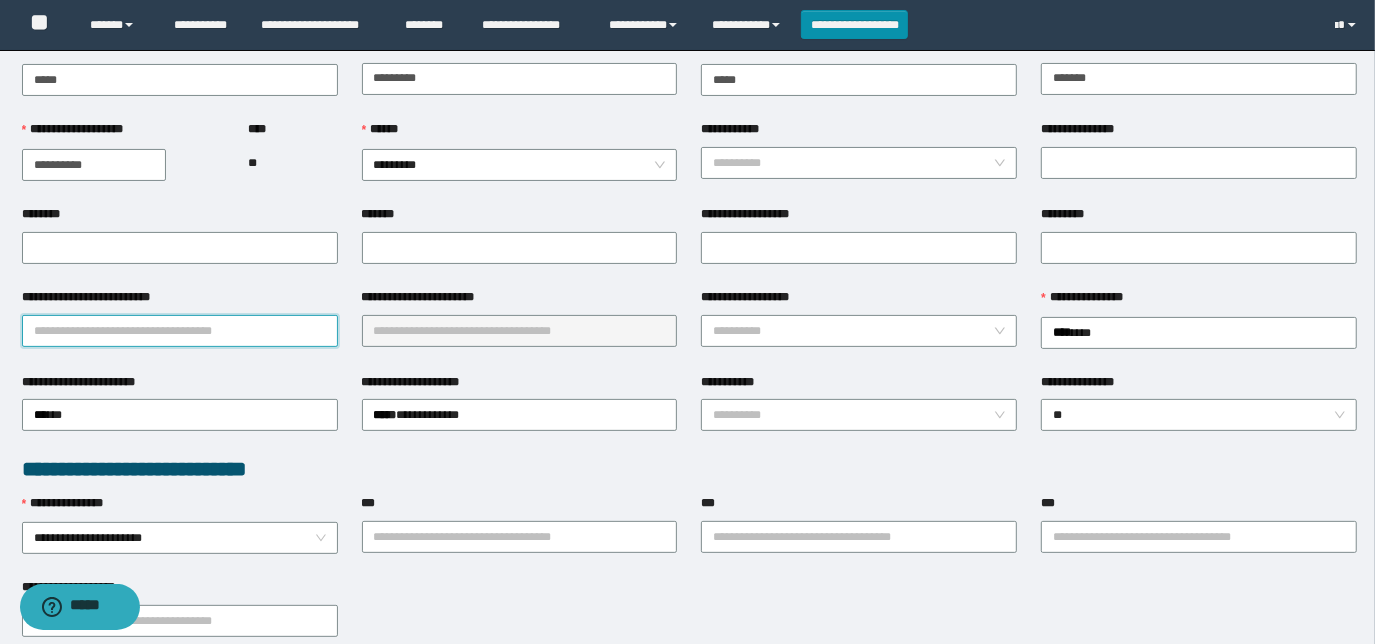 click on "**********" at bounding box center [180, 331] 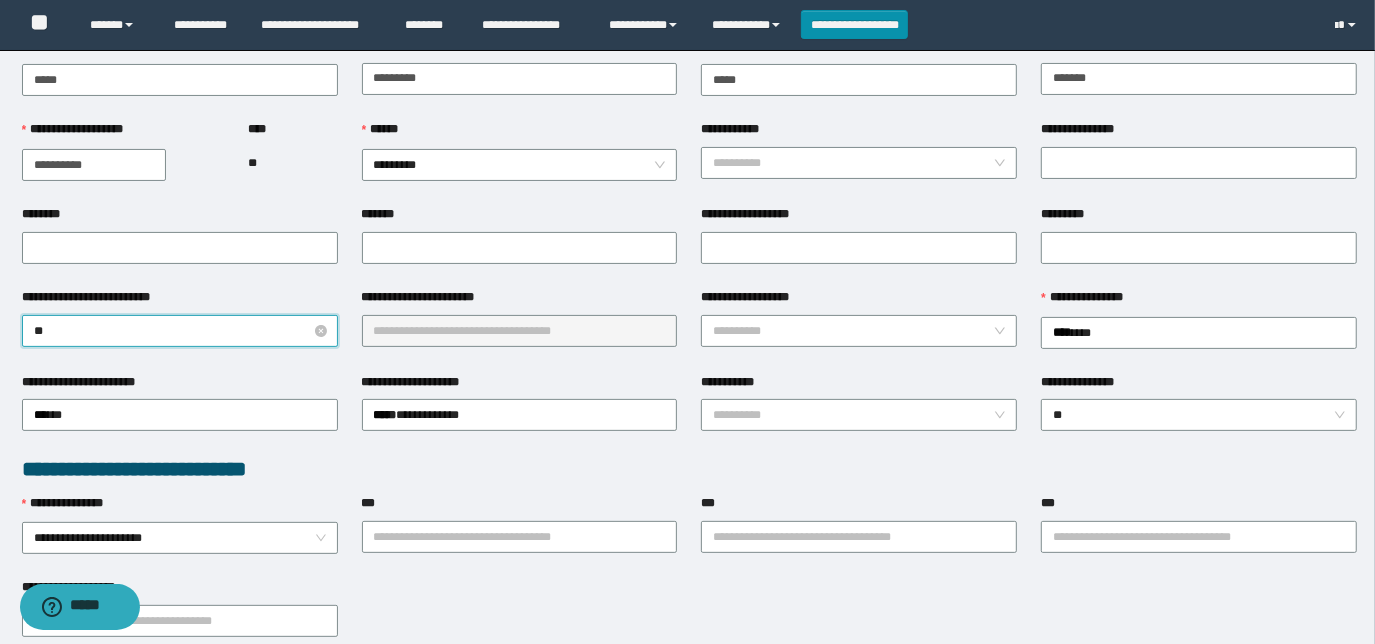 type on "***" 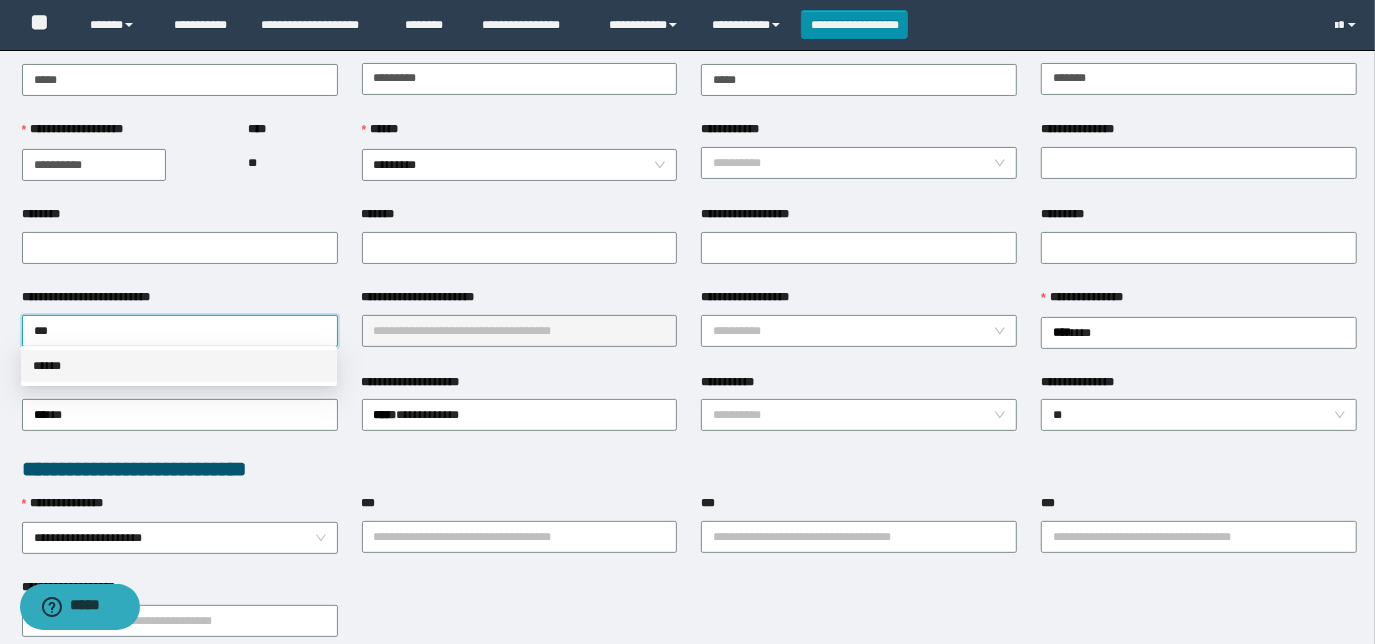 click on "******" at bounding box center [179, 366] 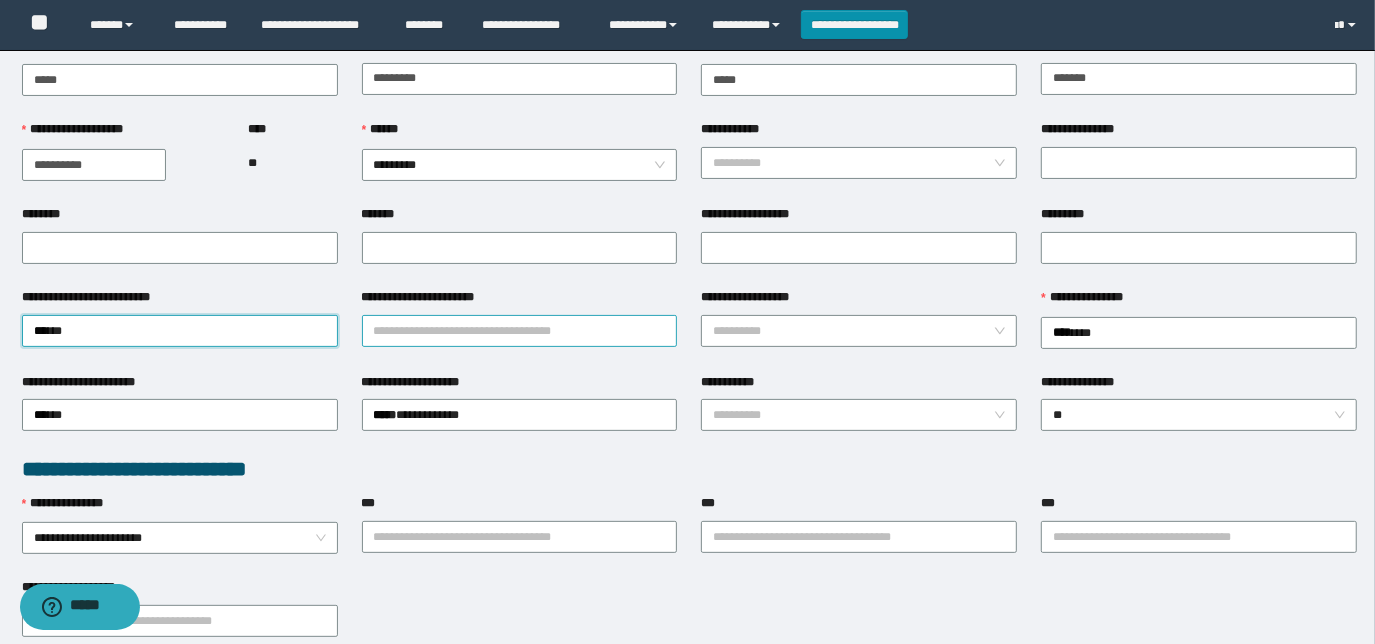 click on "**********" at bounding box center [520, 331] 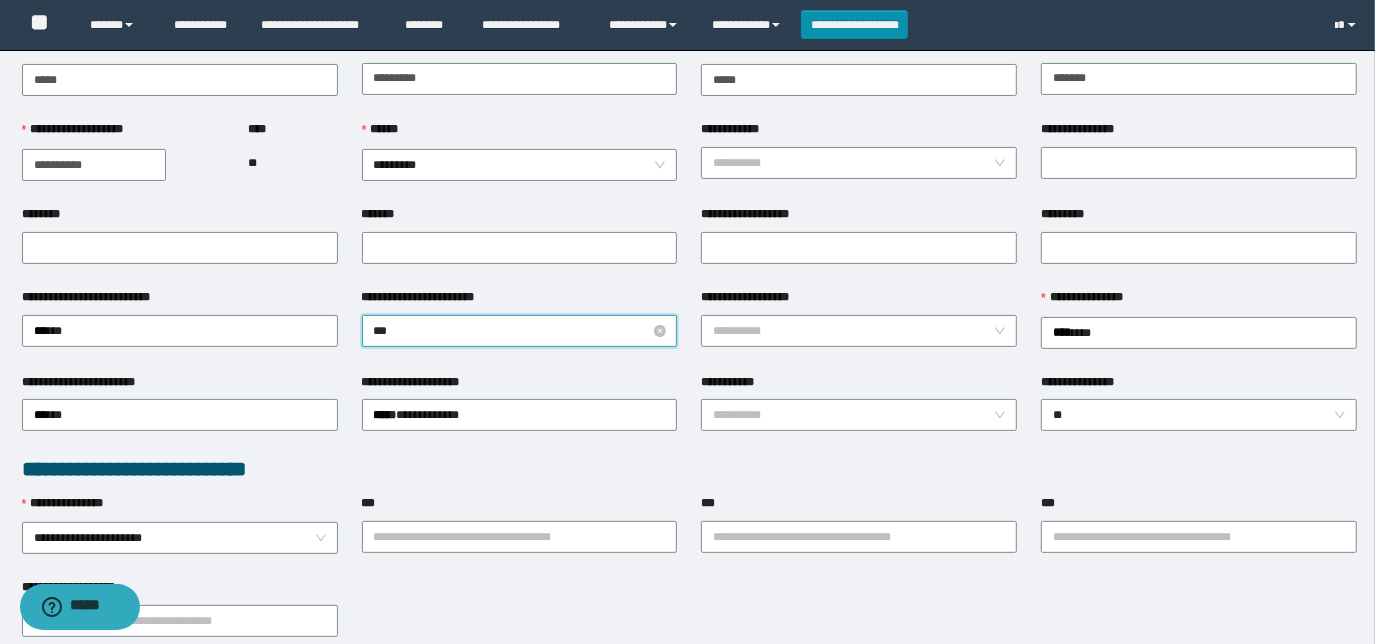 type on "****" 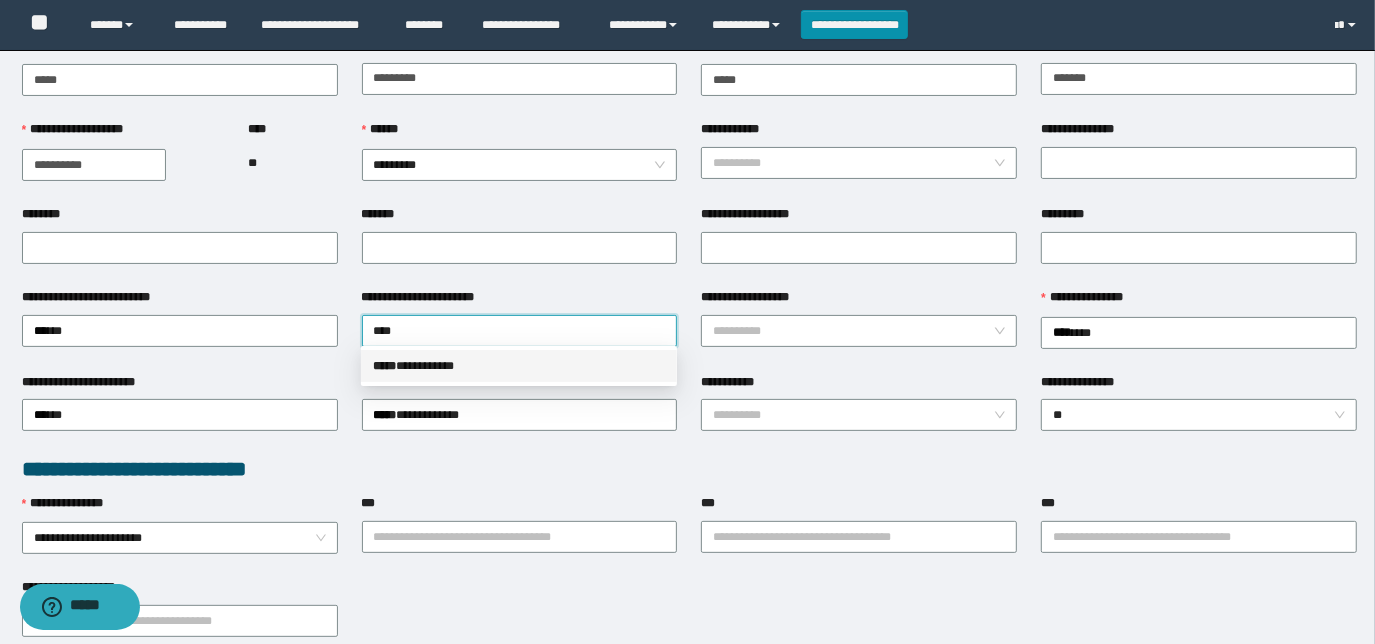 click on "***** * *********" at bounding box center [519, 366] 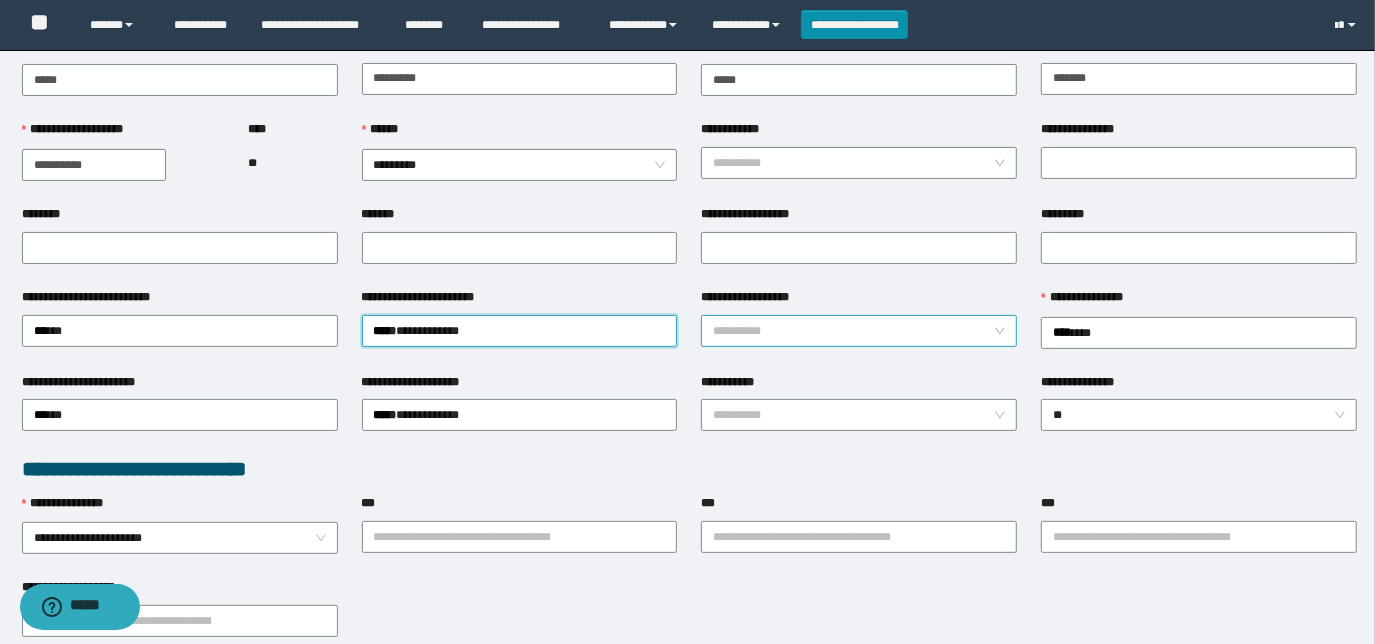 click on "**********" at bounding box center (859, 331) 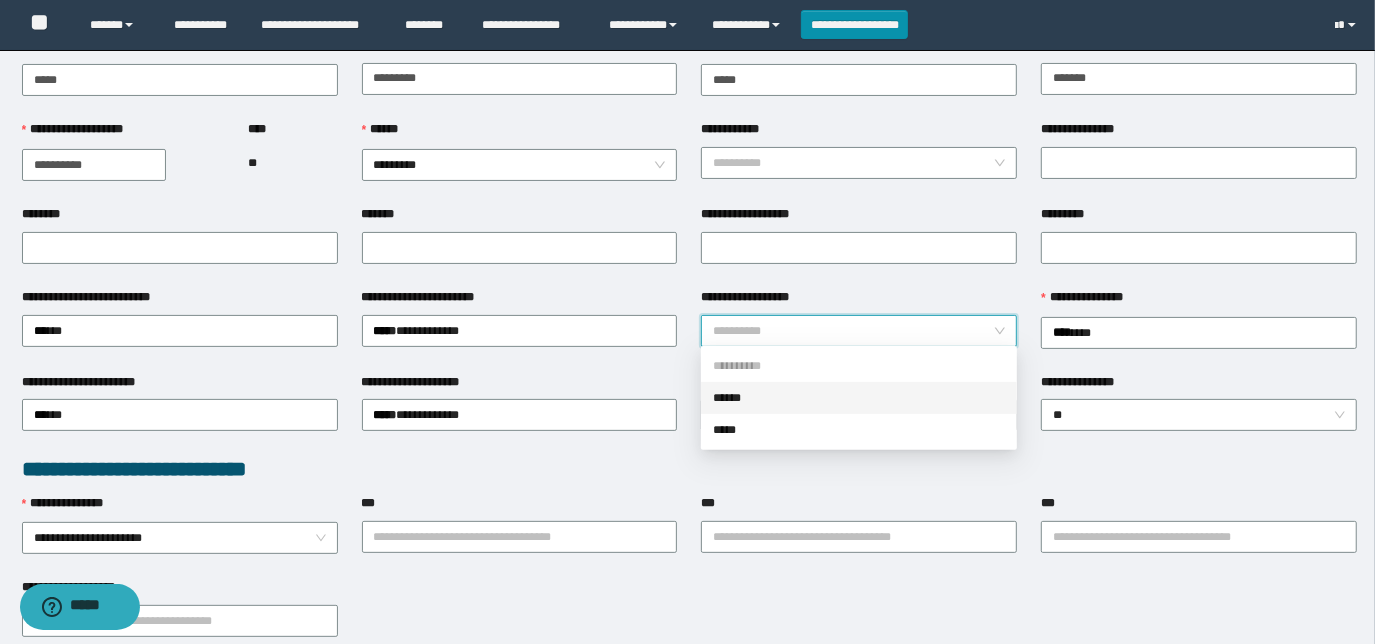 click on "******" at bounding box center (859, 398) 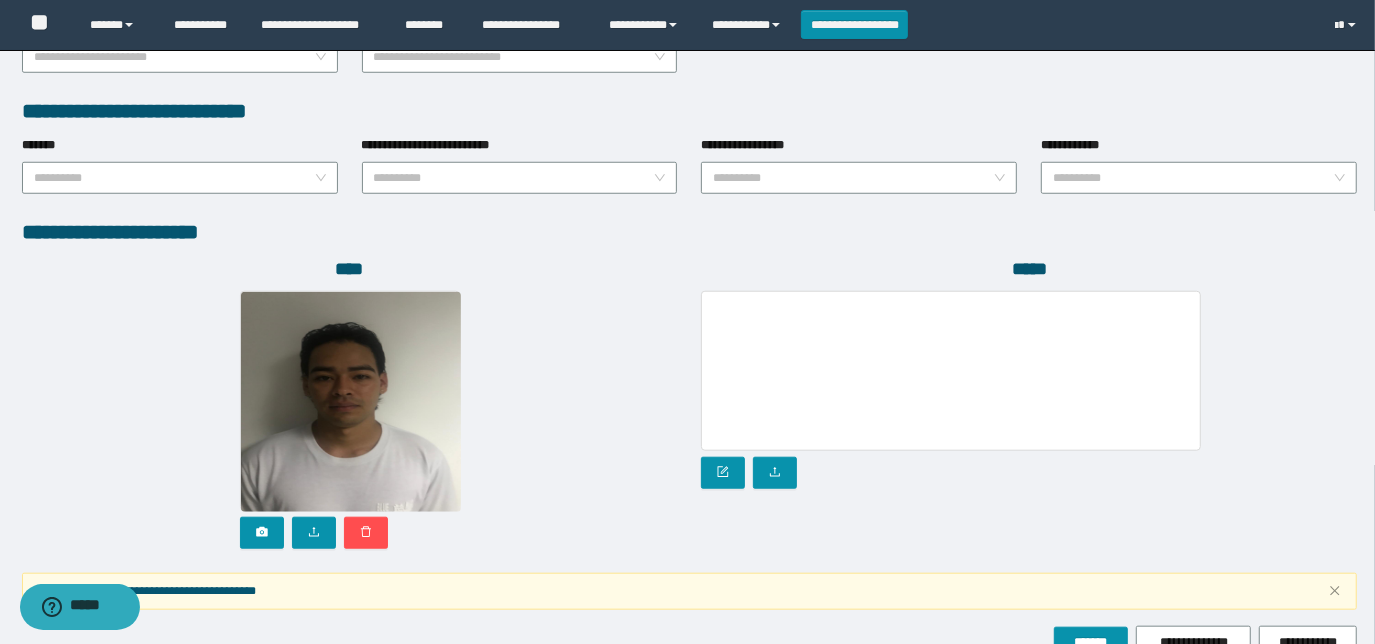 scroll, scrollTop: 1074, scrollLeft: 0, axis: vertical 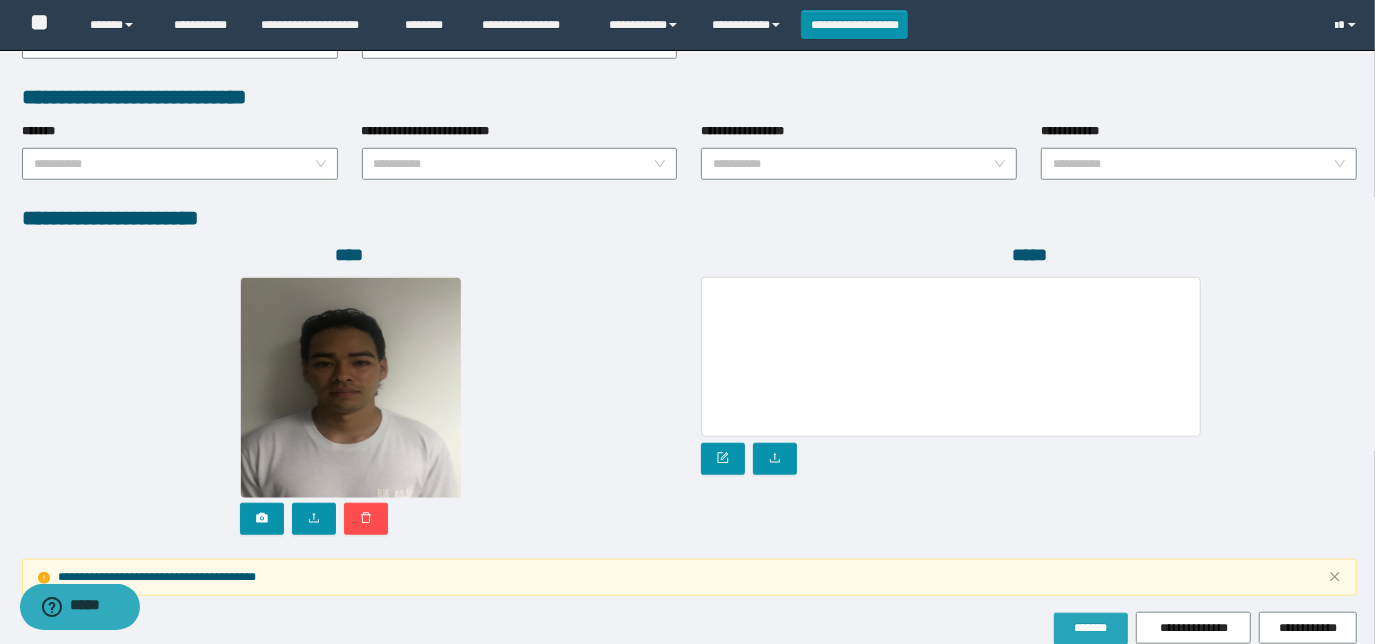 click on "*******" at bounding box center (1091, 629) 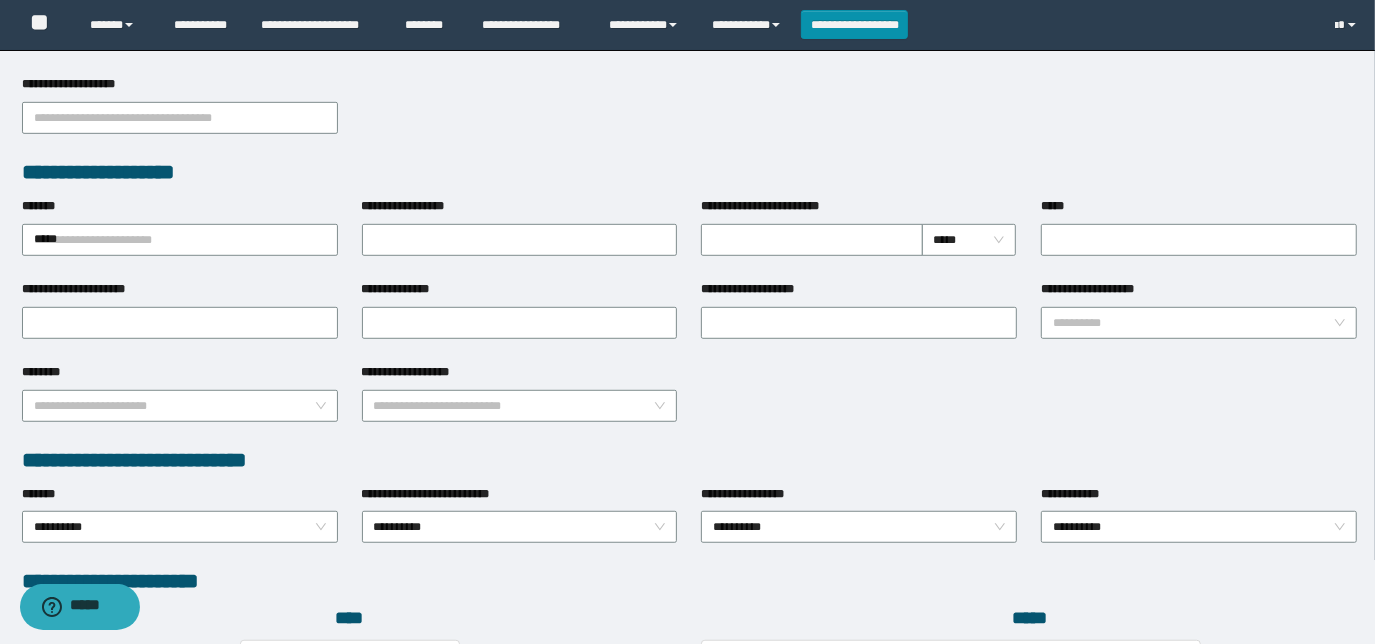 scroll, scrollTop: 630, scrollLeft: 0, axis: vertical 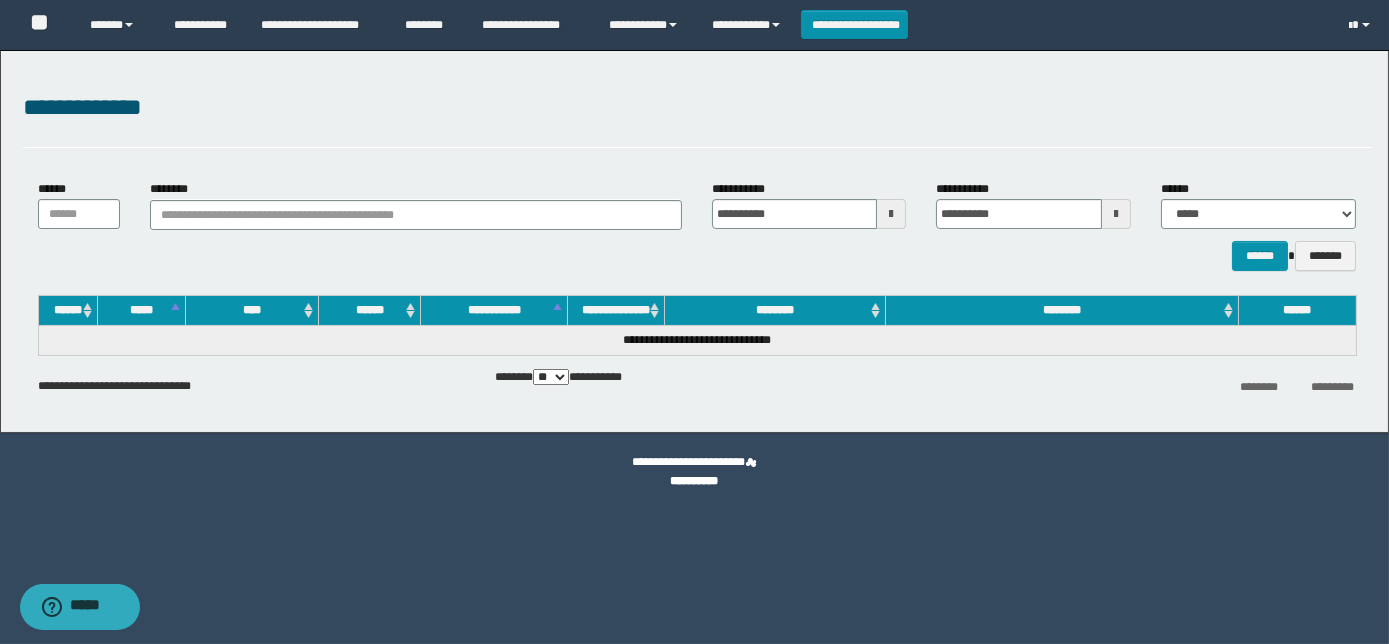 click on "**********" at bounding box center (855, 24) 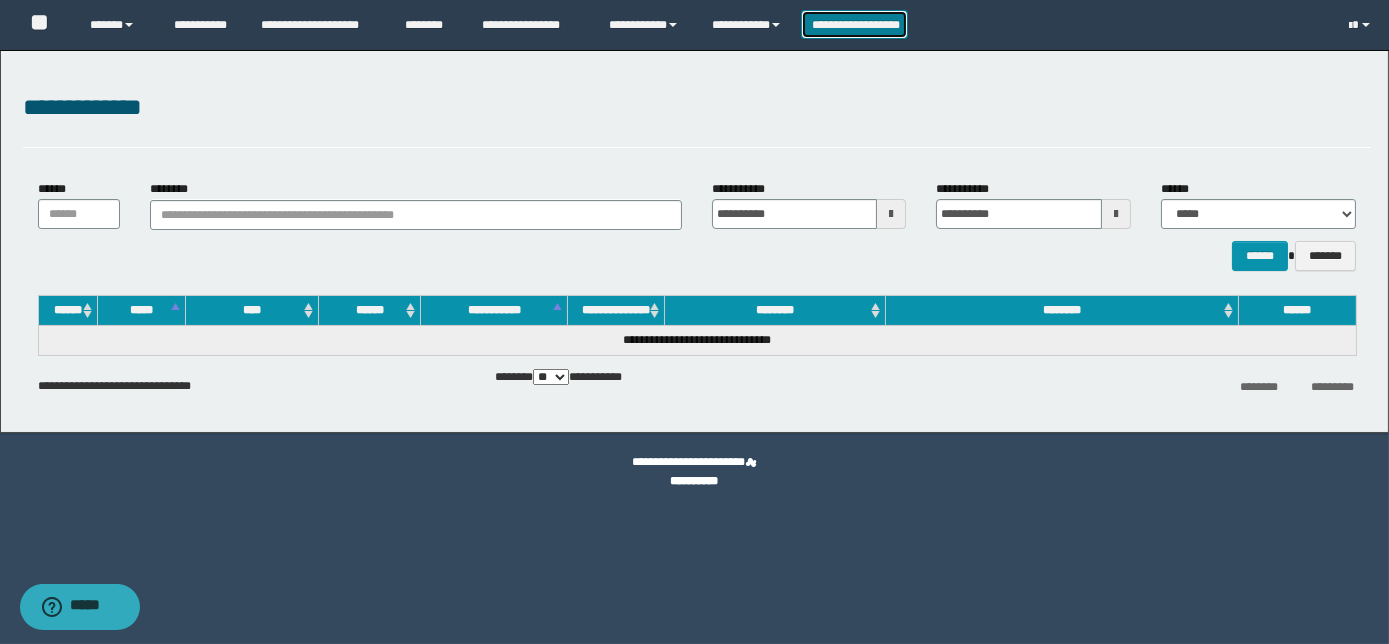 click on "**********" at bounding box center [855, 24] 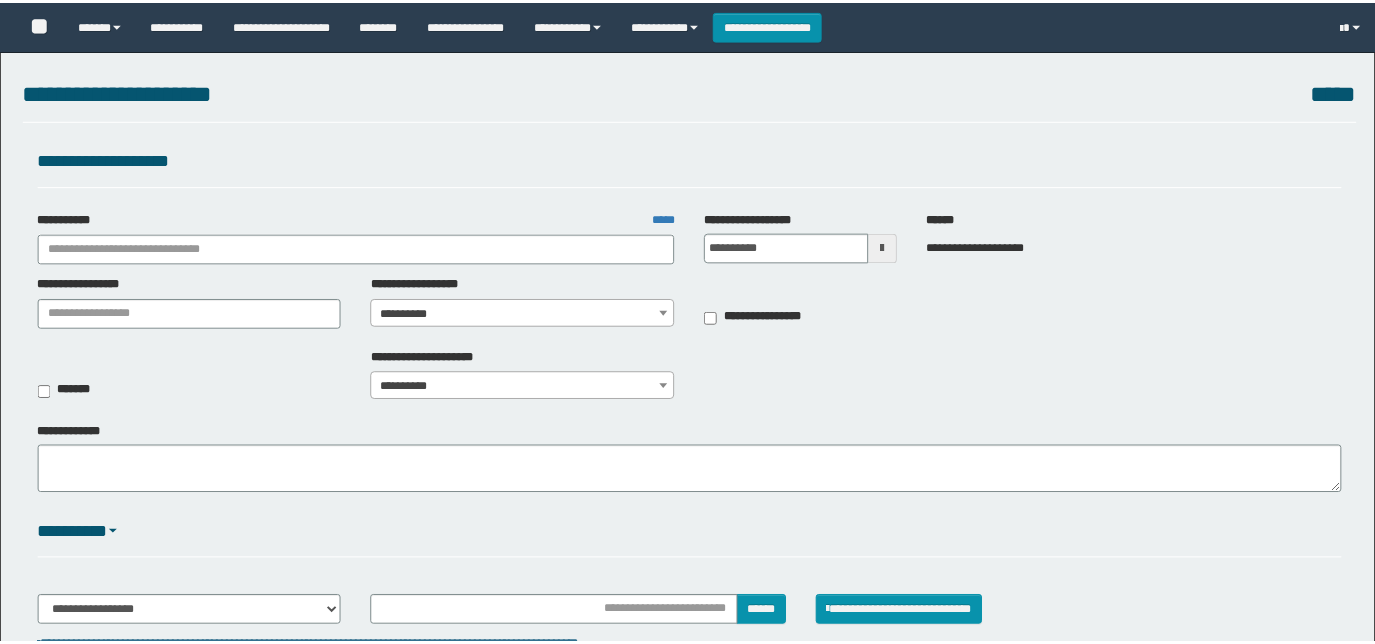 scroll, scrollTop: 0, scrollLeft: 0, axis: both 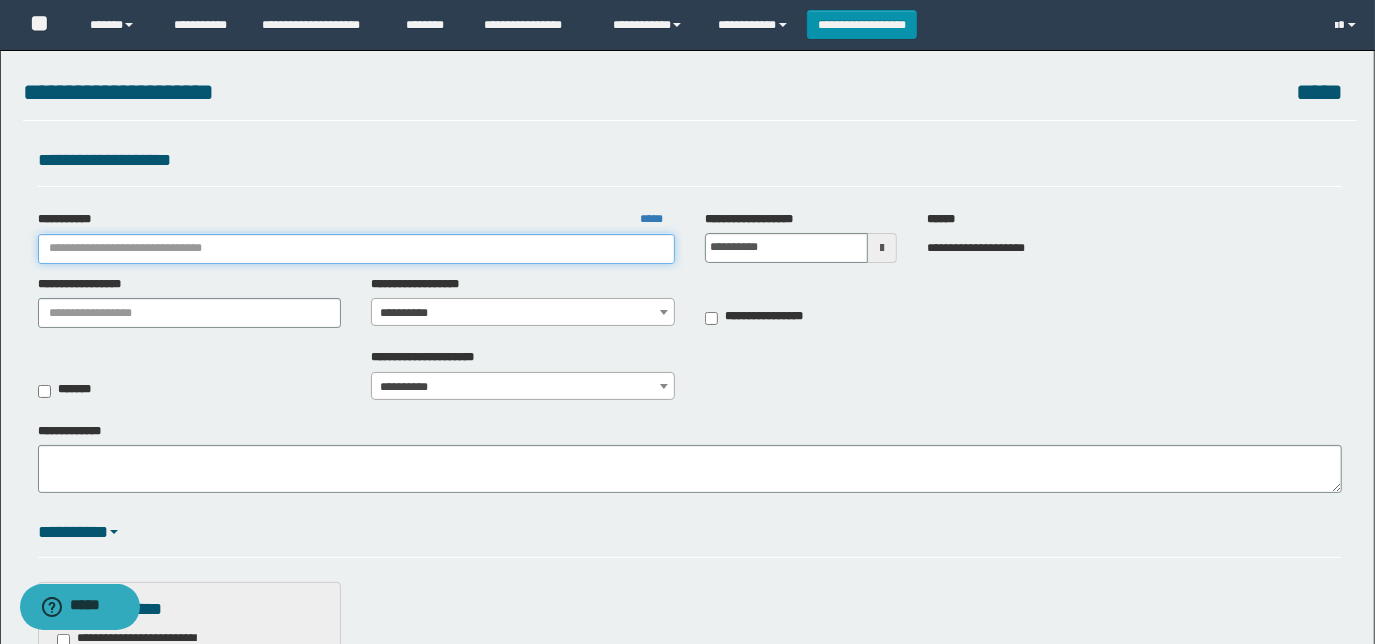 click on "**********" at bounding box center [356, 249] 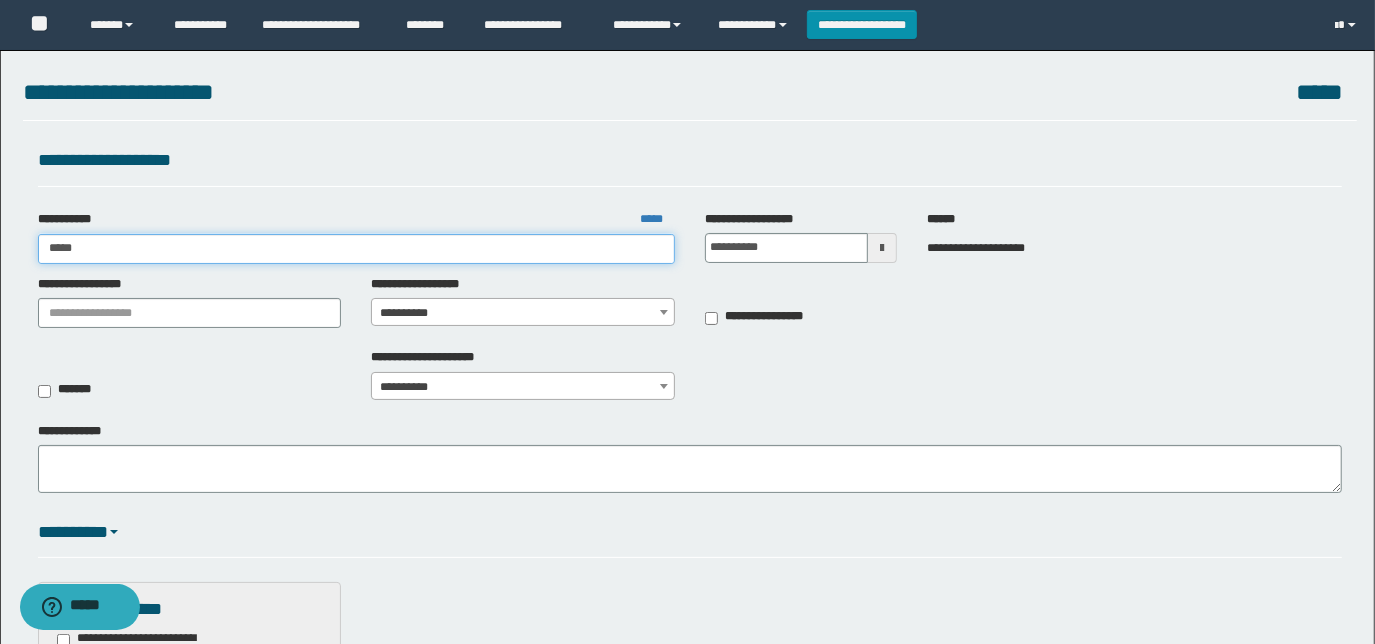 type on "******" 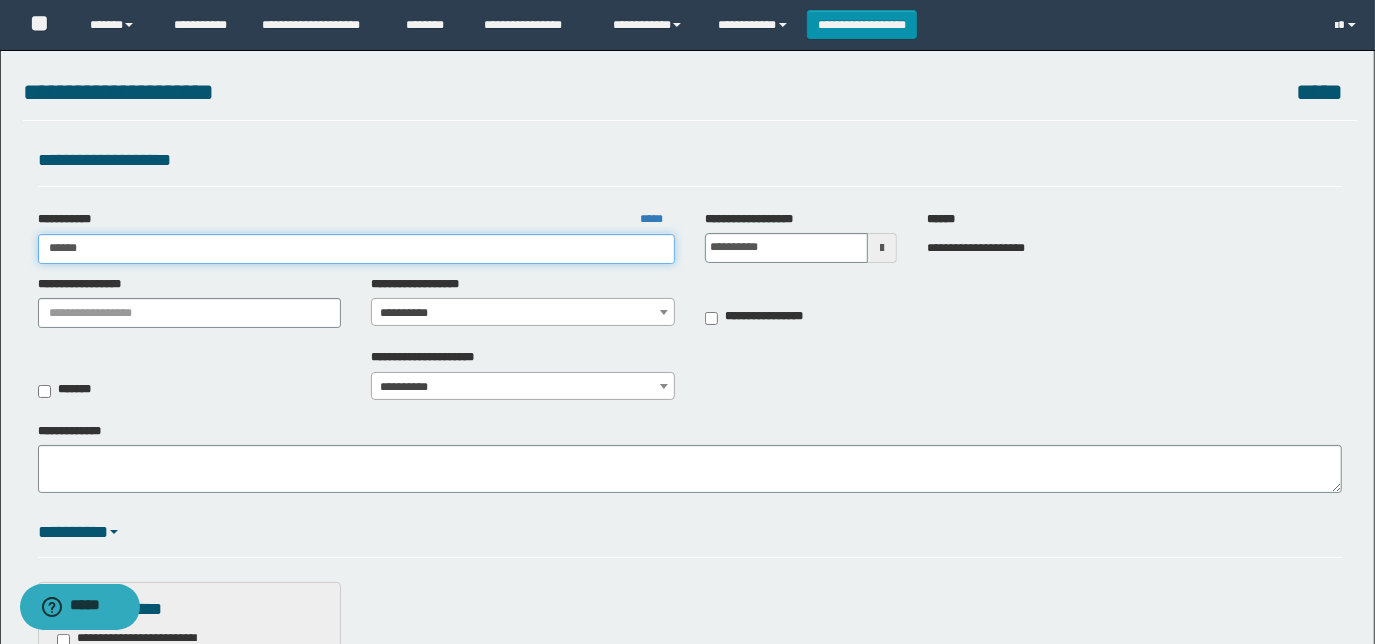 type on "******" 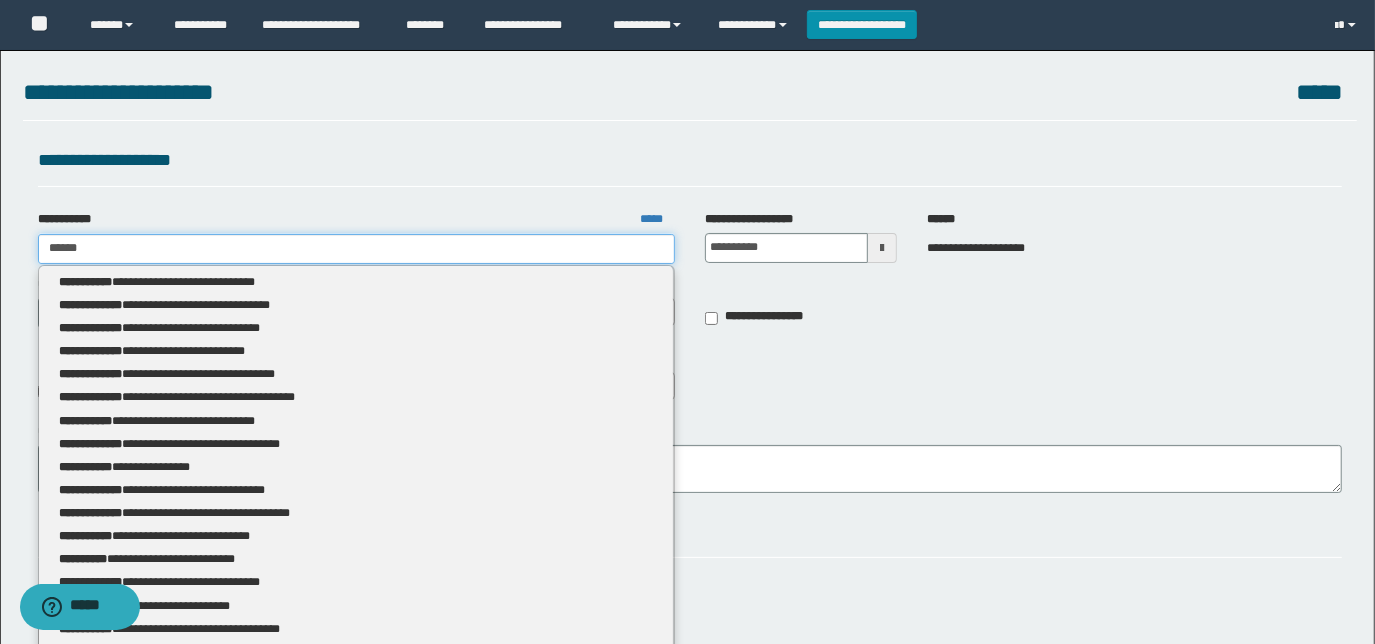 type 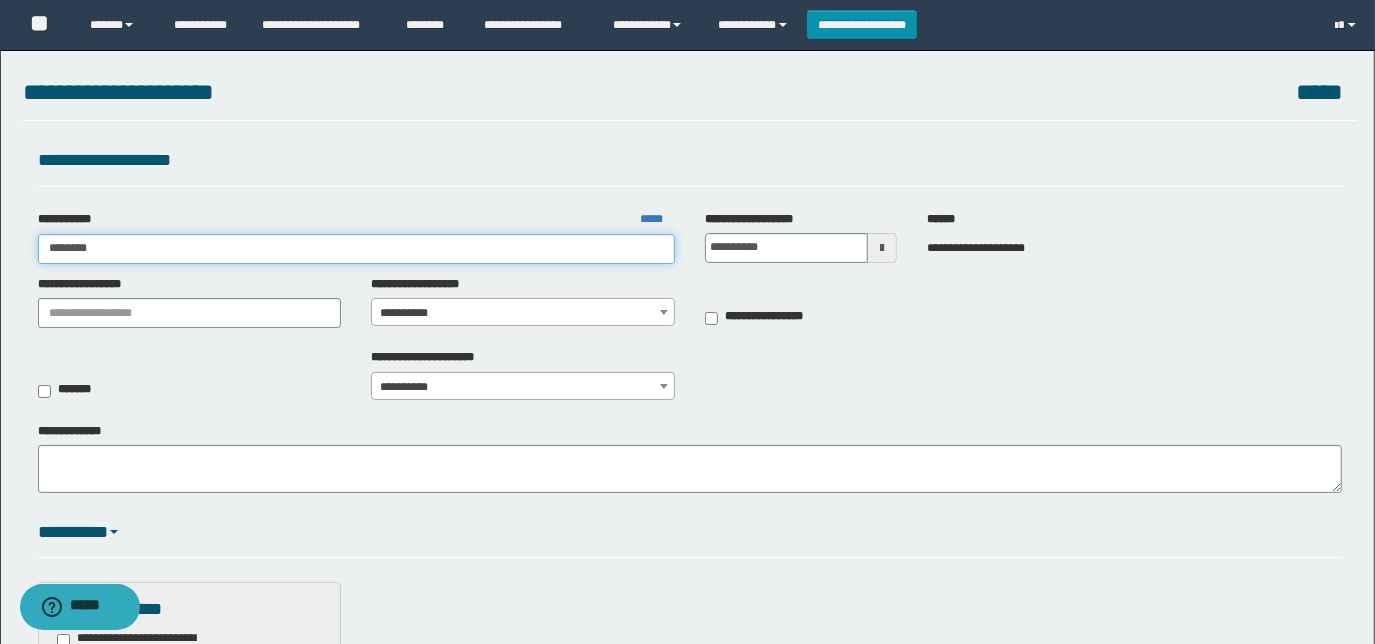 type on "*********" 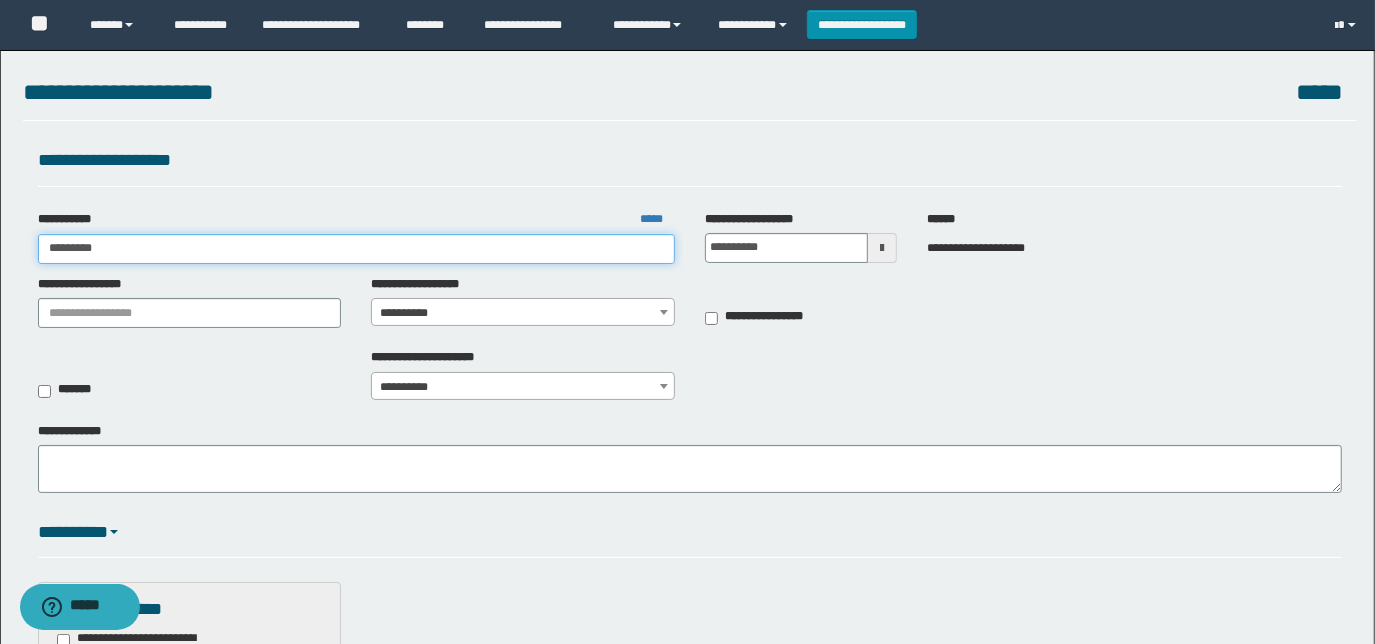 type on "*********" 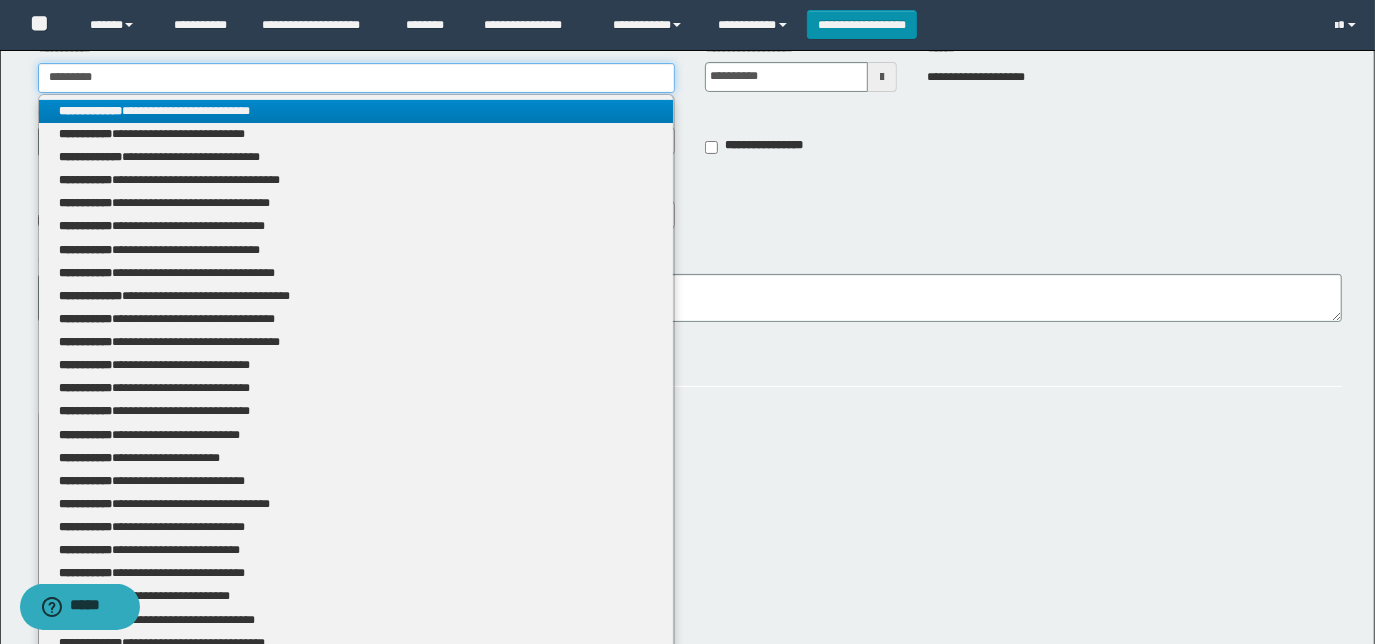 scroll, scrollTop: 148, scrollLeft: 0, axis: vertical 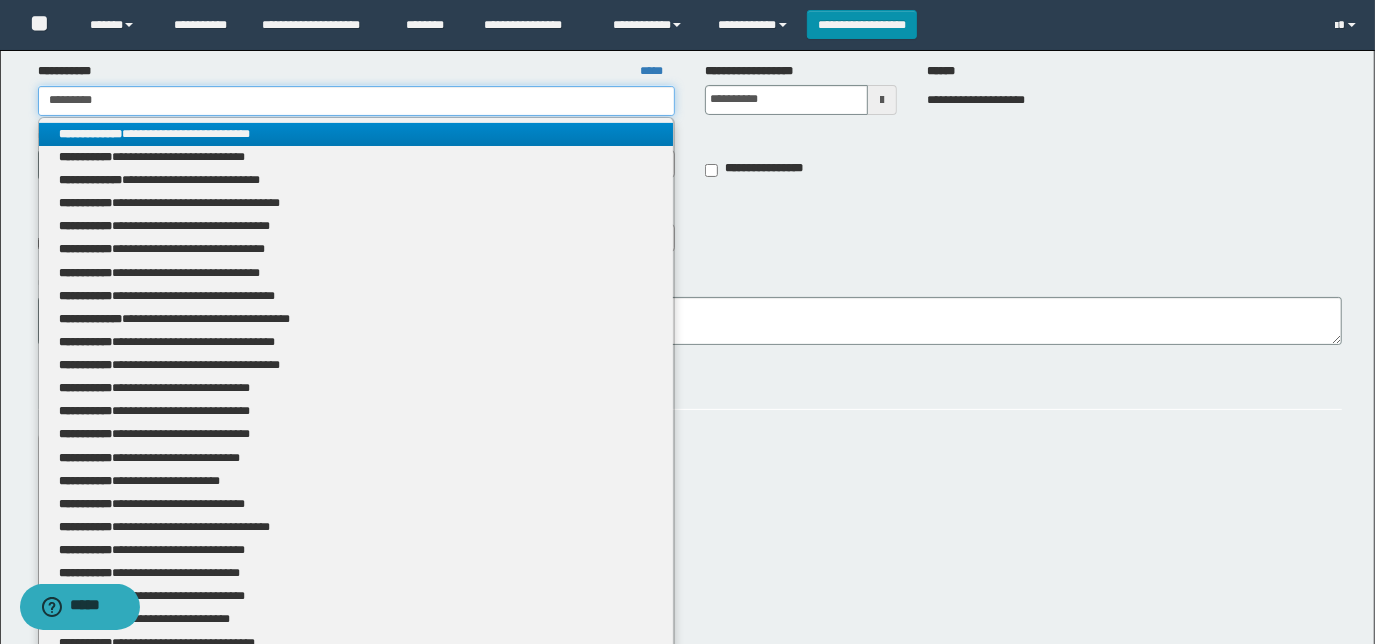 type on "*********" 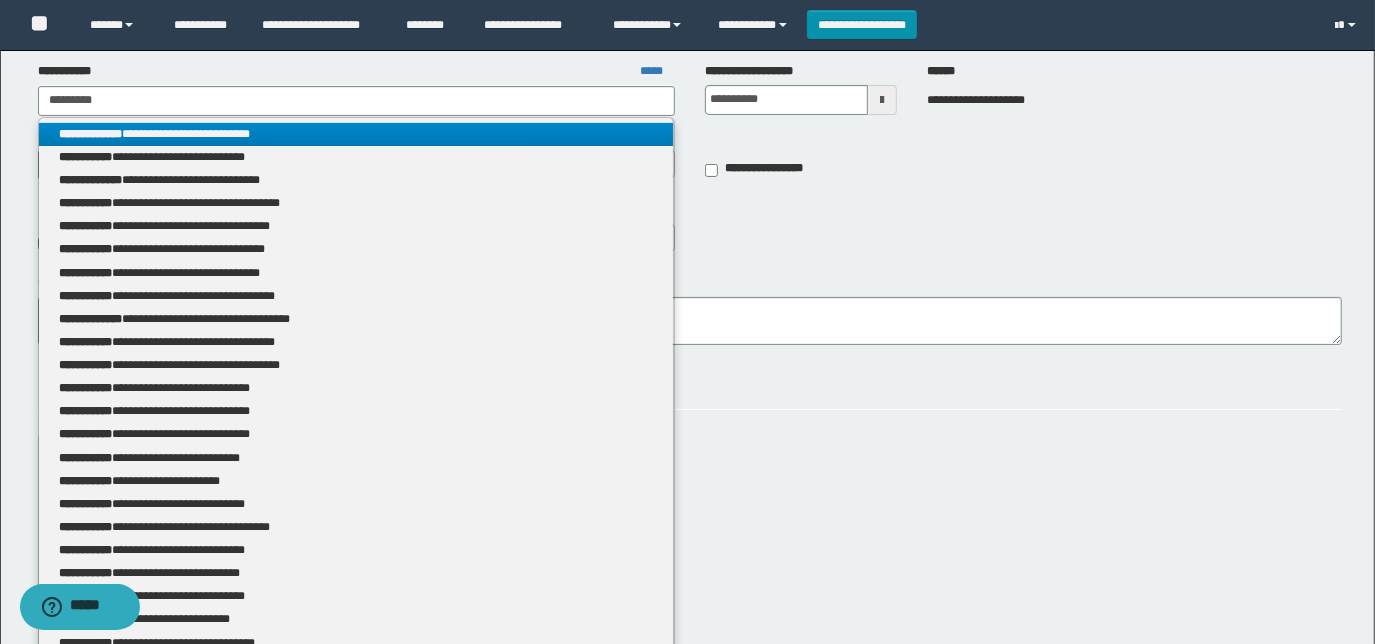 type 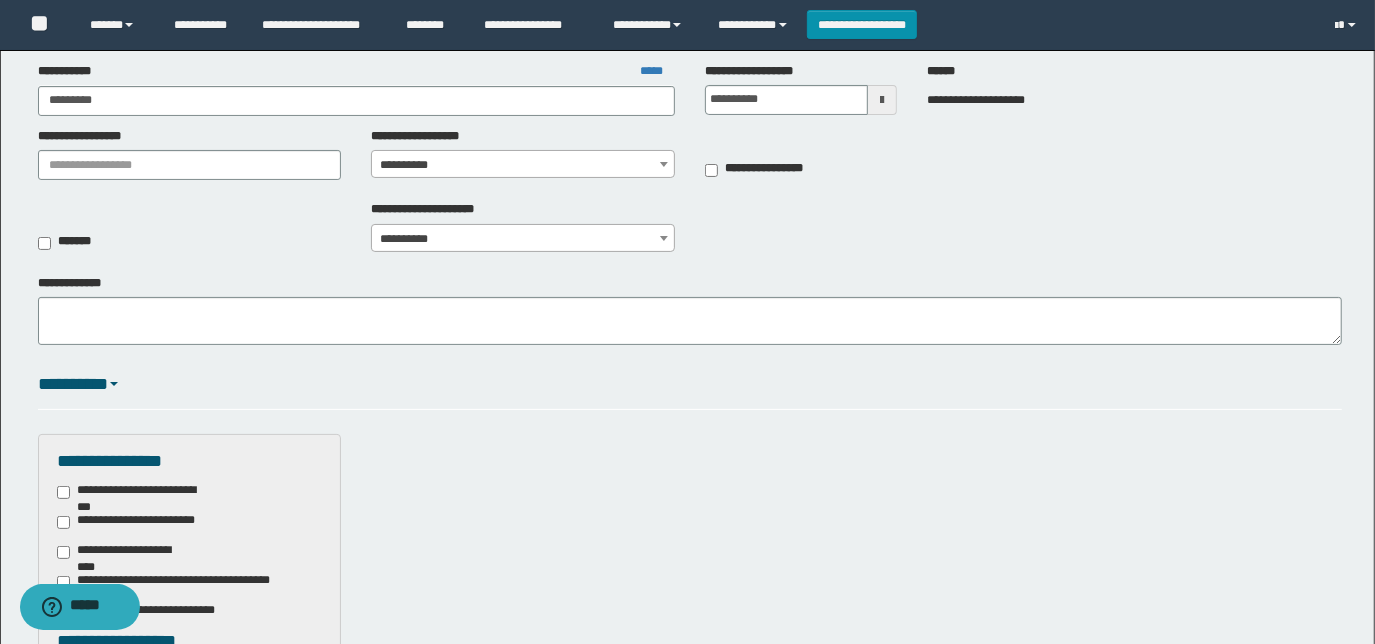 click on "**********" at bounding box center [690, 232] 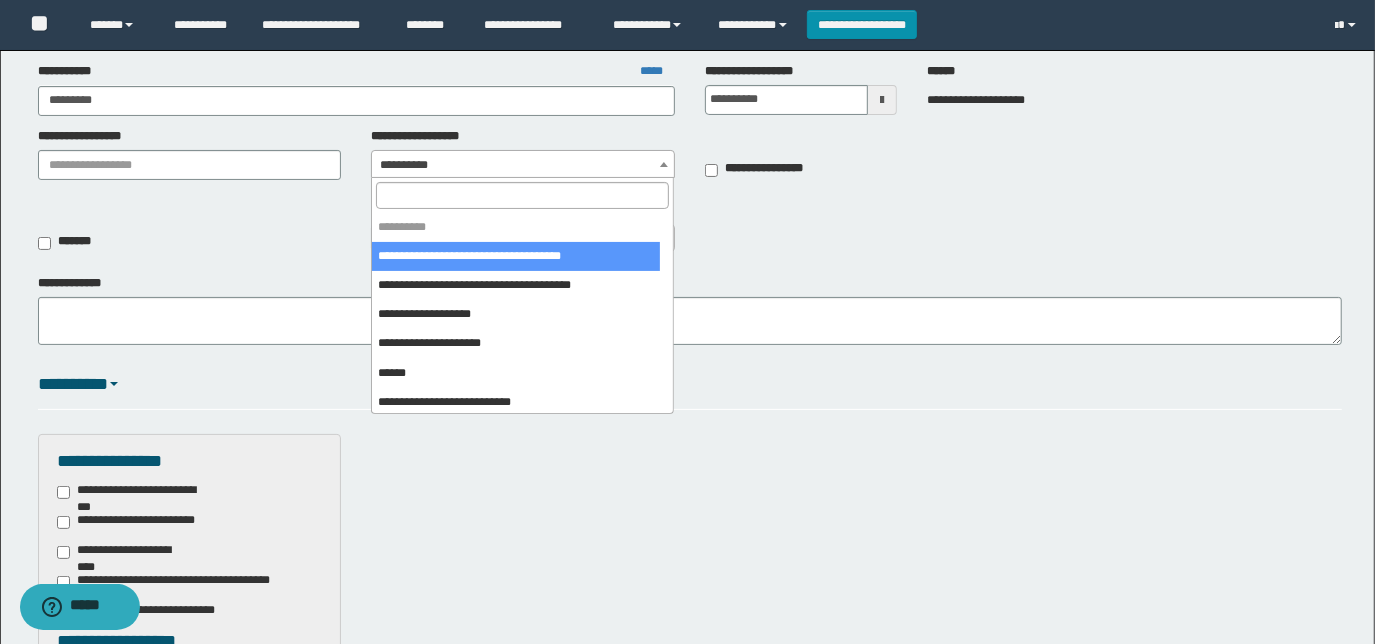 click on "**********" at bounding box center [523, 165] 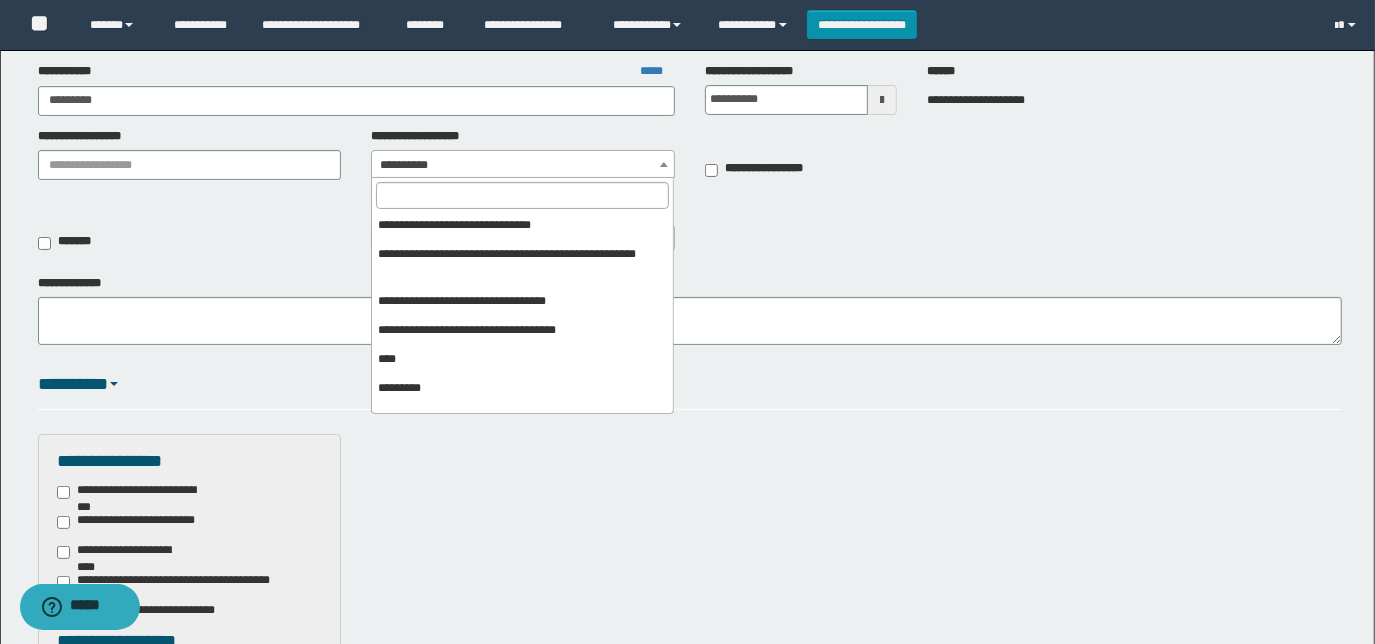 scroll, scrollTop: 214, scrollLeft: 0, axis: vertical 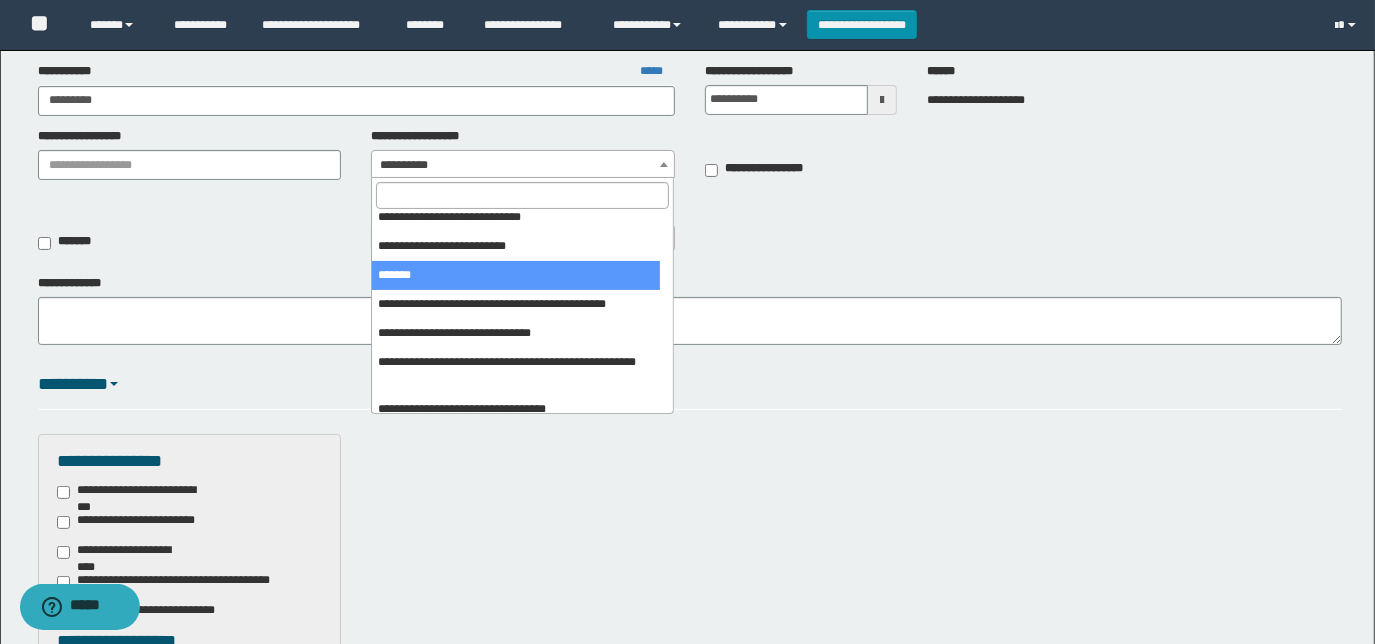 select on "***" 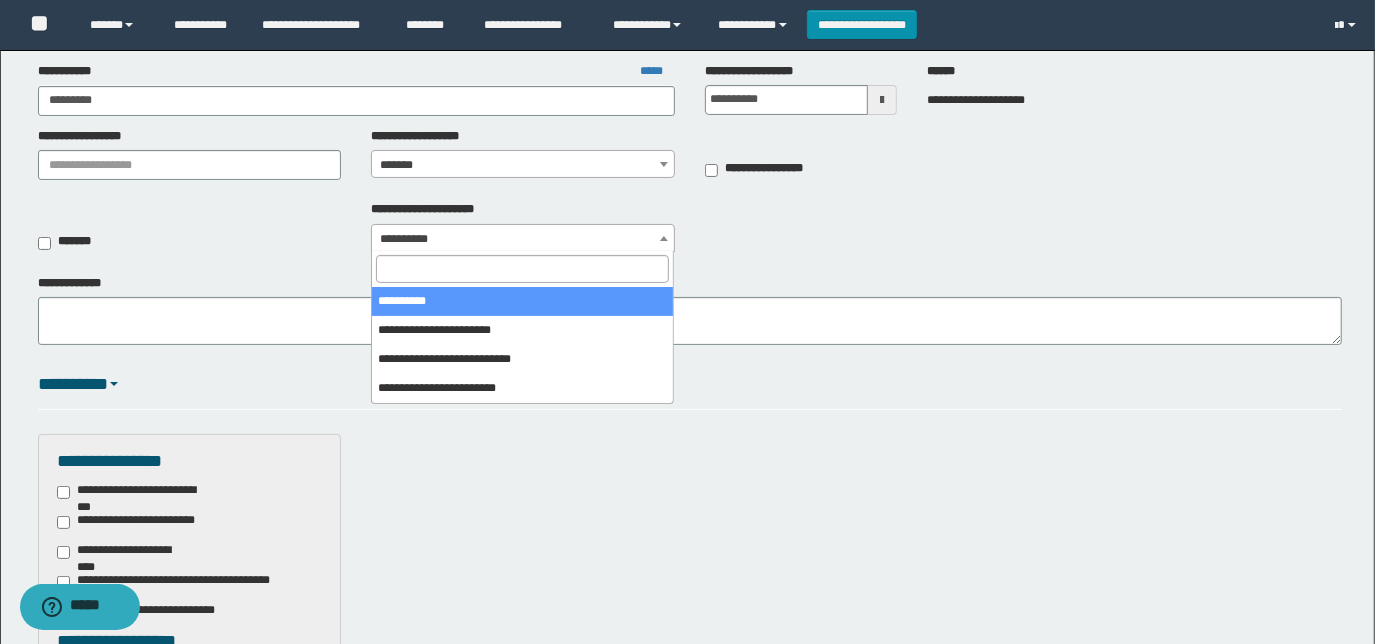 click on "**********" at bounding box center (523, 239) 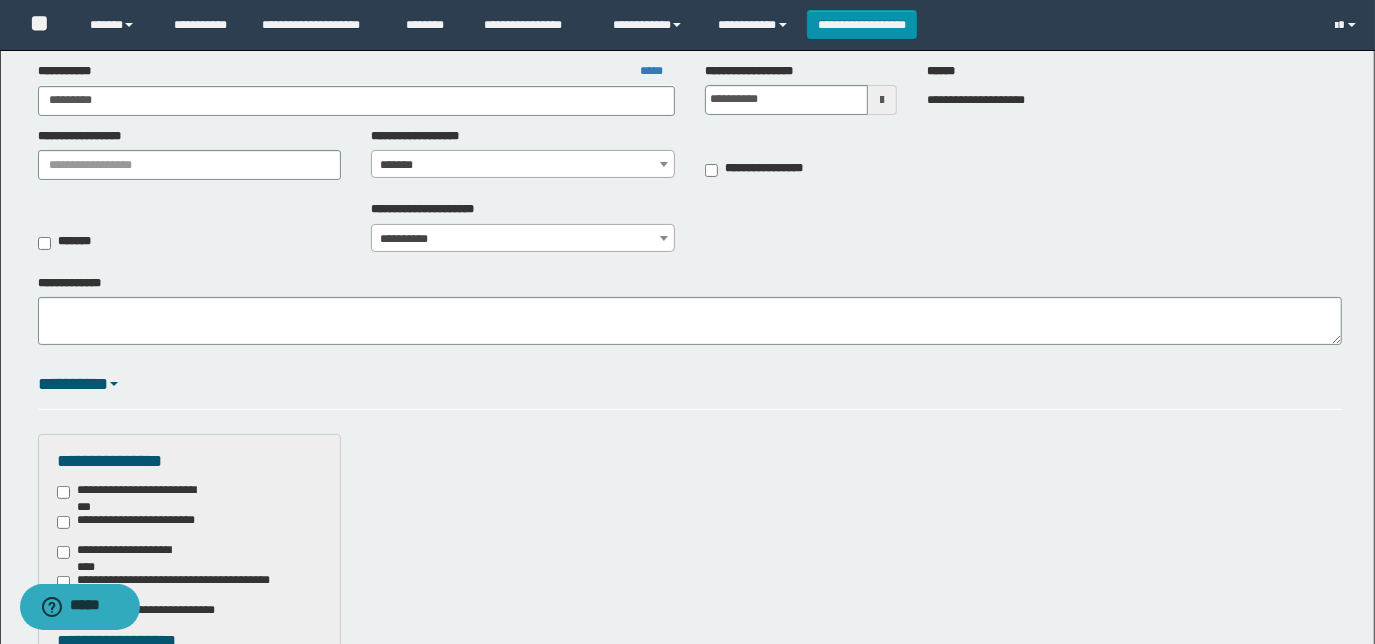 click on "*******" at bounding box center (190, 243) 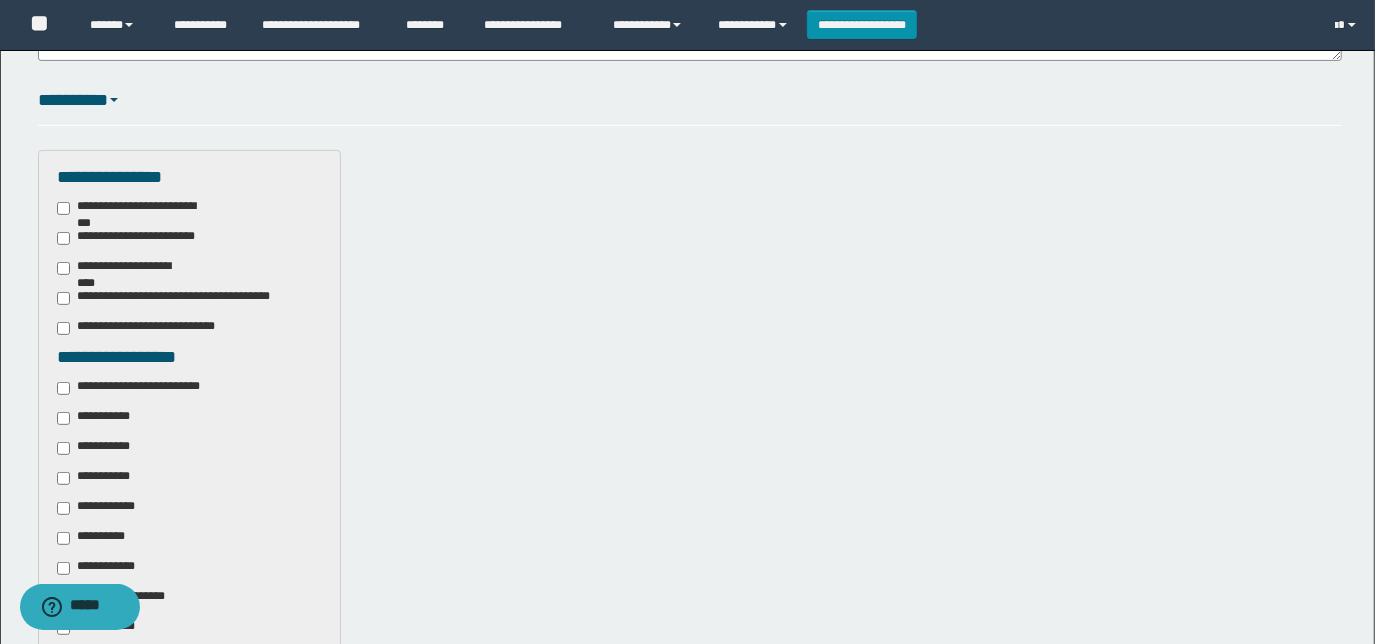 scroll, scrollTop: 432, scrollLeft: 0, axis: vertical 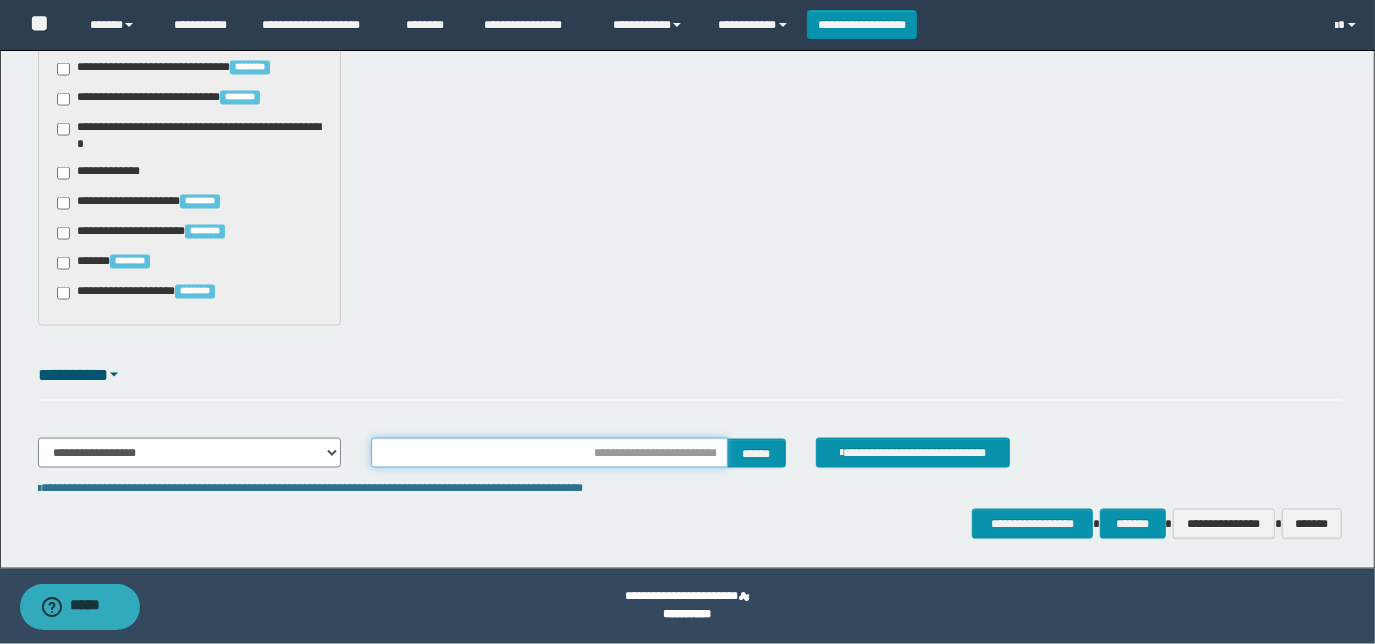 click at bounding box center [549, 453] 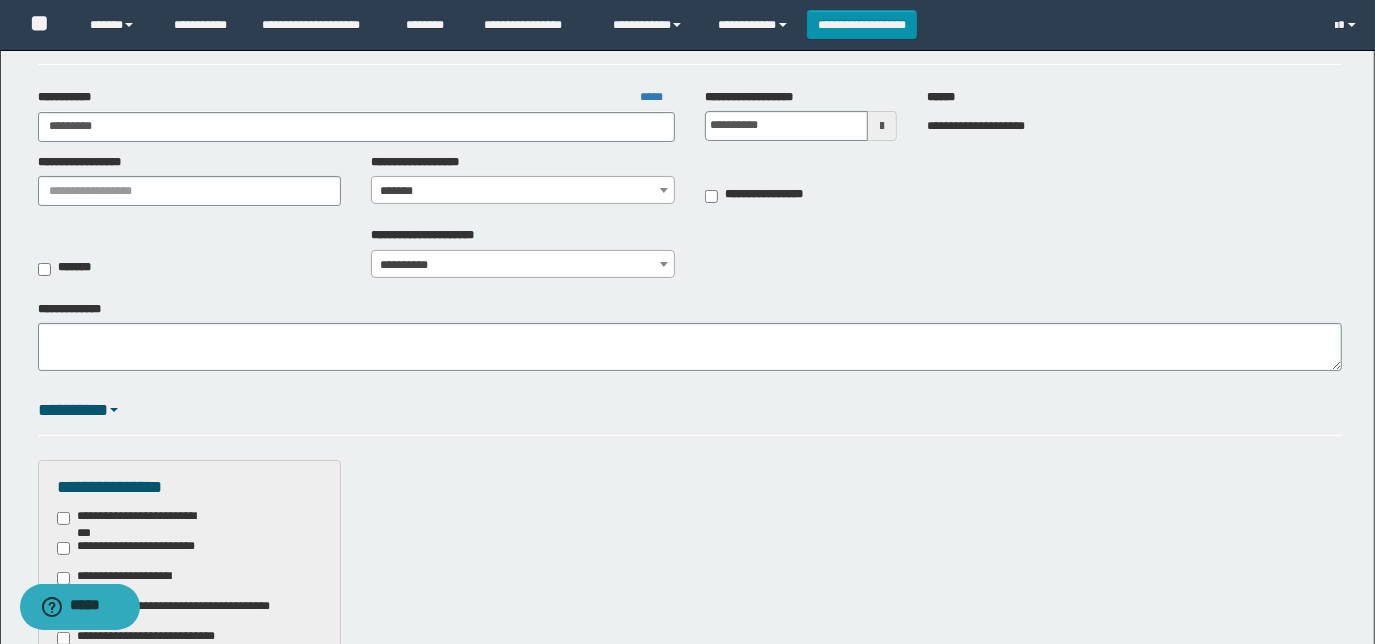 scroll, scrollTop: 0, scrollLeft: 0, axis: both 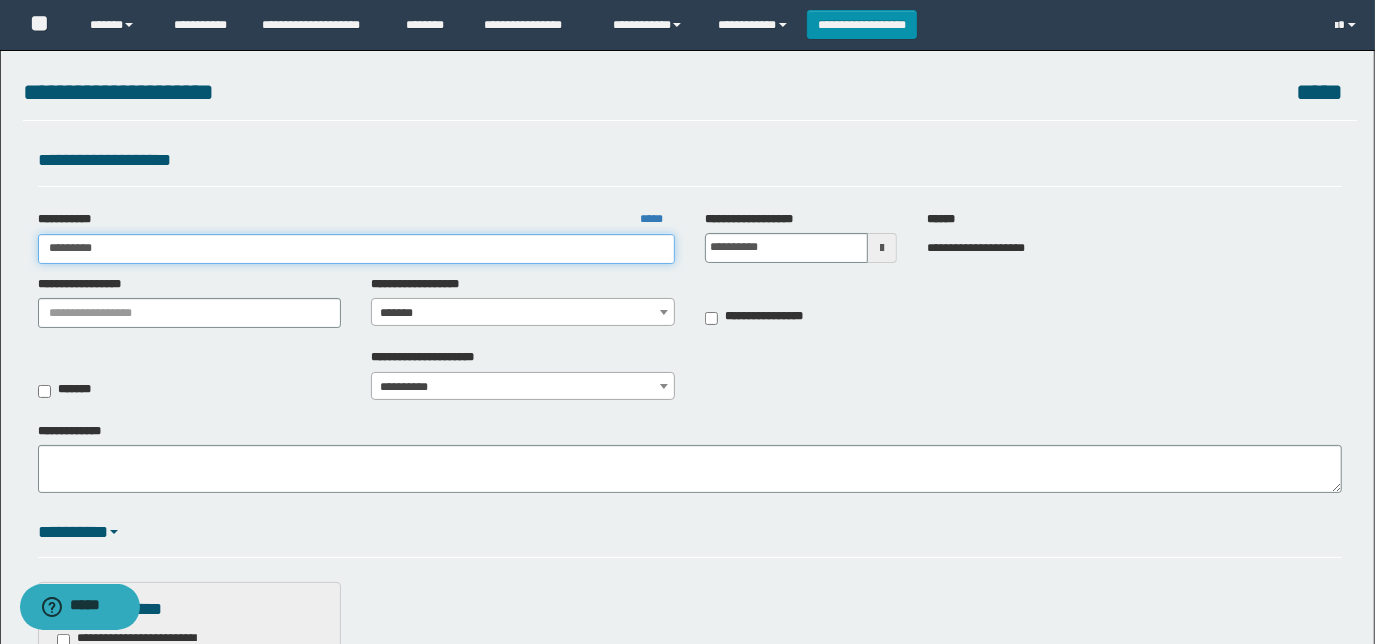 type on "*********" 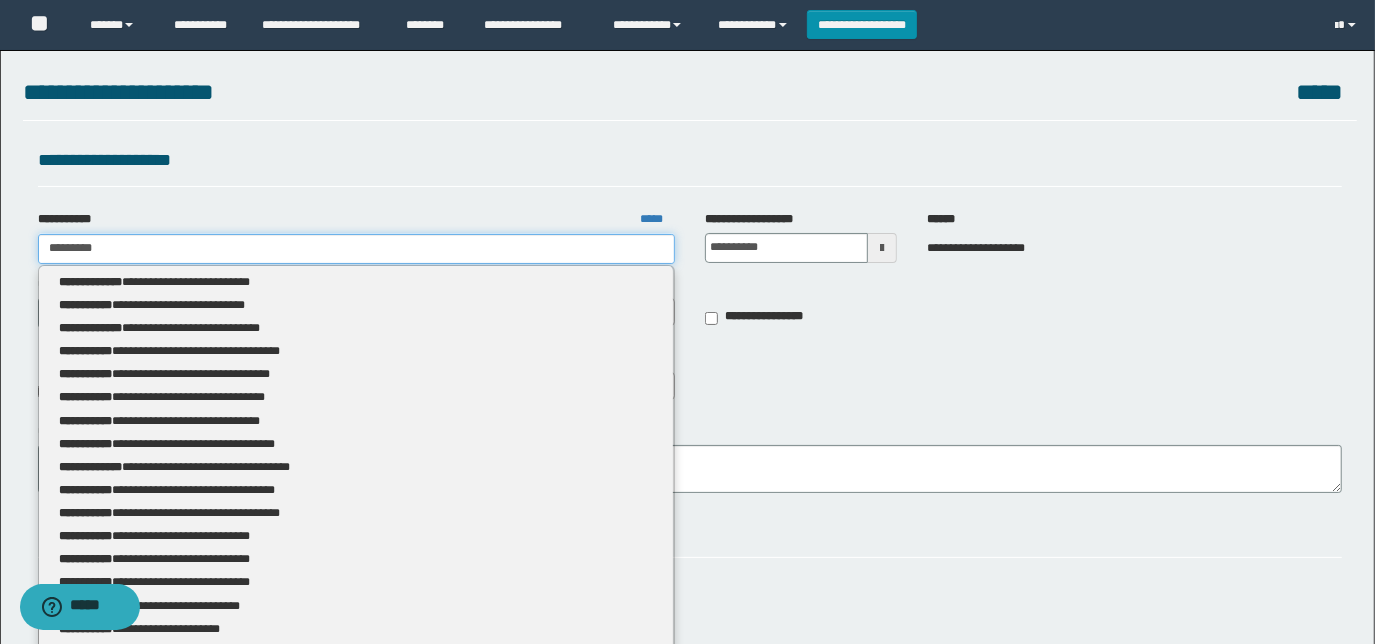 click on "*********" at bounding box center [356, 249] 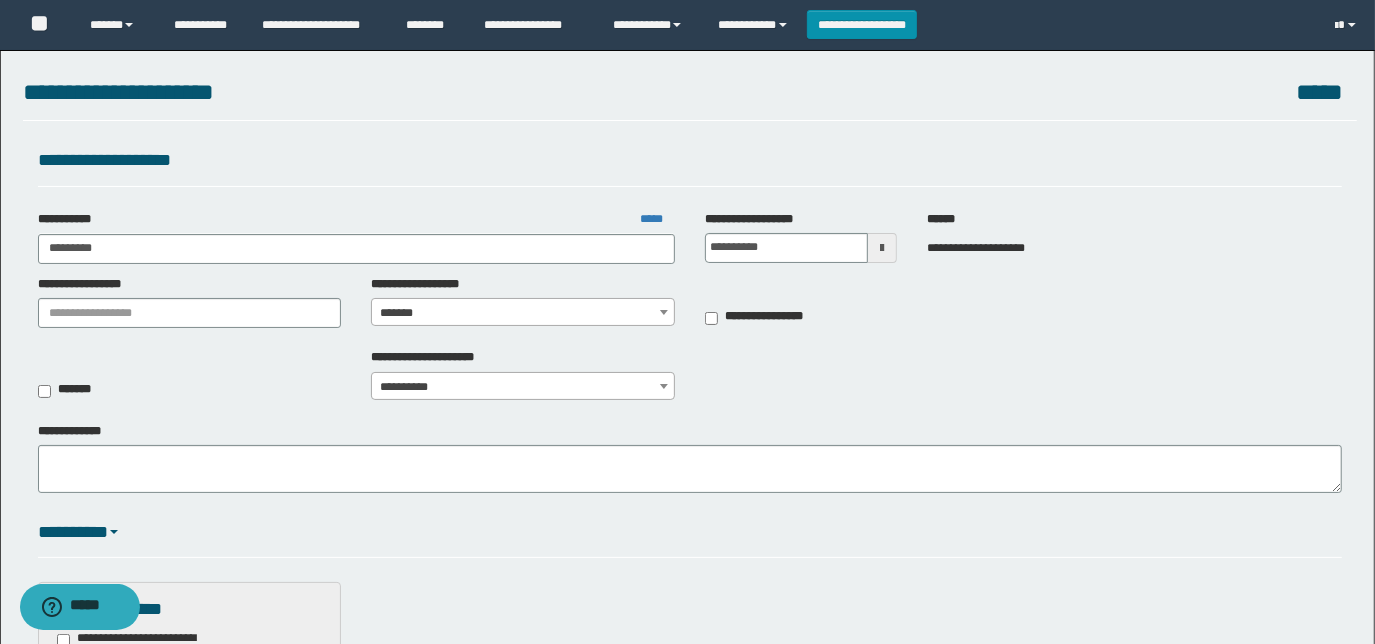 click on "**********" at bounding box center [690, 166] 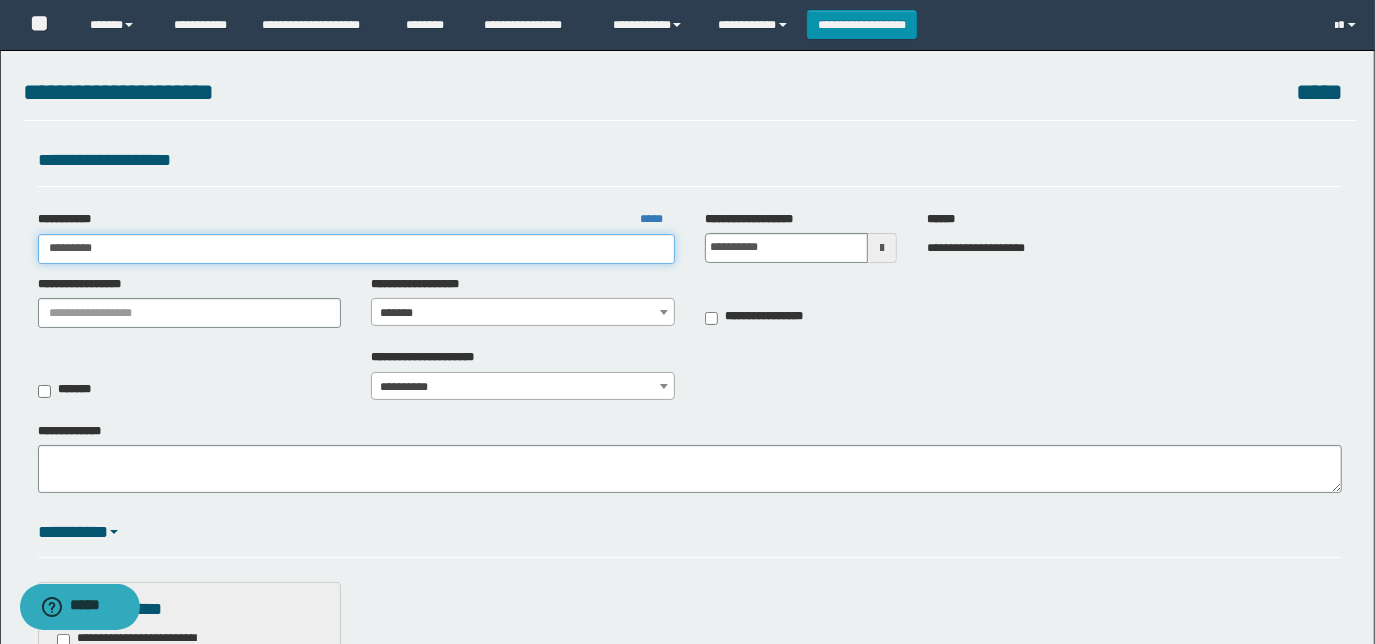 type on "*********" 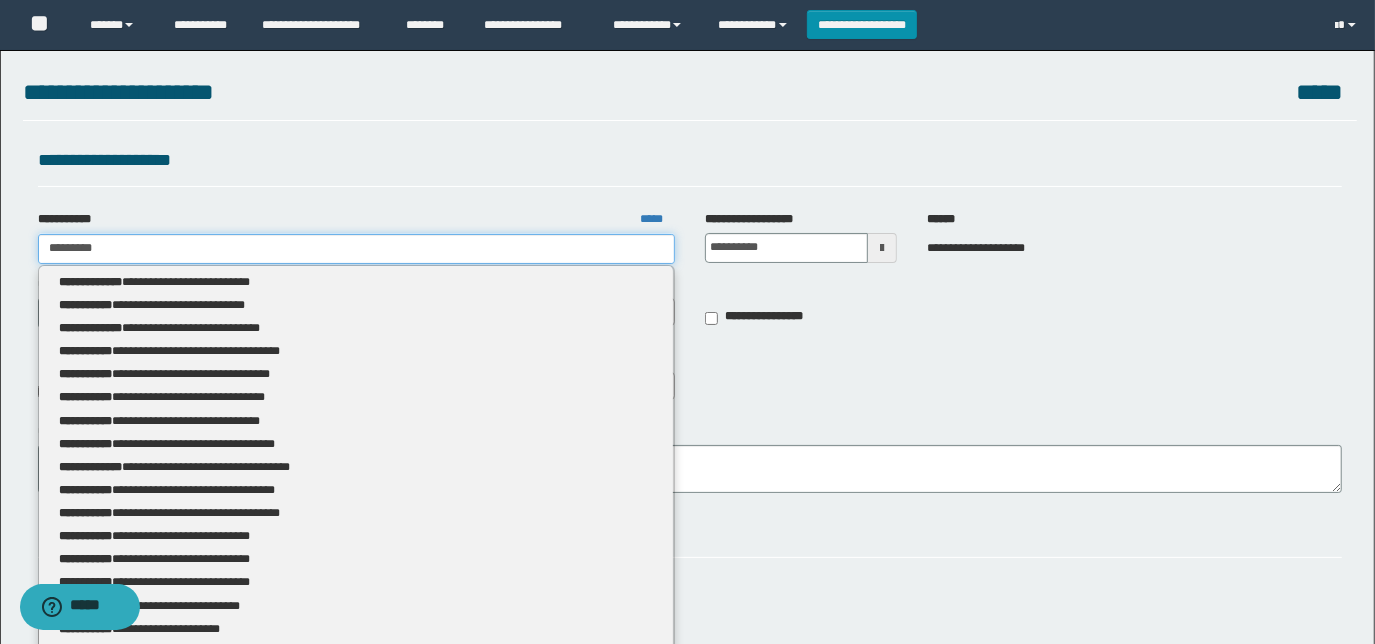 click on "*********" at bounding box center (356, 249) 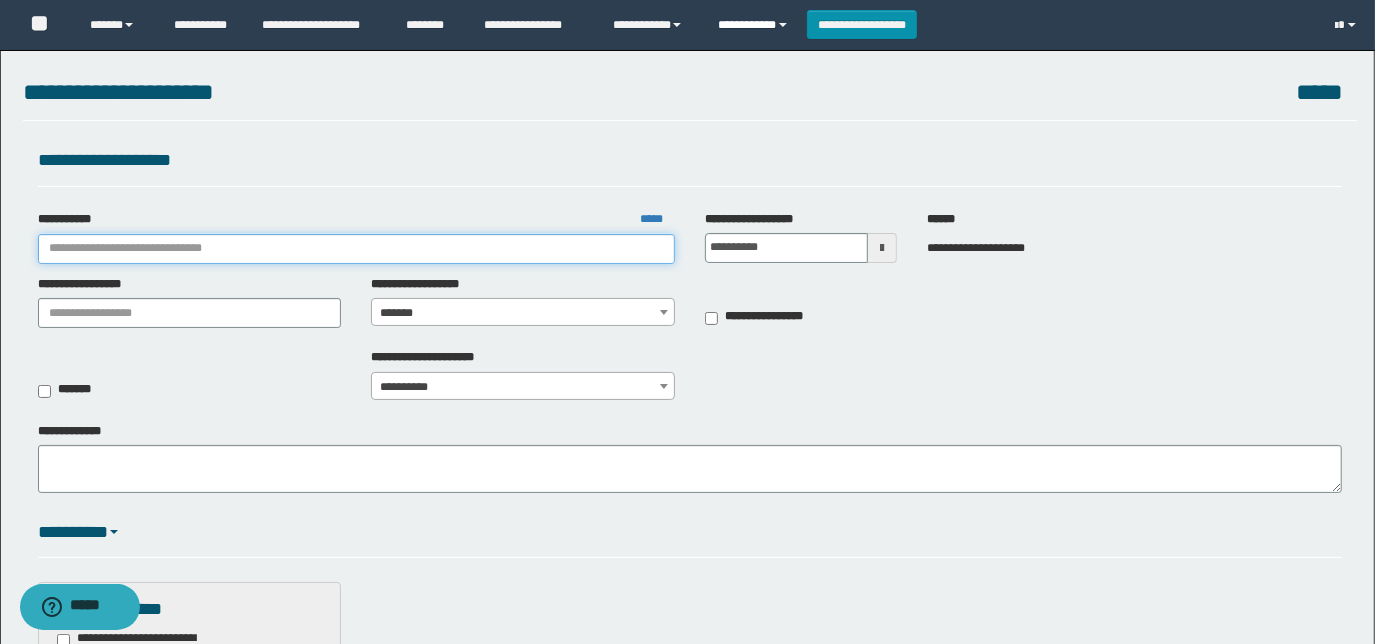type 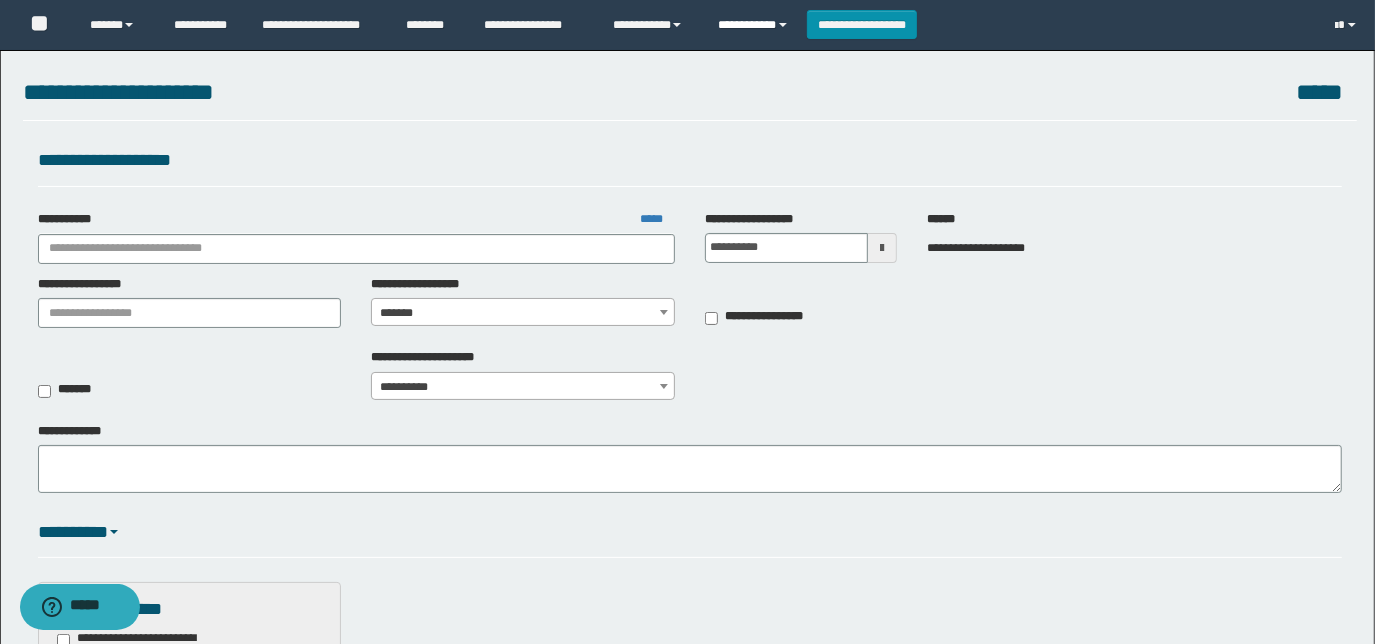 click on "**********" at bounding box center (755, 25) 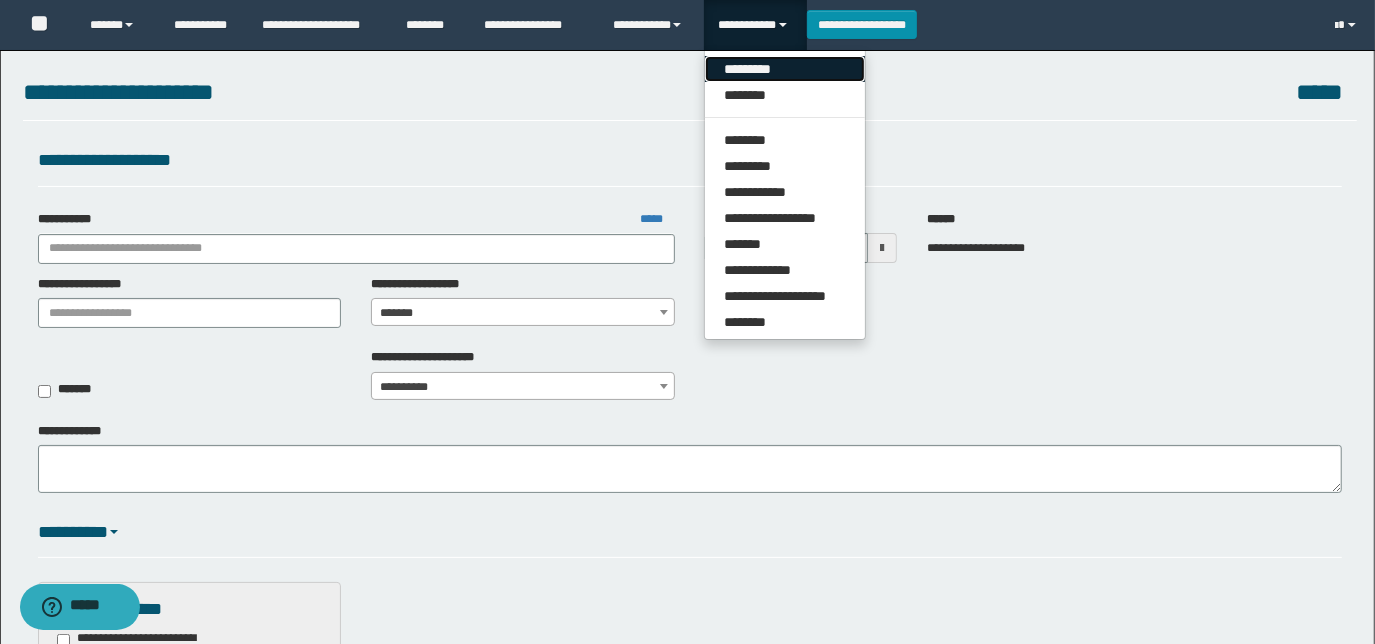 click on "*********" at bounding box center (785, 69) 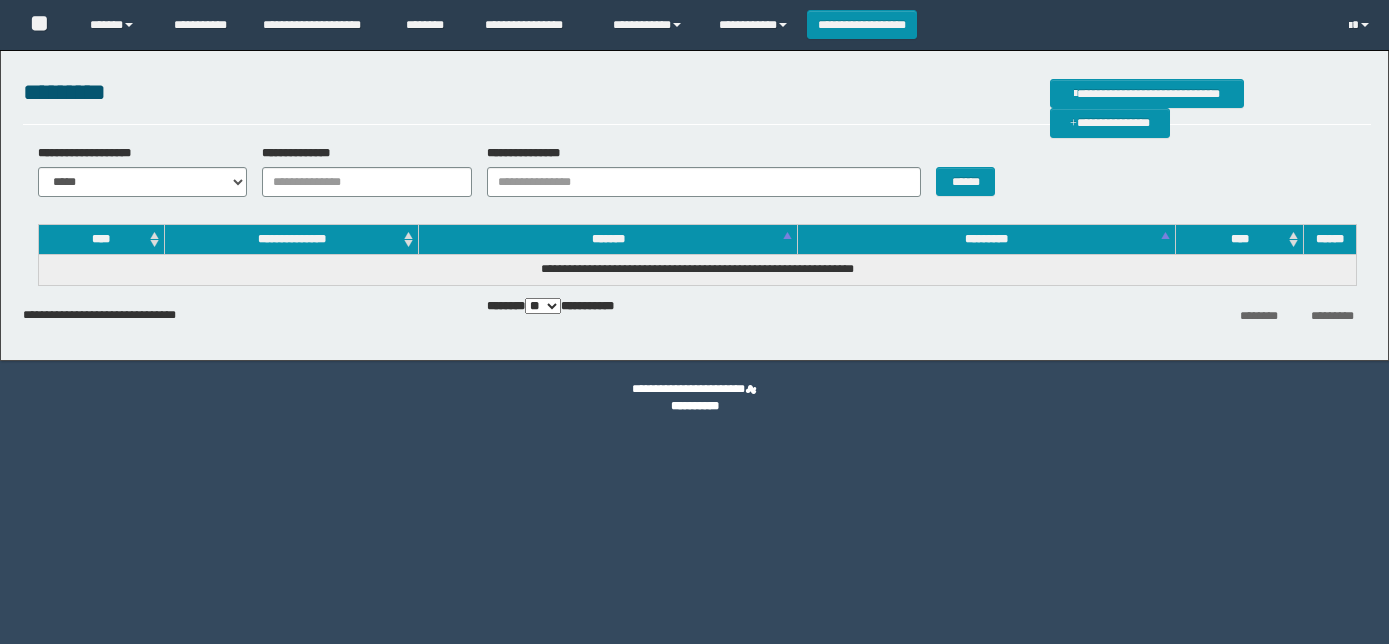 scroll, scrollTop: 0, scrollLeft: 0, axis: both 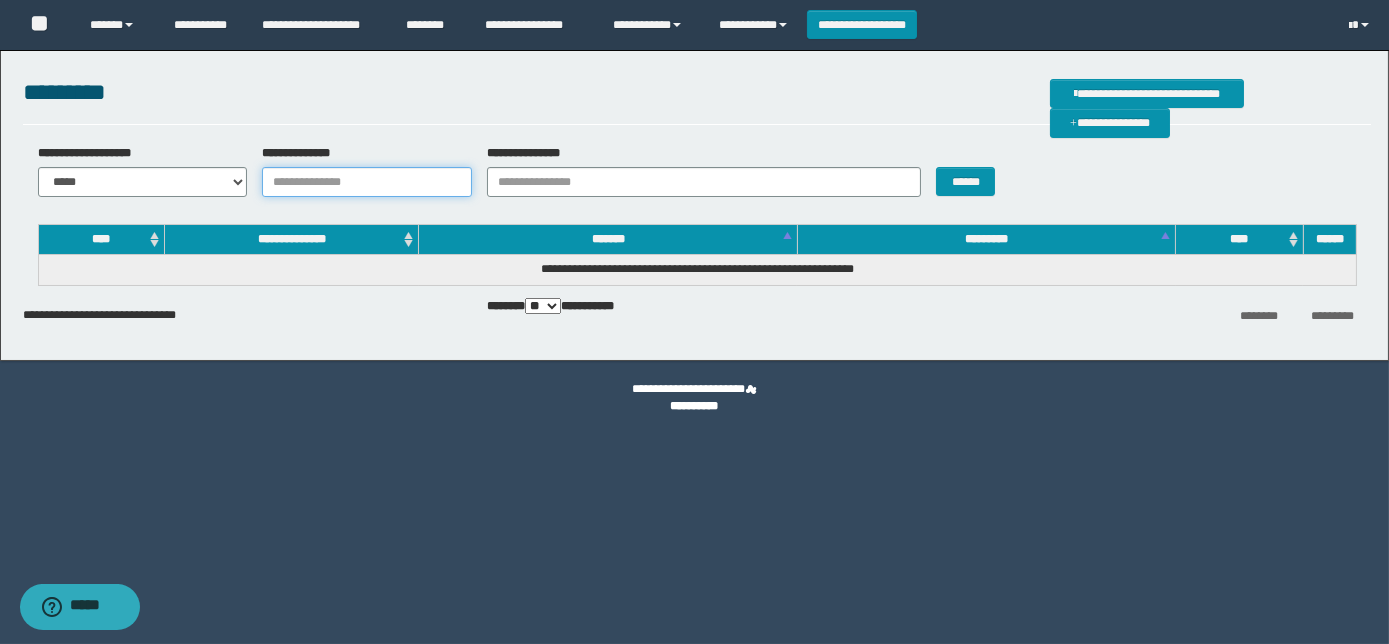 click on "**********" at bounding box center (367, 182) 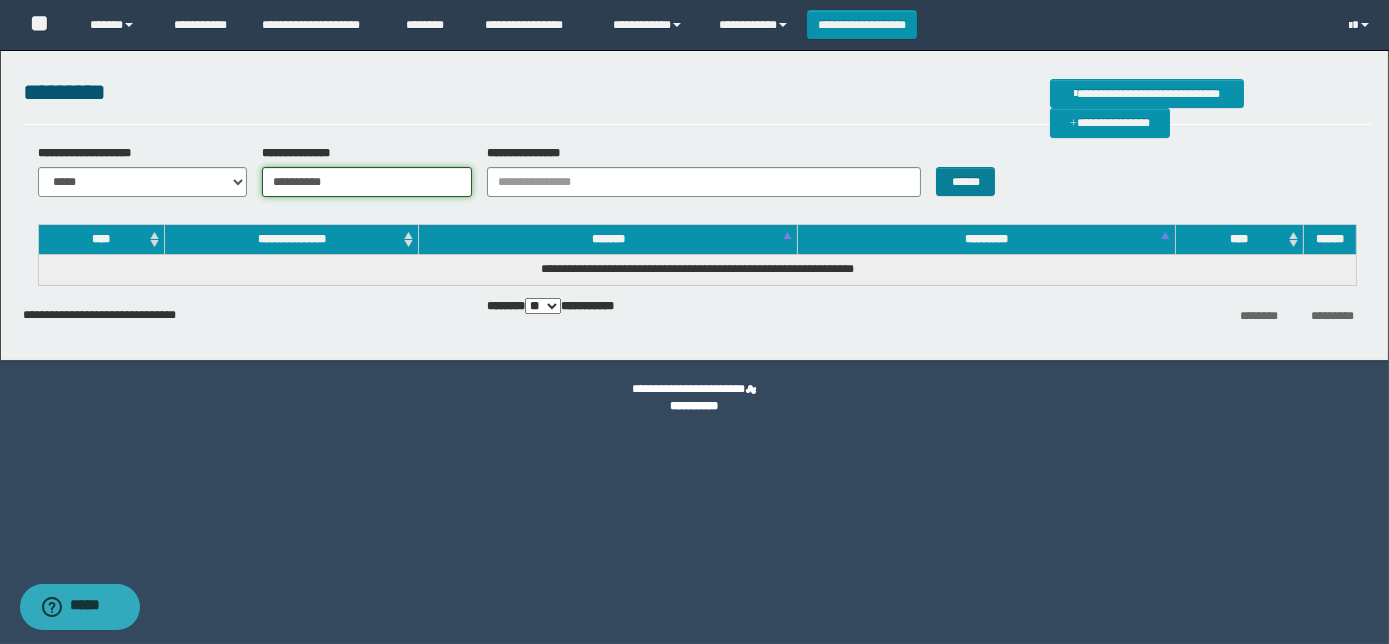 type on "**********" 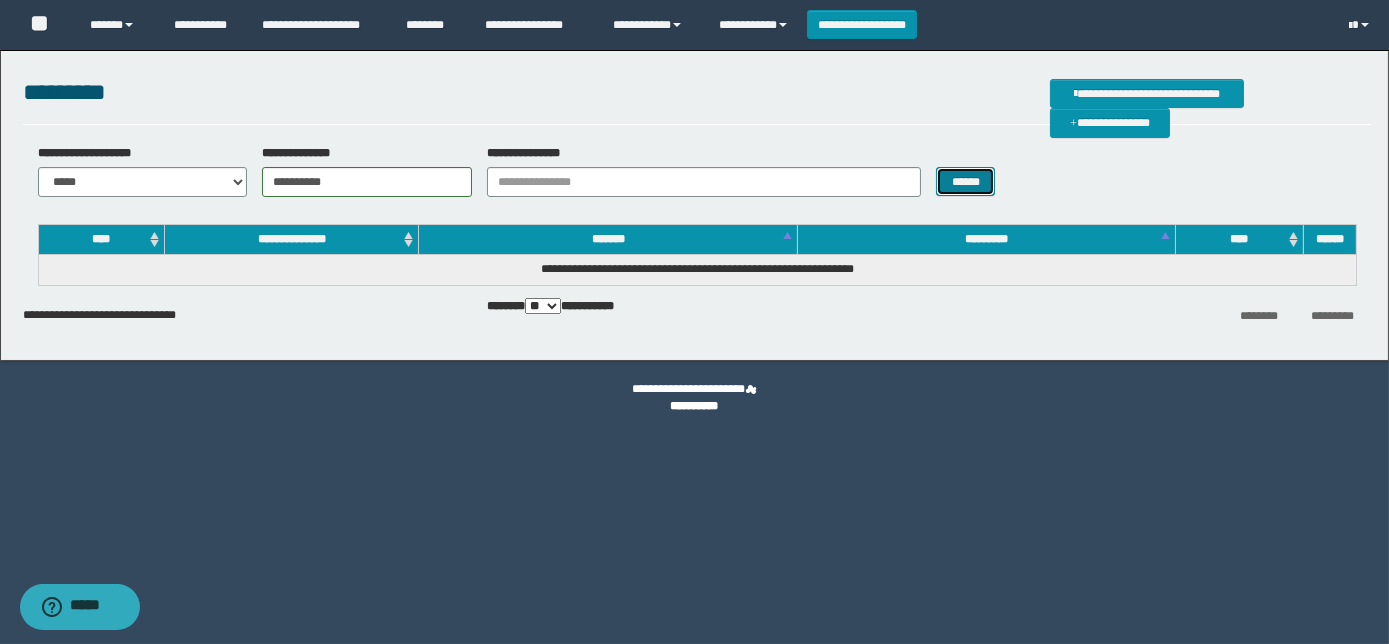 click on "******" at bounding box center [965, 181] 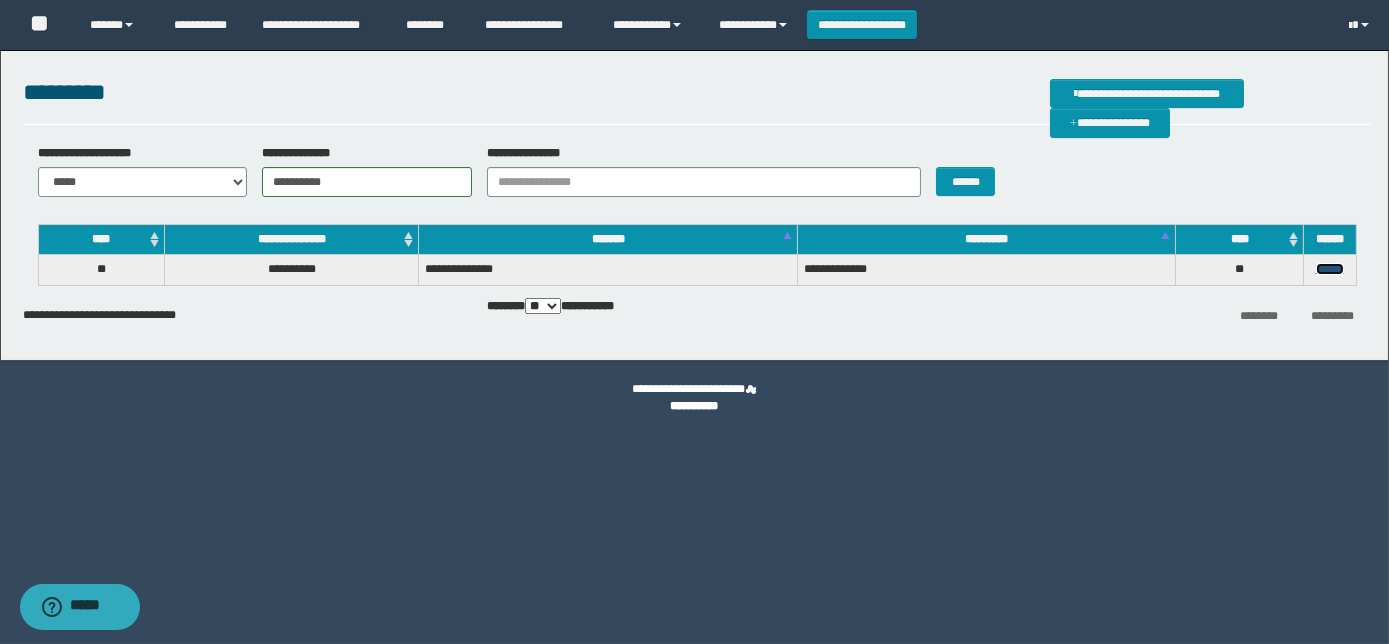 click on "******" at bounding box center [1330, 269] 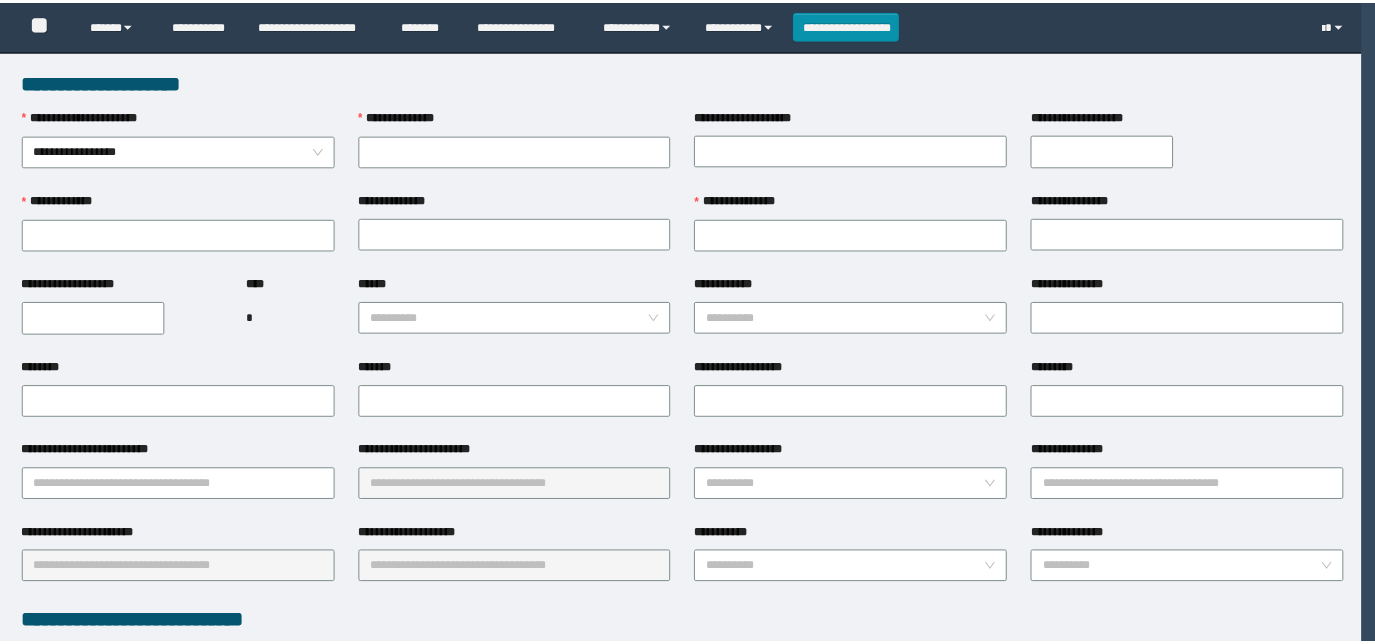 scroll, scrollTop: 0, scrollLeft: 0, axis: both 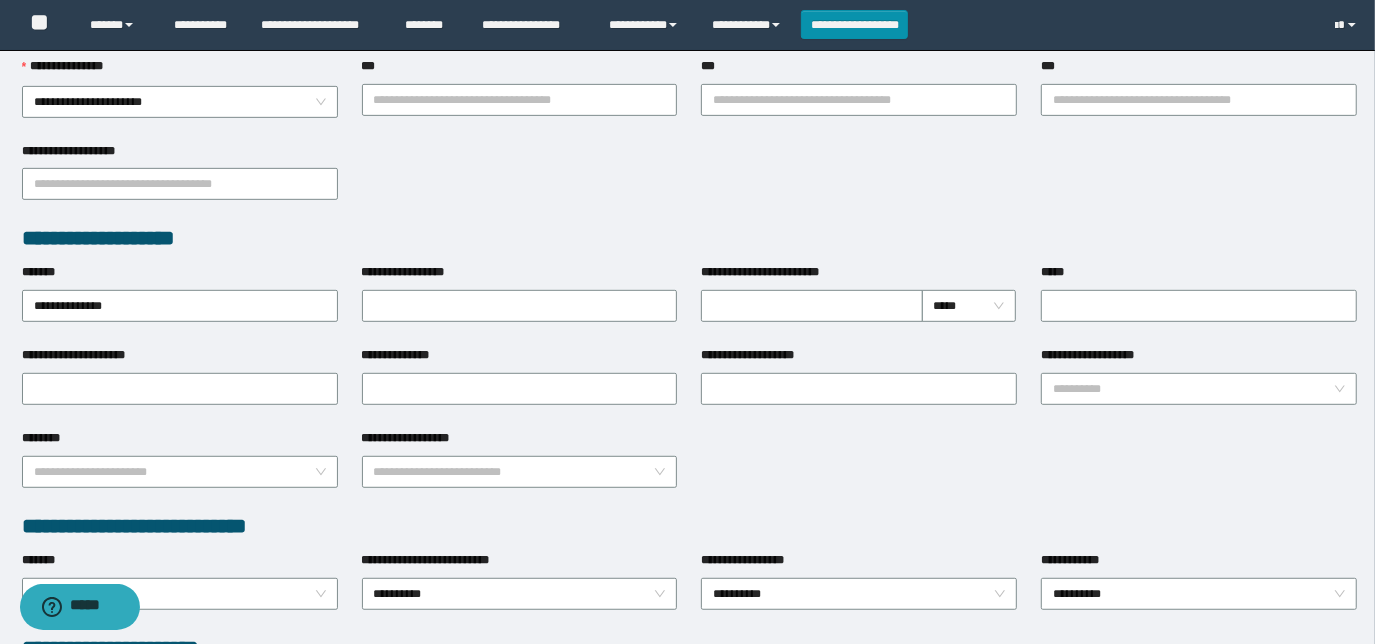 click on "**********" at bounding box center [855, 24] 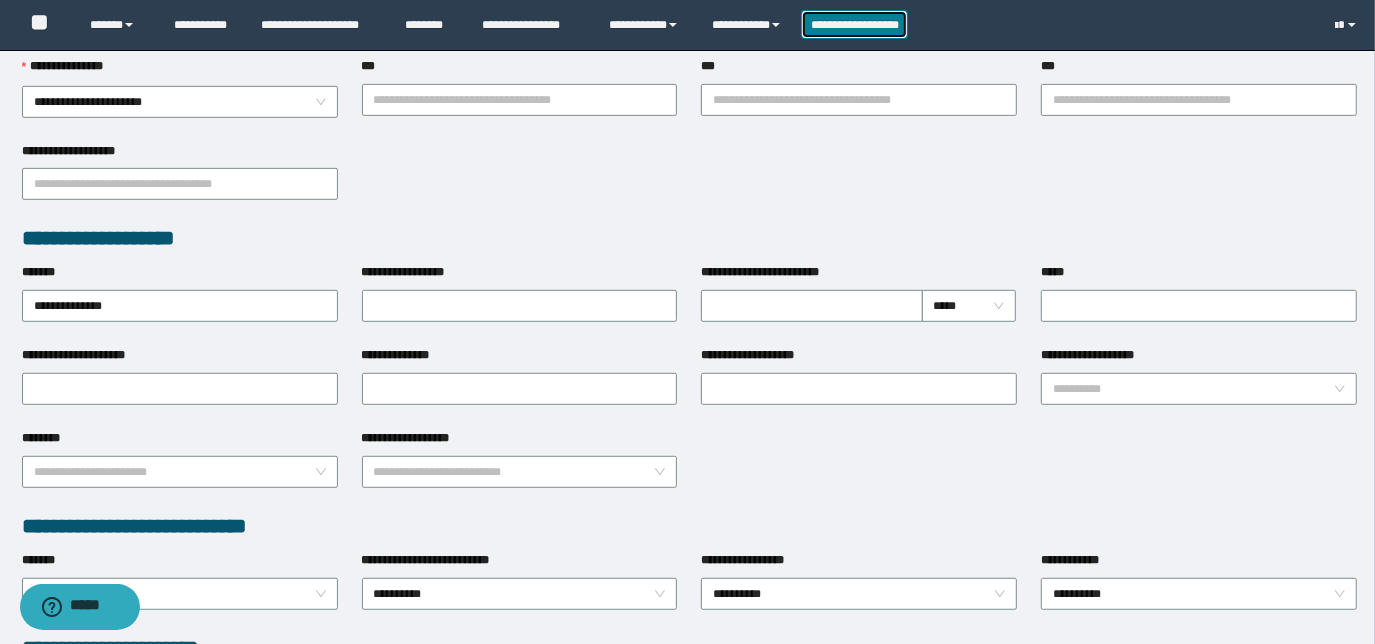 click on "**********" at bounding box center (855, 24) 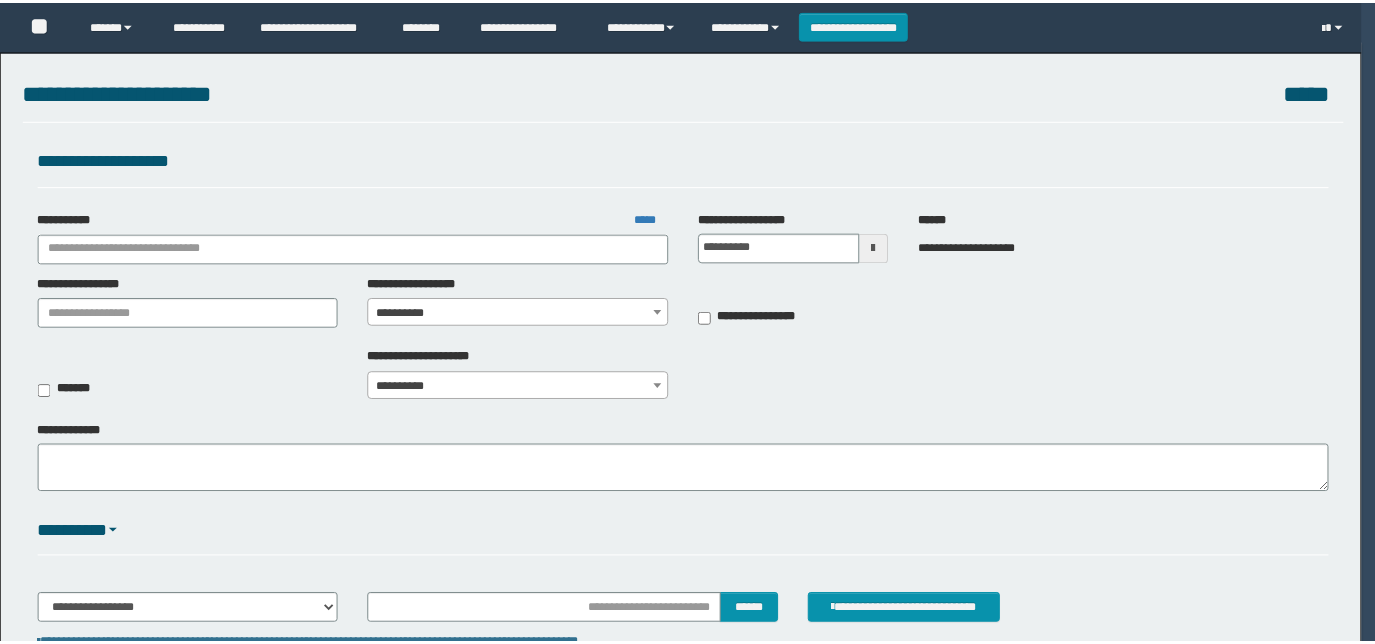 scroll, scrollTop: 0, scrollLeft: 0, axis: both 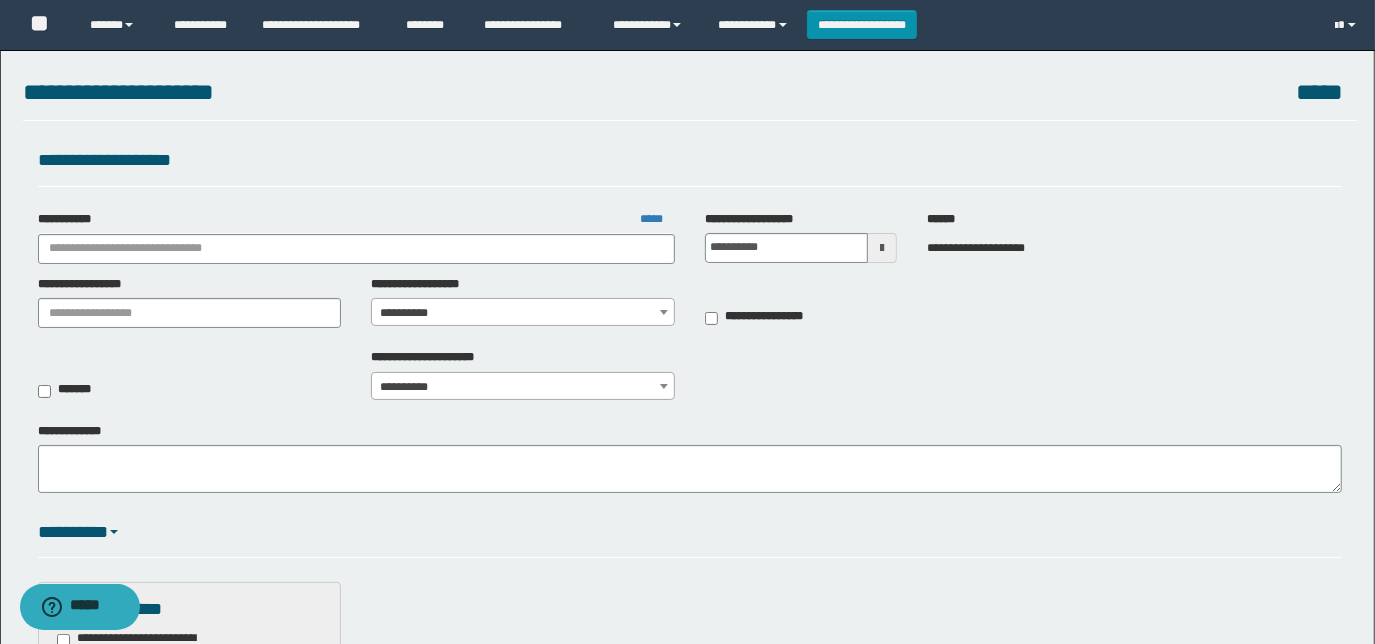 click on "**********" at bounding box center (687, 1293) 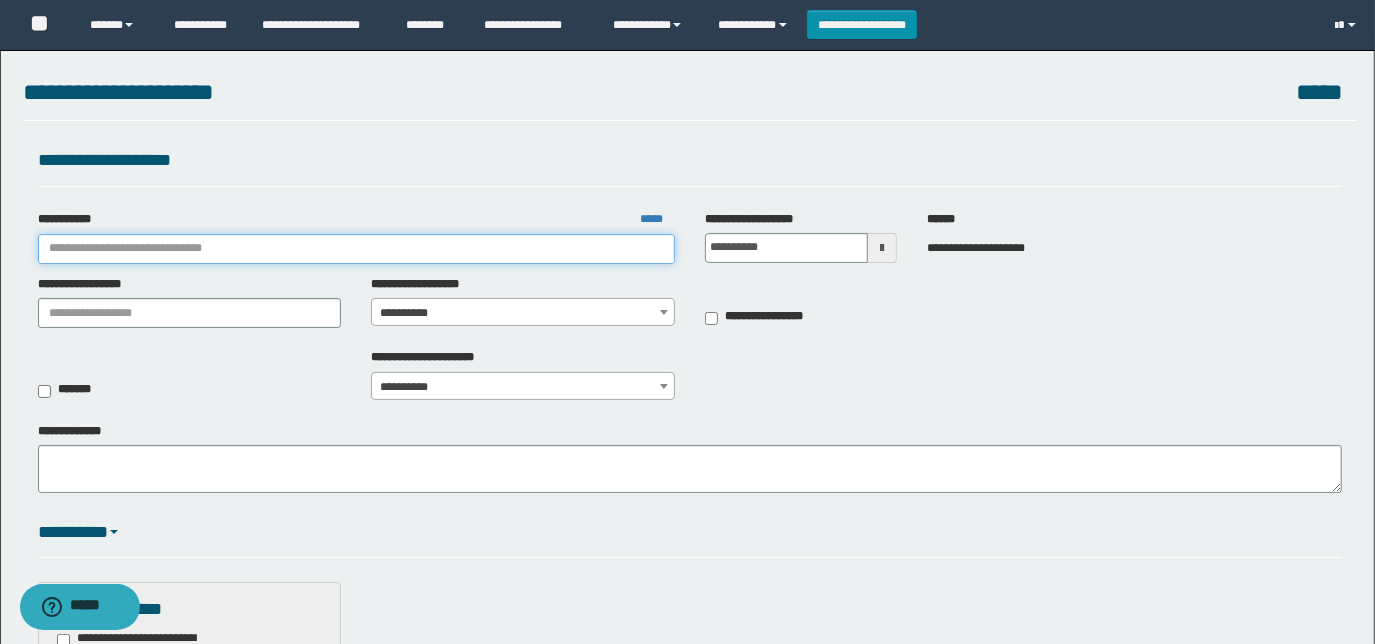click on "**********" at bounding box center (356, 249) 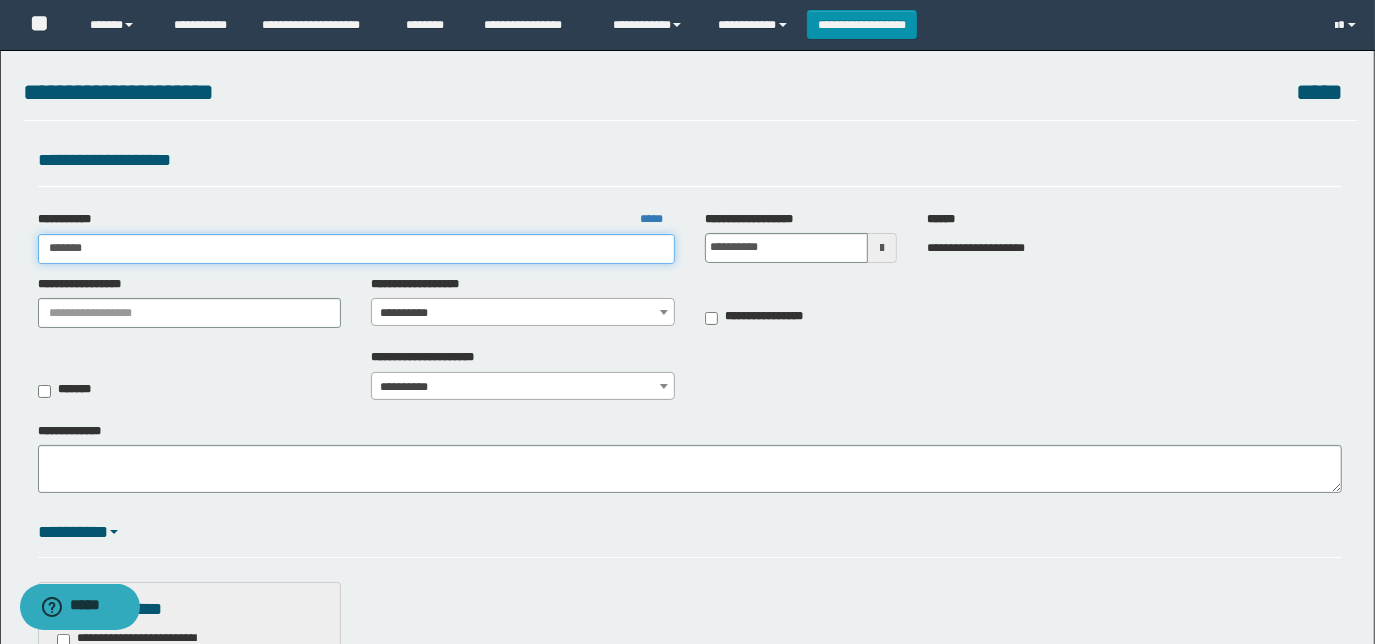 type on "*******" 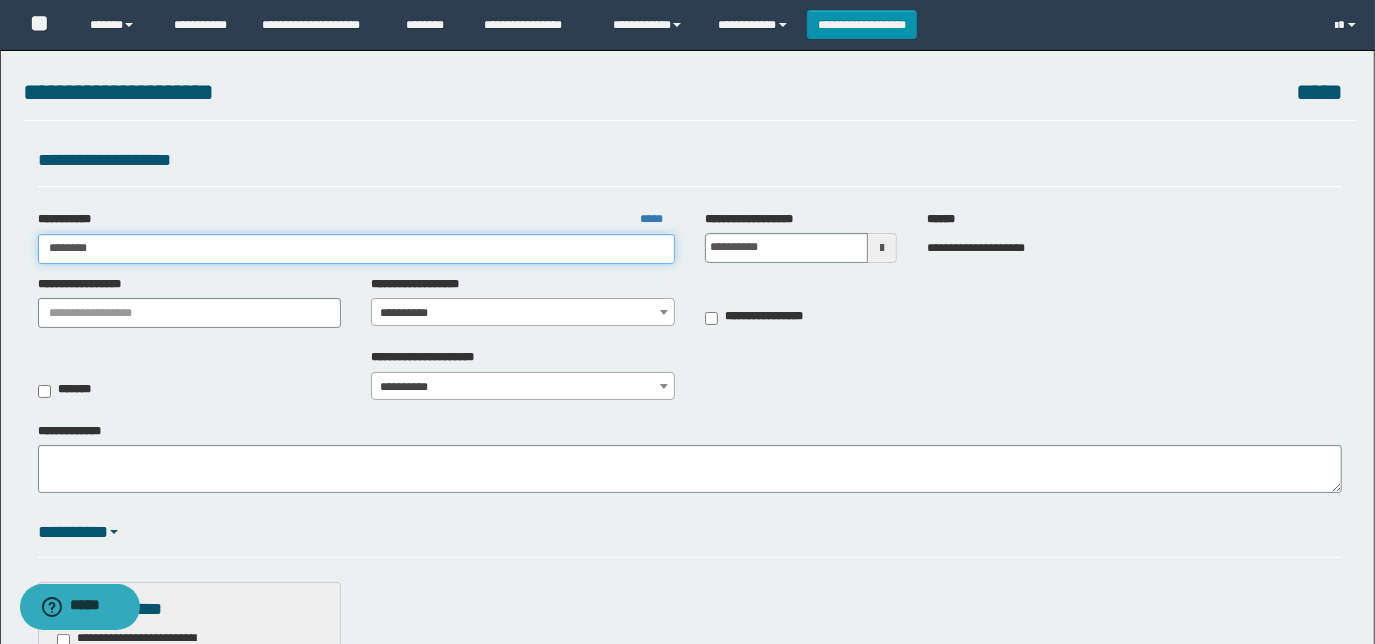 type on "*******" 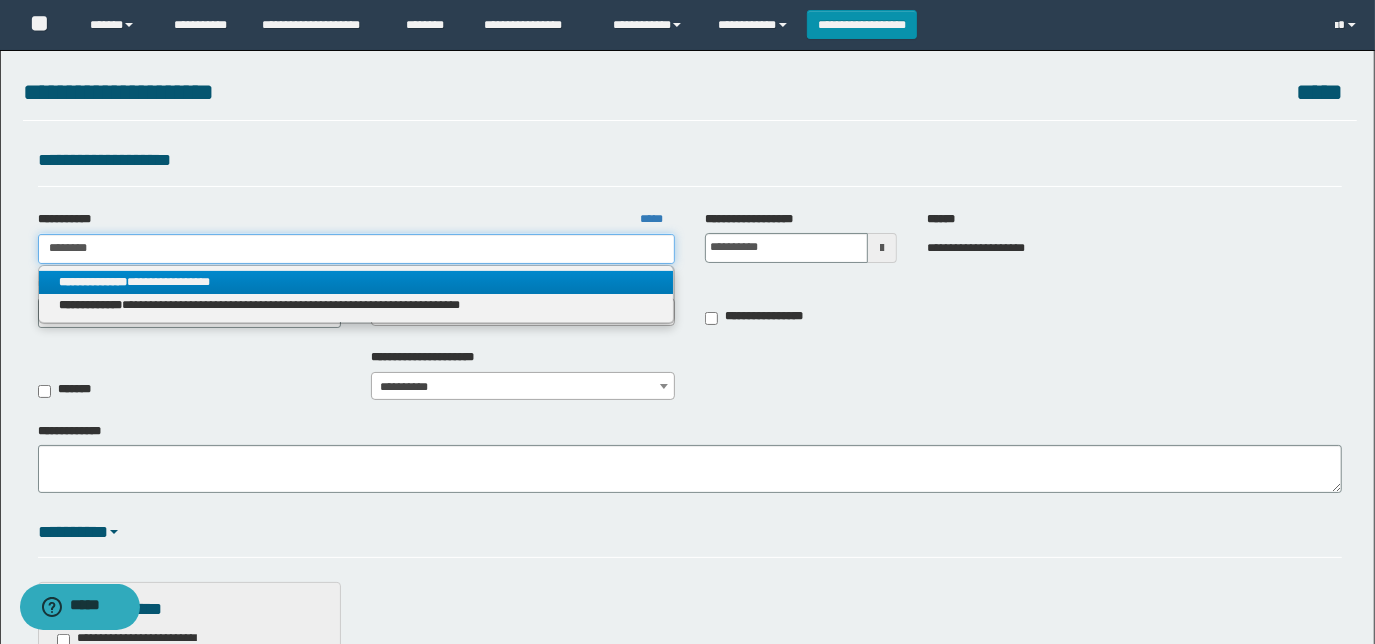 type on "*******" 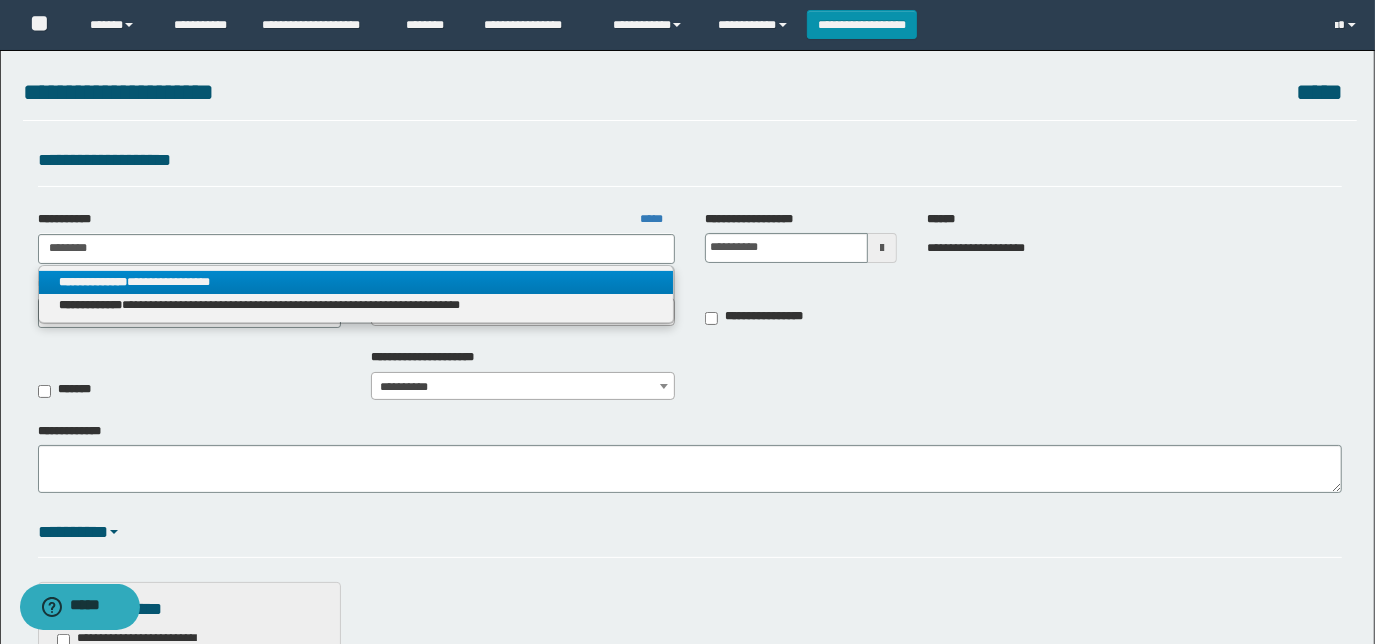 click on "**********" at bounding box center [356, 282] 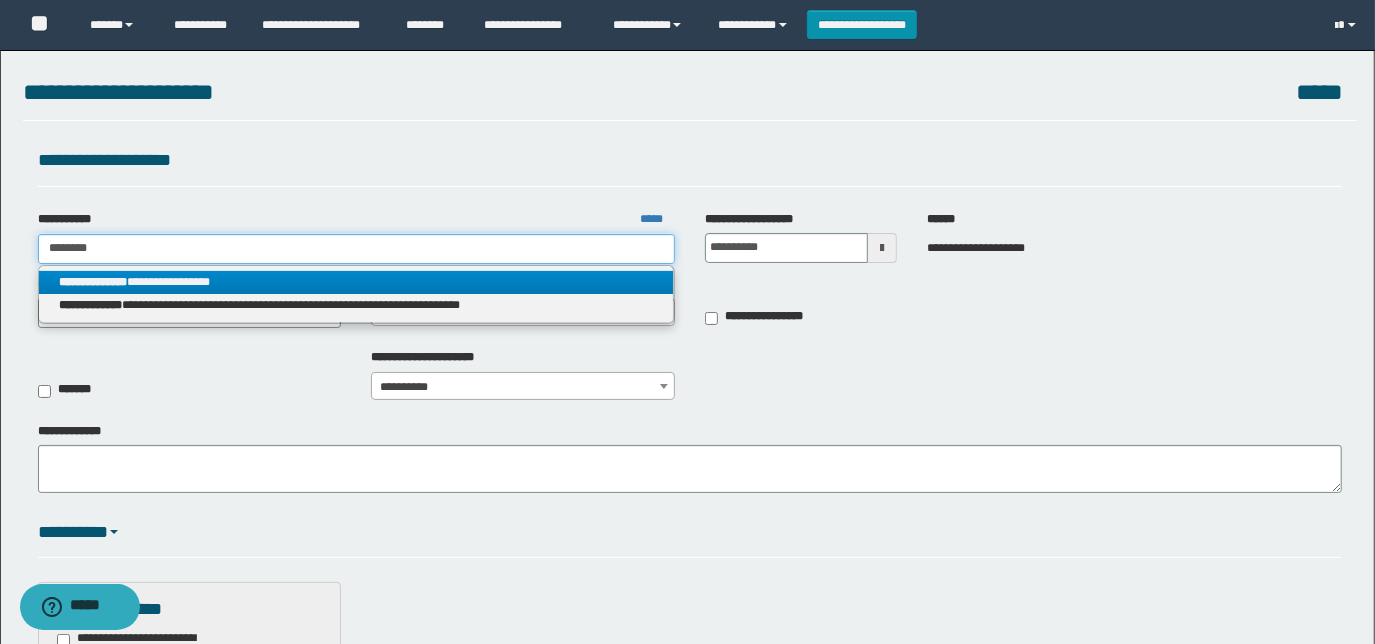type 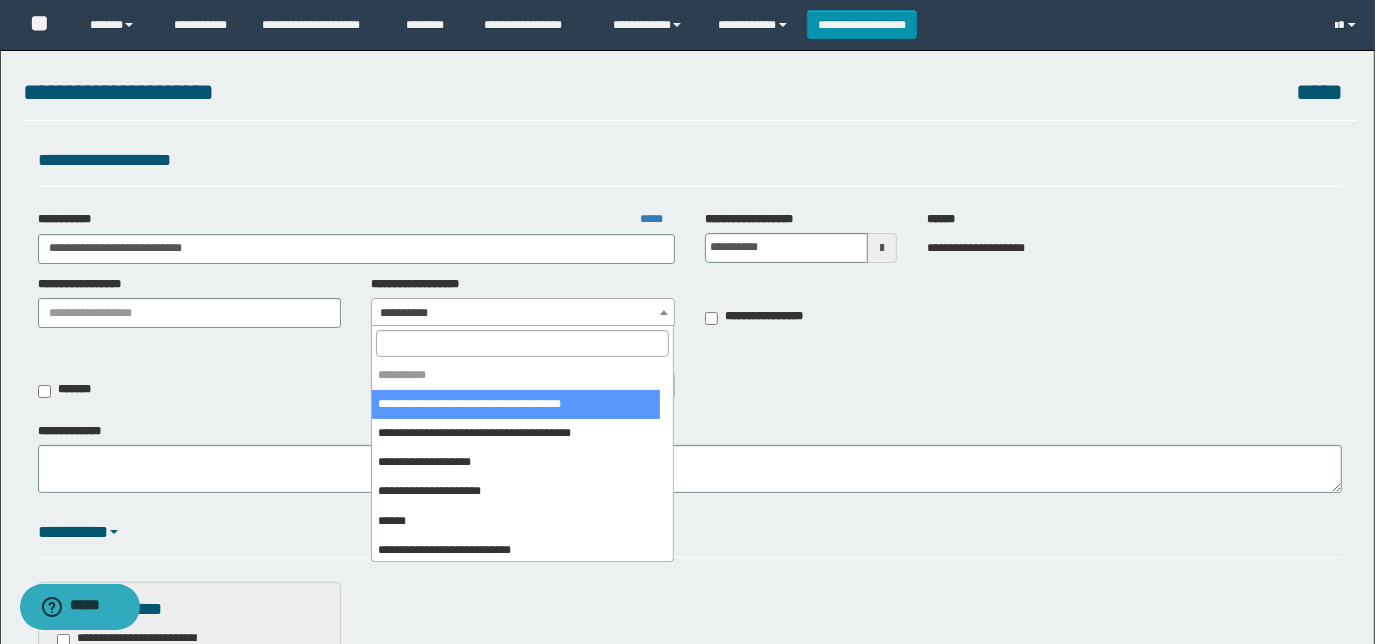 click on "**********" at bounding box center (523, 313) 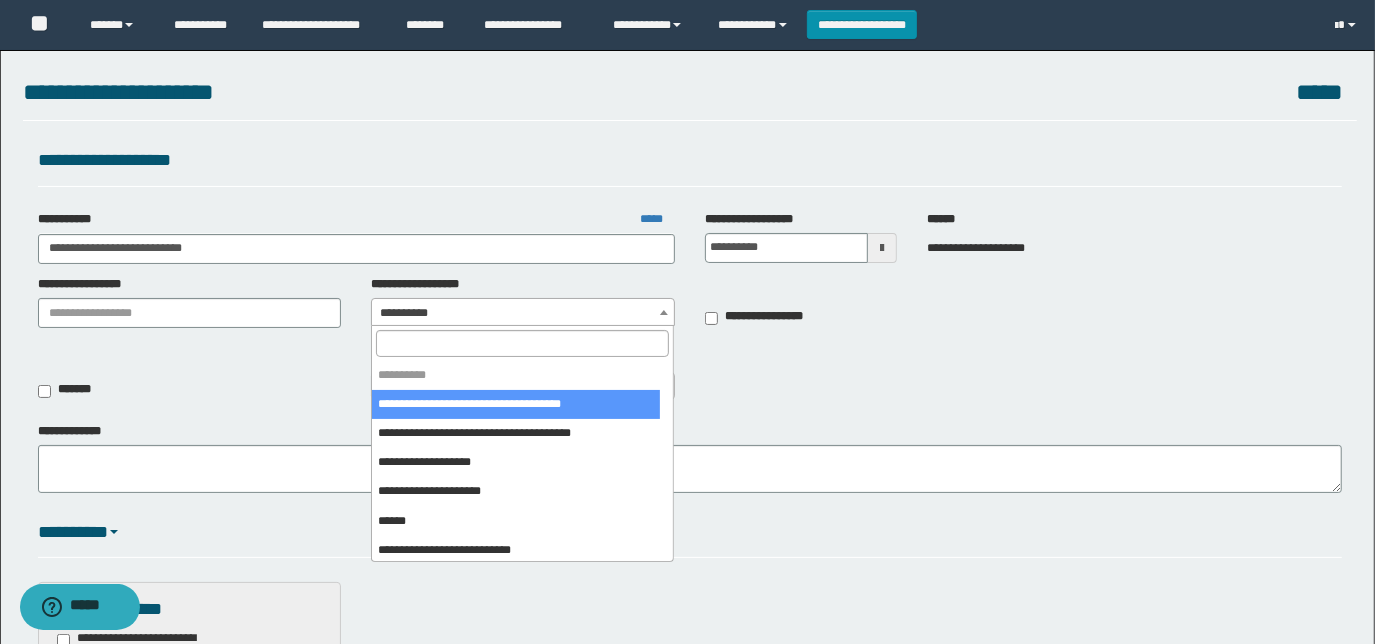 click at bounding box center [523, 343] 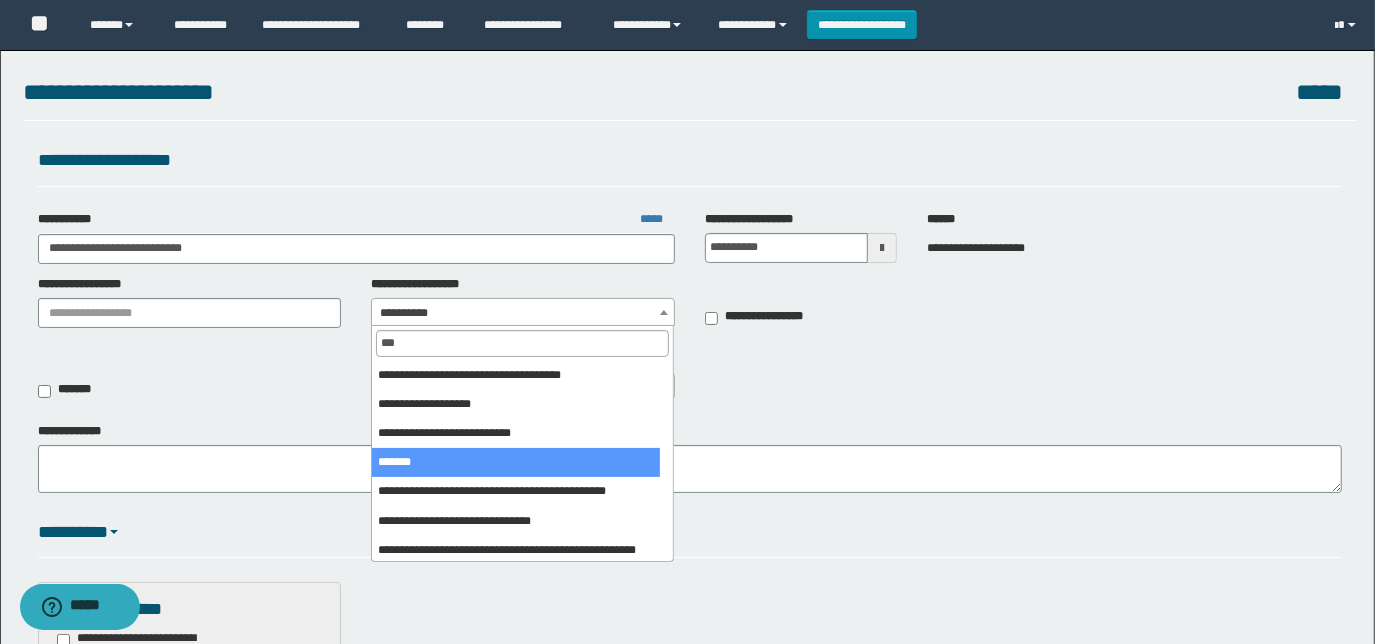 type on "***" 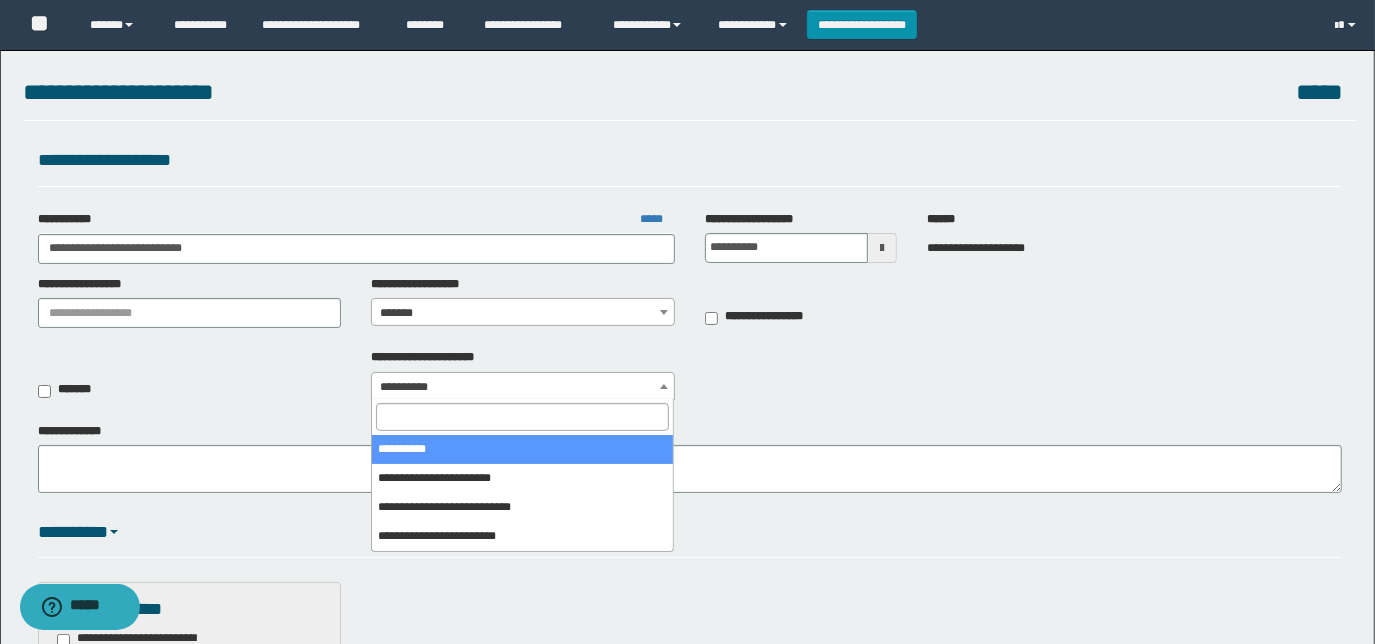 click on "**********" at bounding box center (523, 387) 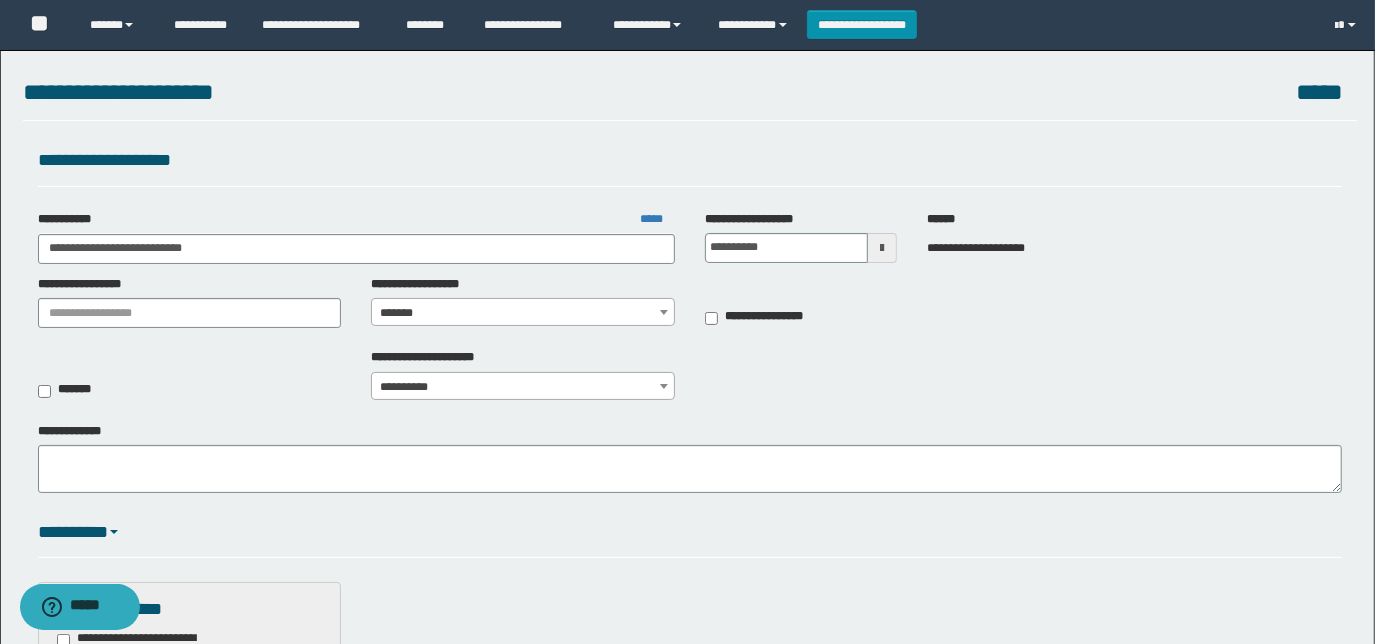 click on "*******" at bounding box center (190, 380) 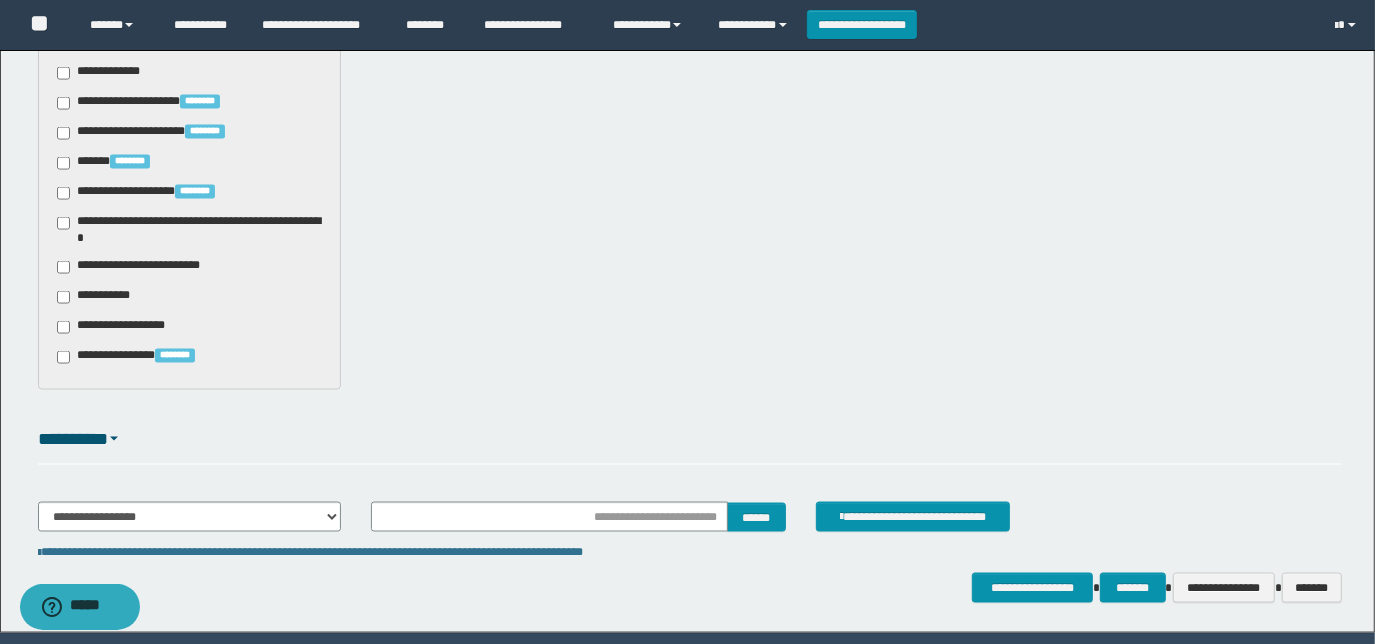 scroll, scrollTop: 1978, scrollLeft: 0, axis: vertical 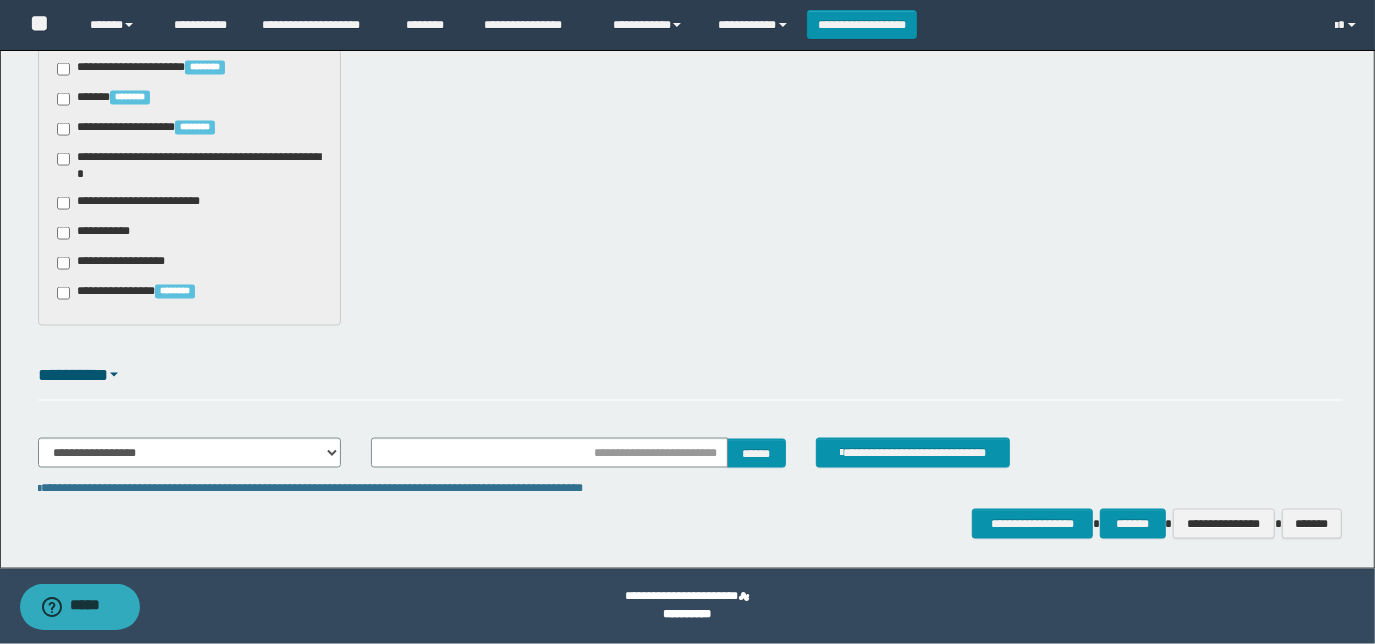 click on "**********" at bounding box center (143, 203) 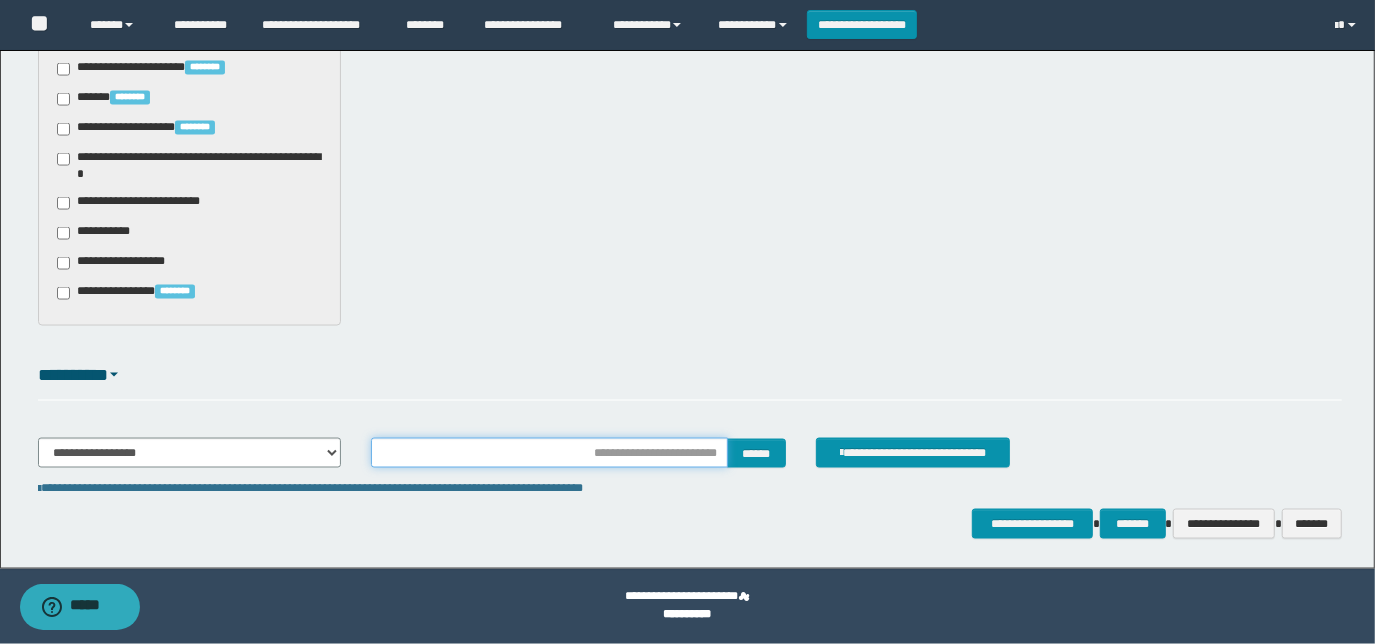 click at bounding box center (549, 453) 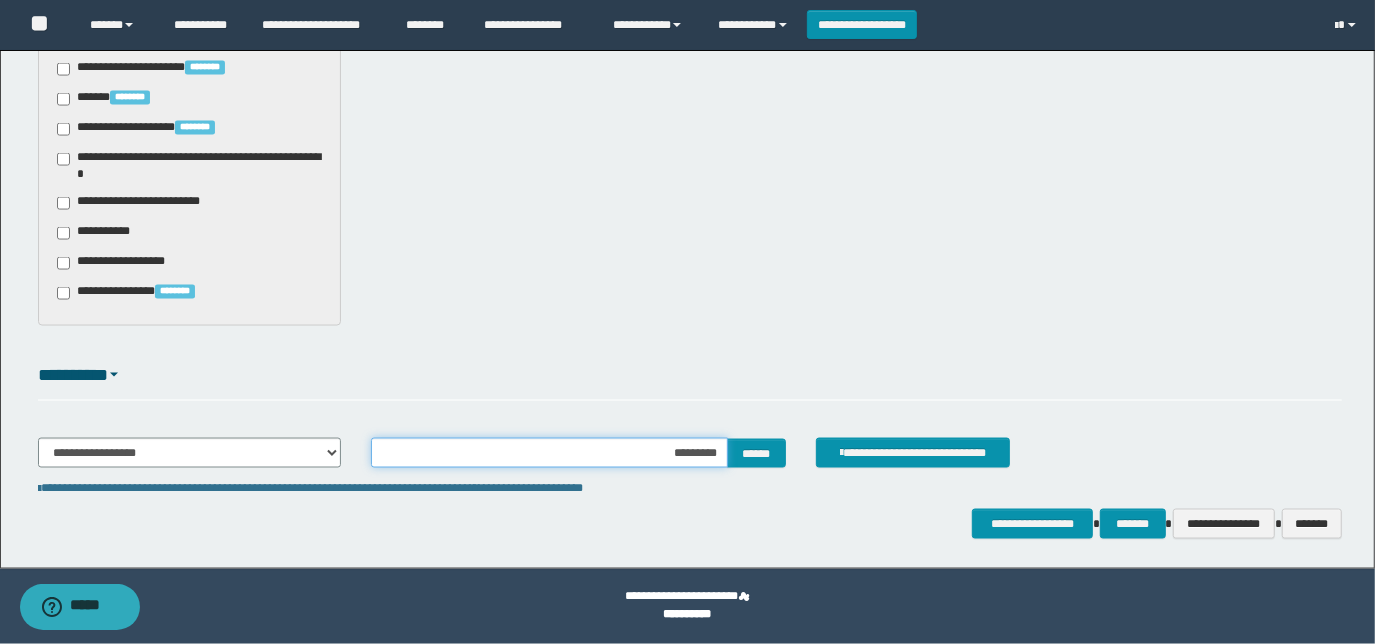 type on "**********" 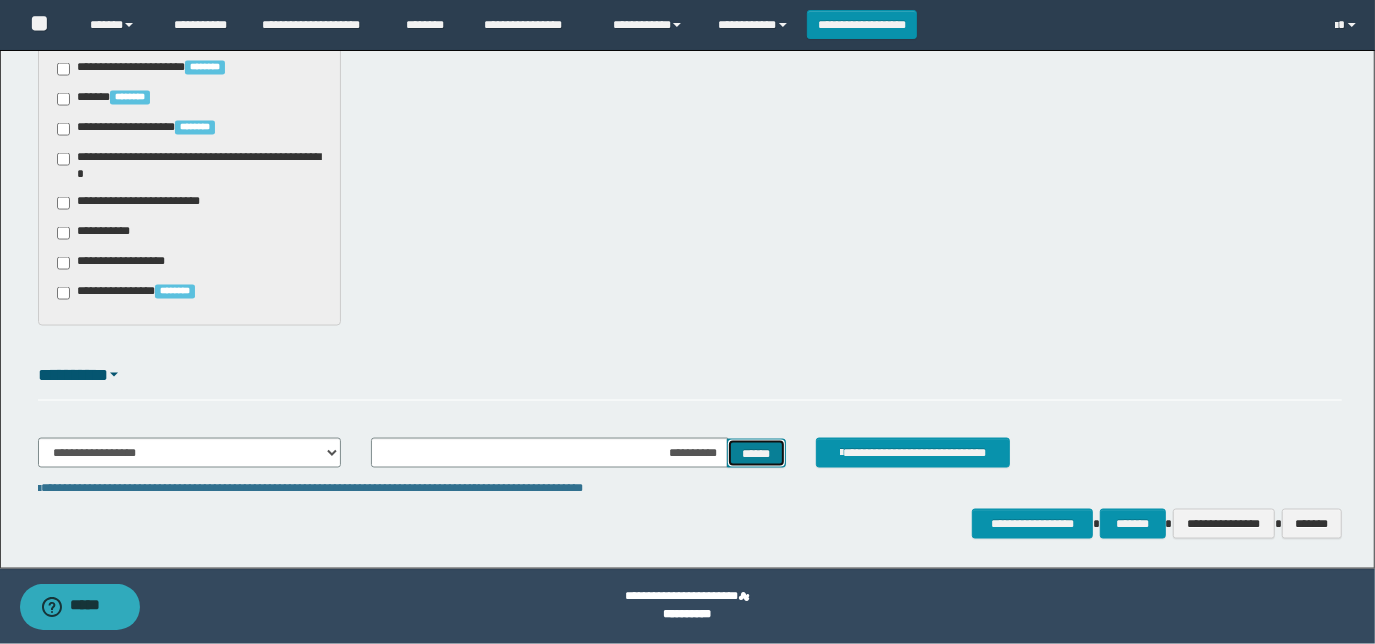 click on "******" at bounding box center (756, 453) 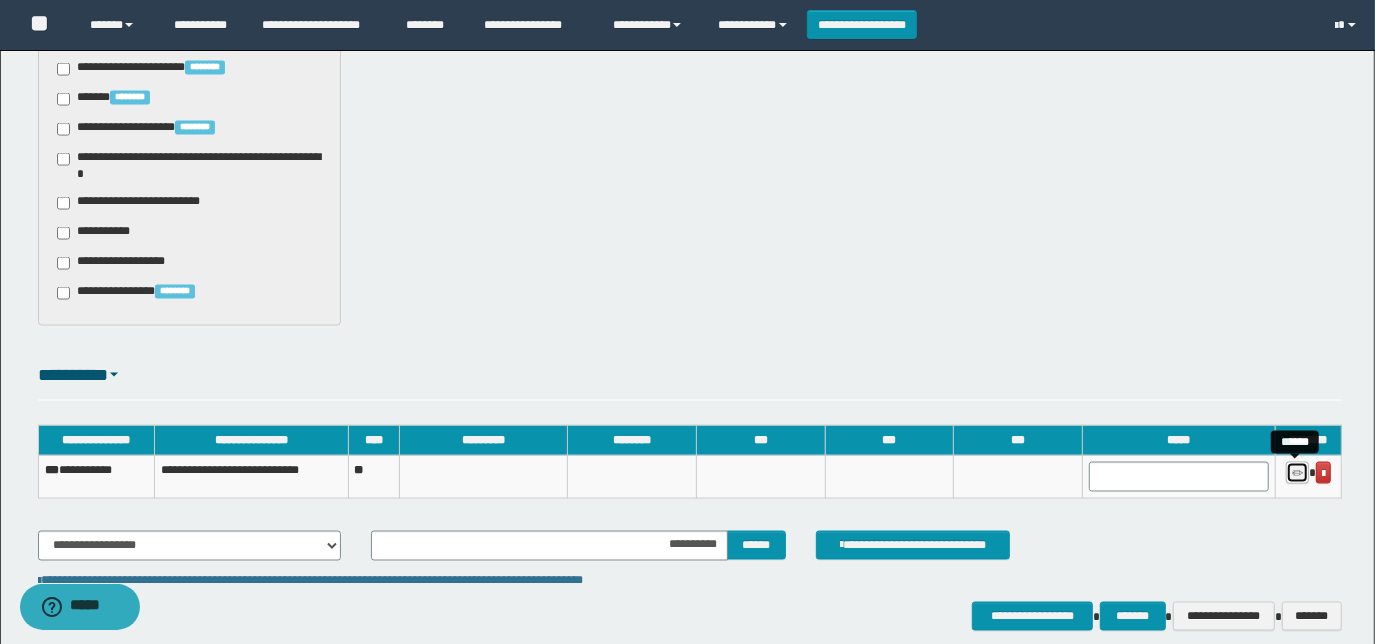 click at bounding box center (1297, 474) 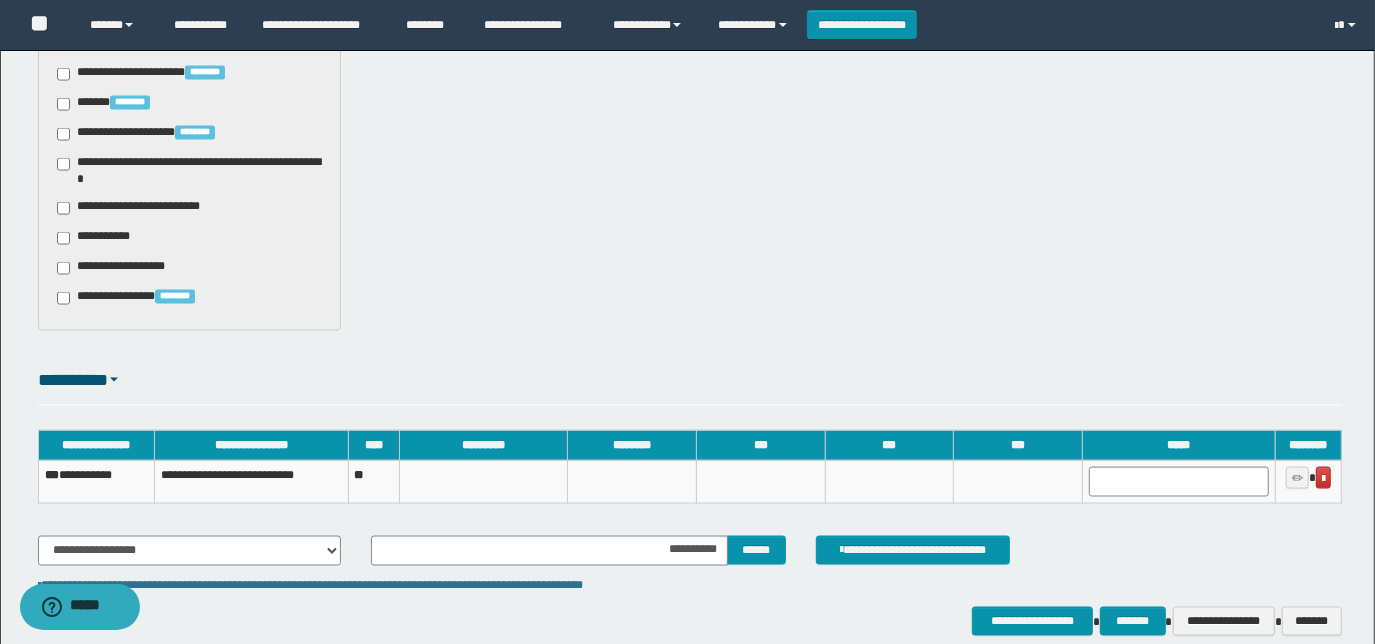scroll, scrollTop: 2070, scrollLeft: 0, axis: vertical 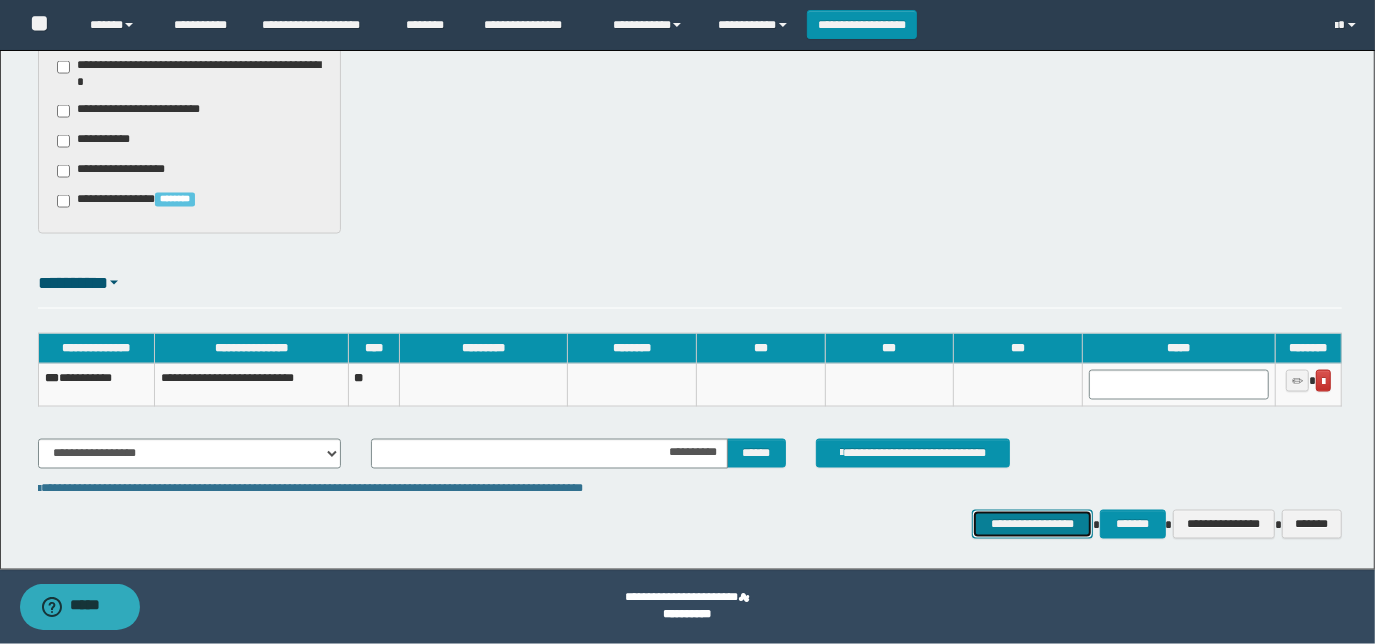 click on "**********" at bounding box center (1033, 524) 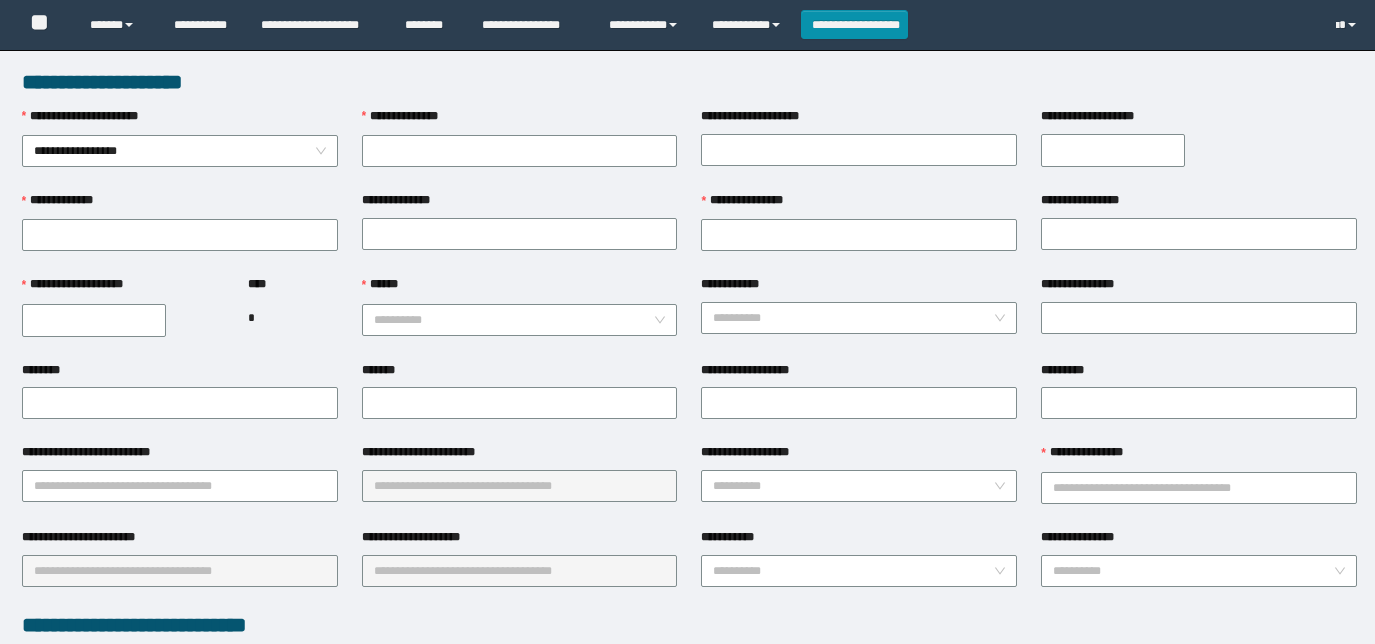 scroll, scrollTop: 0, scrollLeft: 0, axis: both 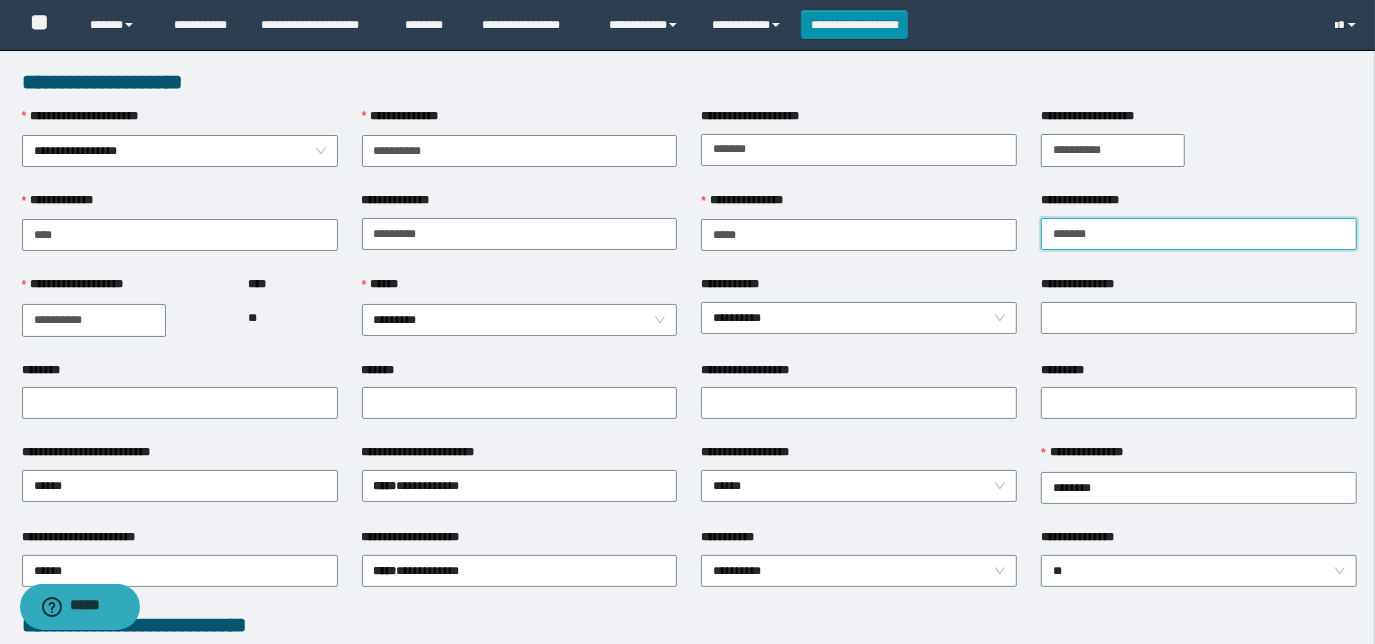 click on "**********" at bounding box center (1199, 234) 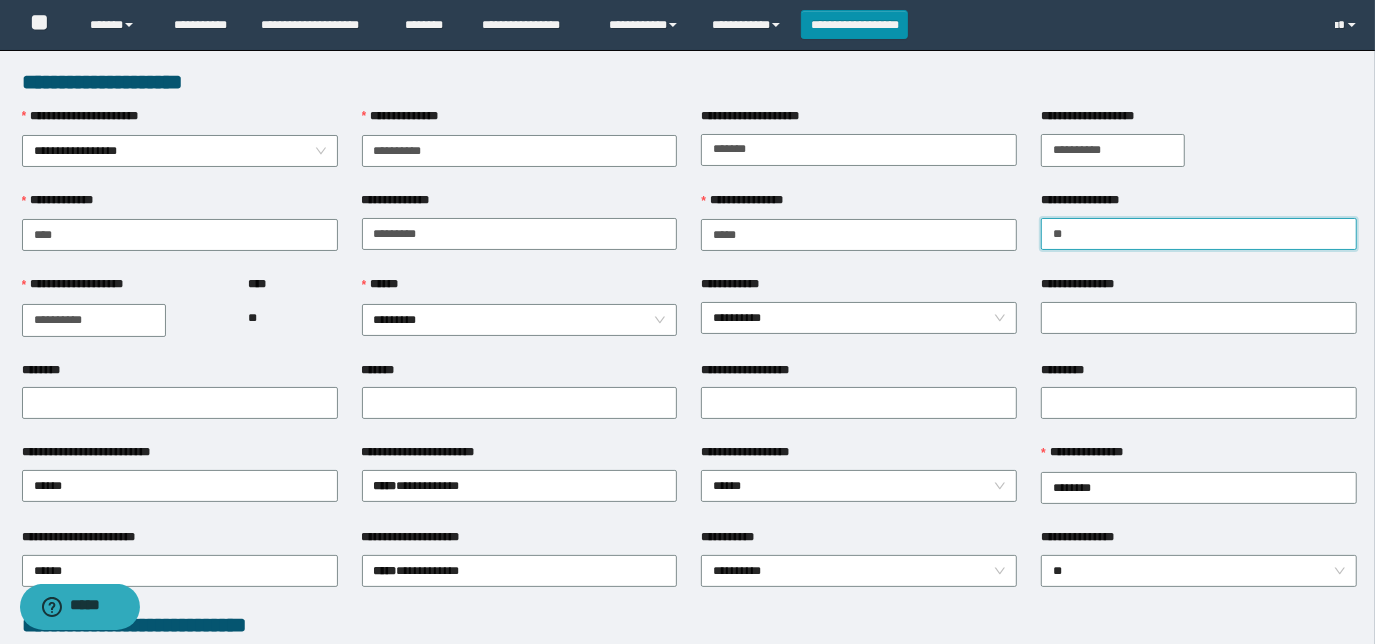 type on "*" 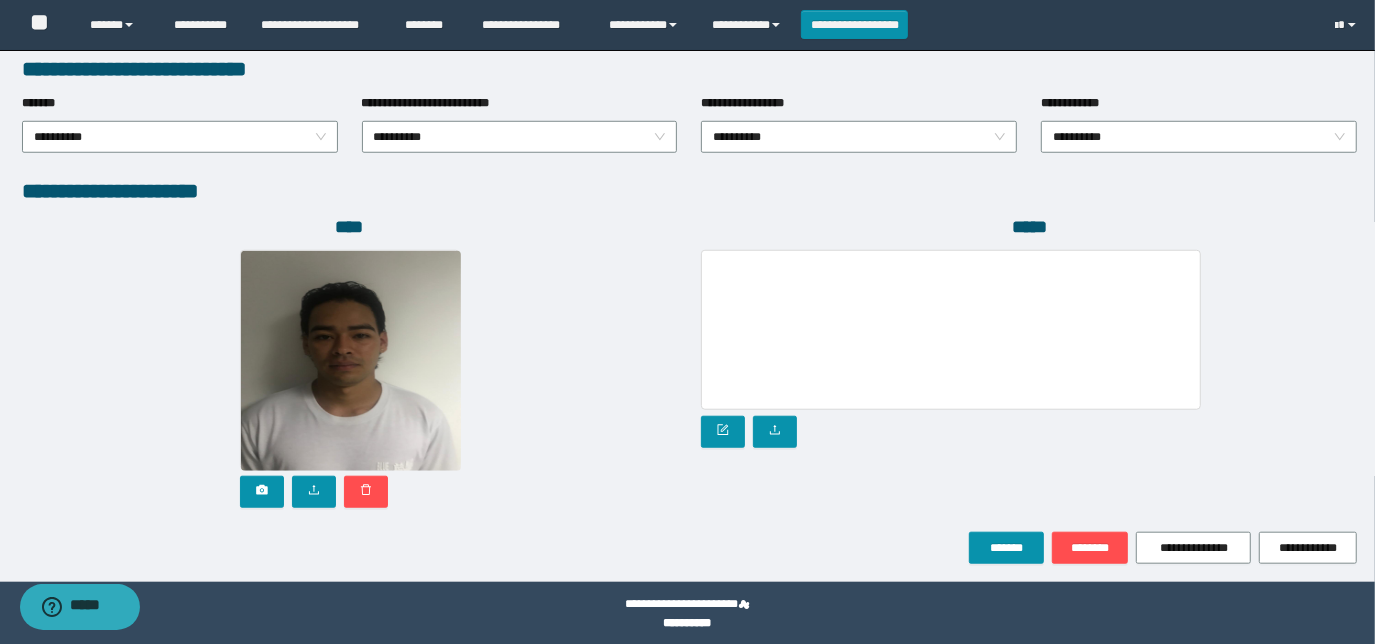 scroll, scrollTop: 1058, scrollLeft: 0, axis: vertical 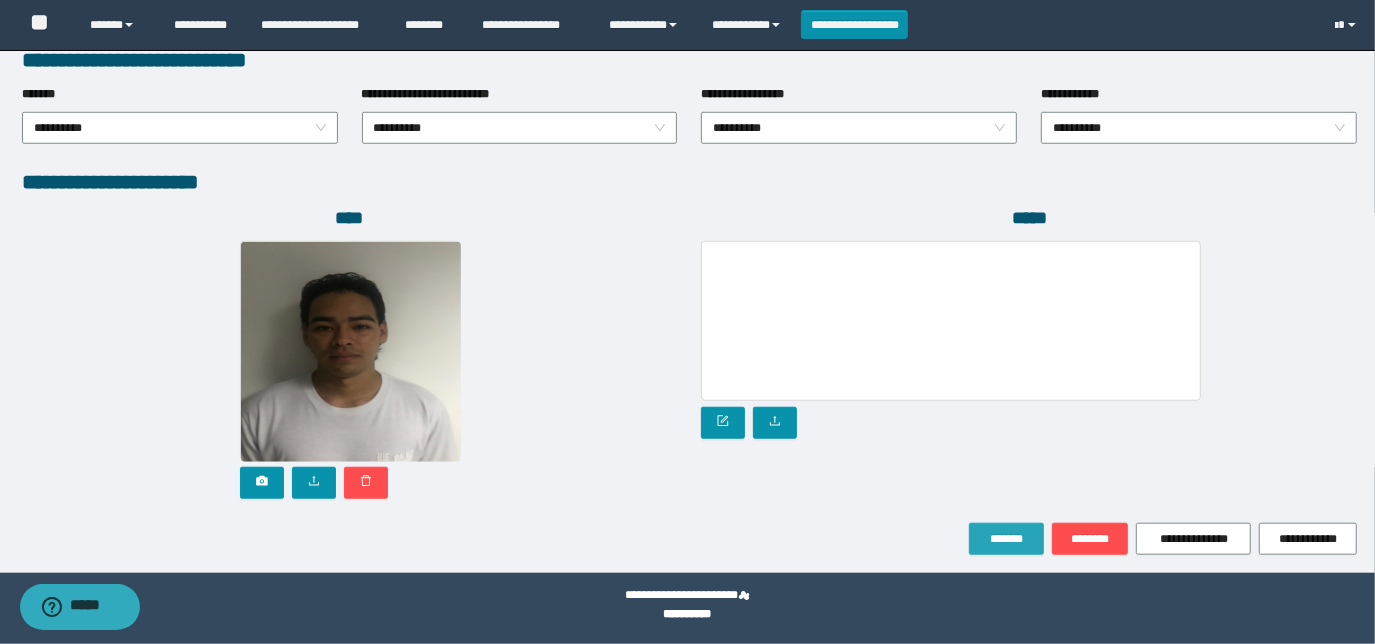 type on "******" 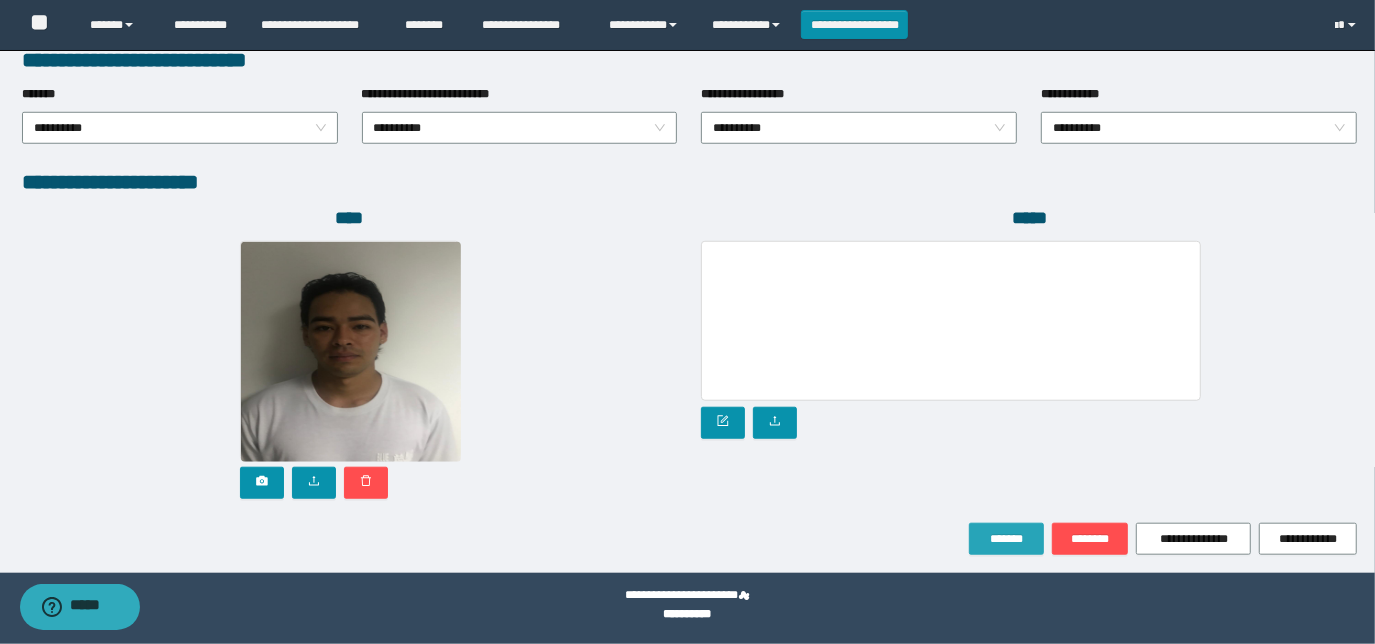 click on "*******" at bounding box center (1006, 539) 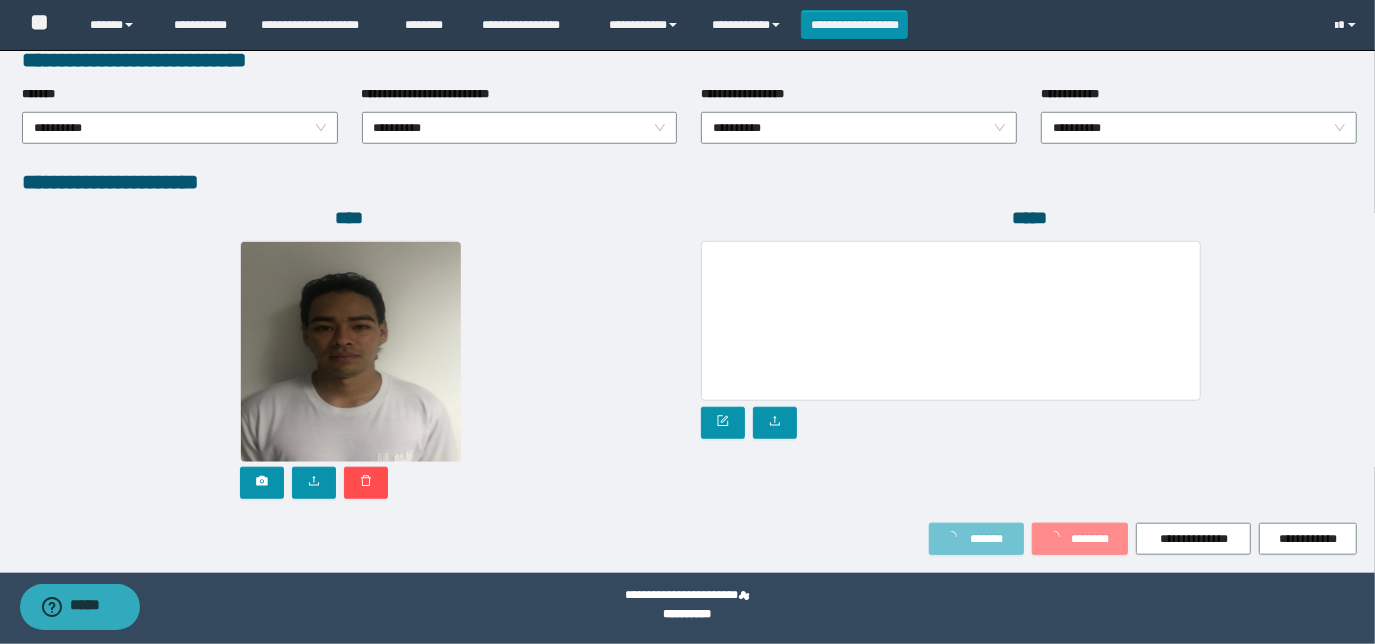 scroll, scrollTop: 1109, scrollLeft: 0, axis: vertical 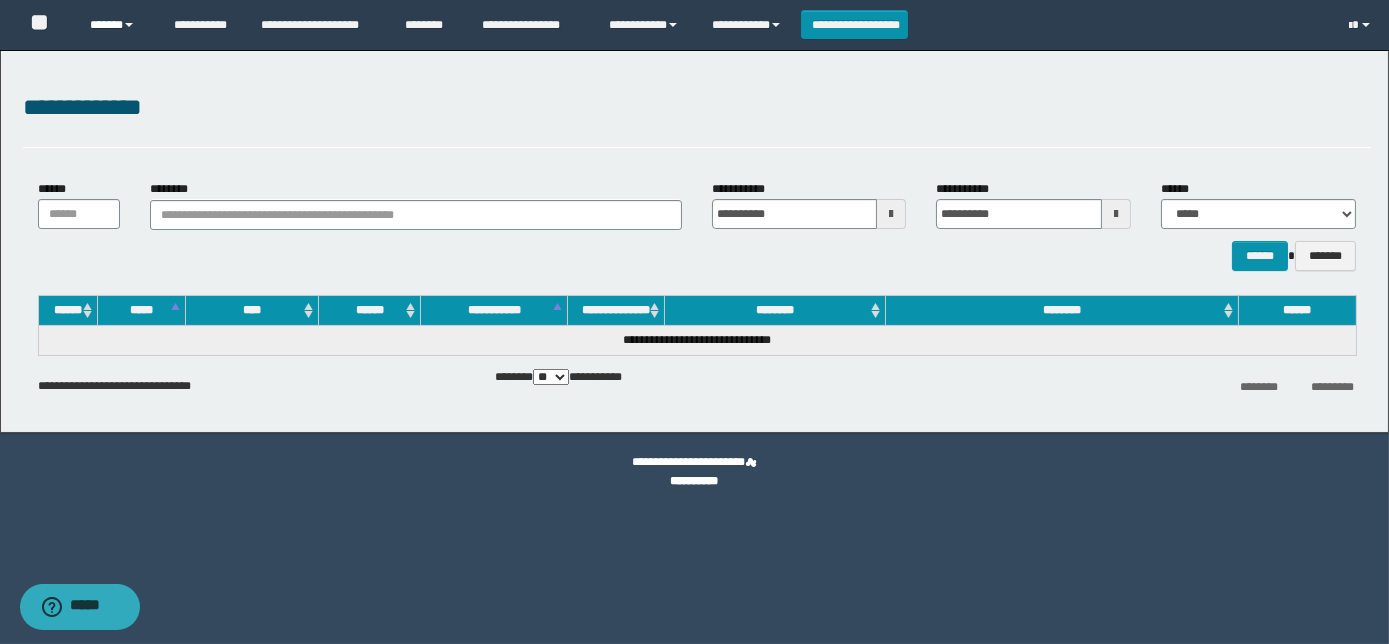 click on "******" at bounding box center [117, 25] 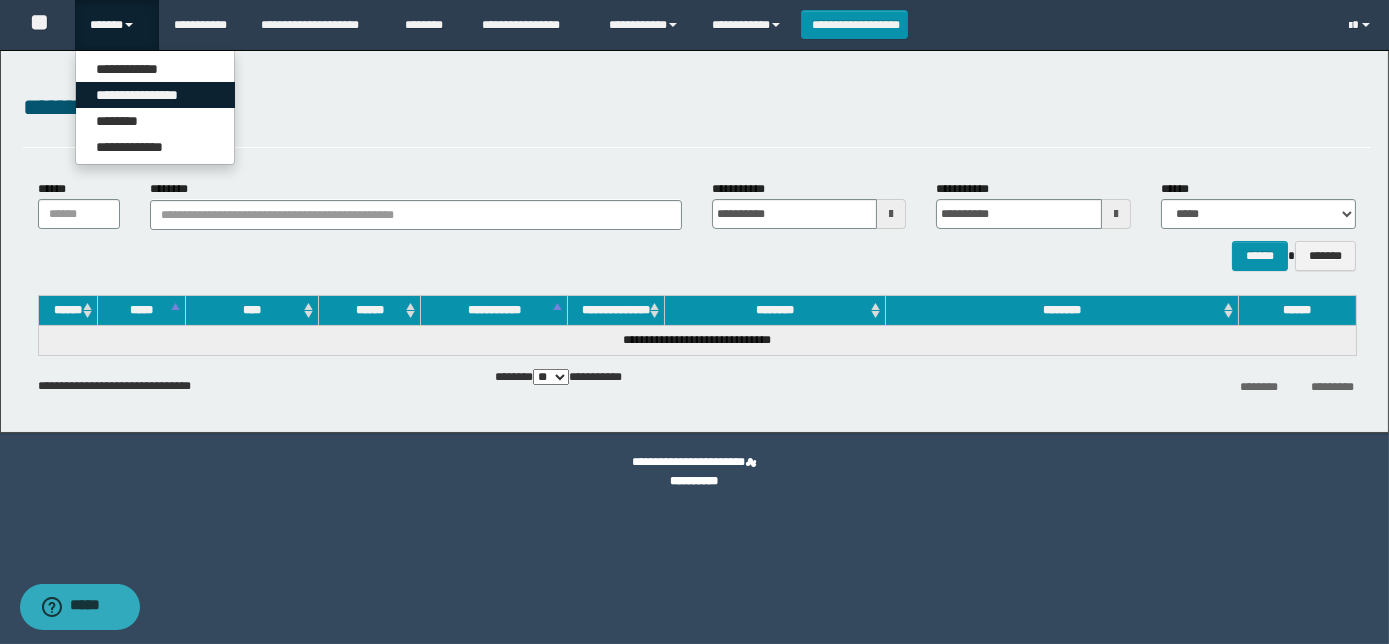 click on "**********" at bounding box center (155, 95) 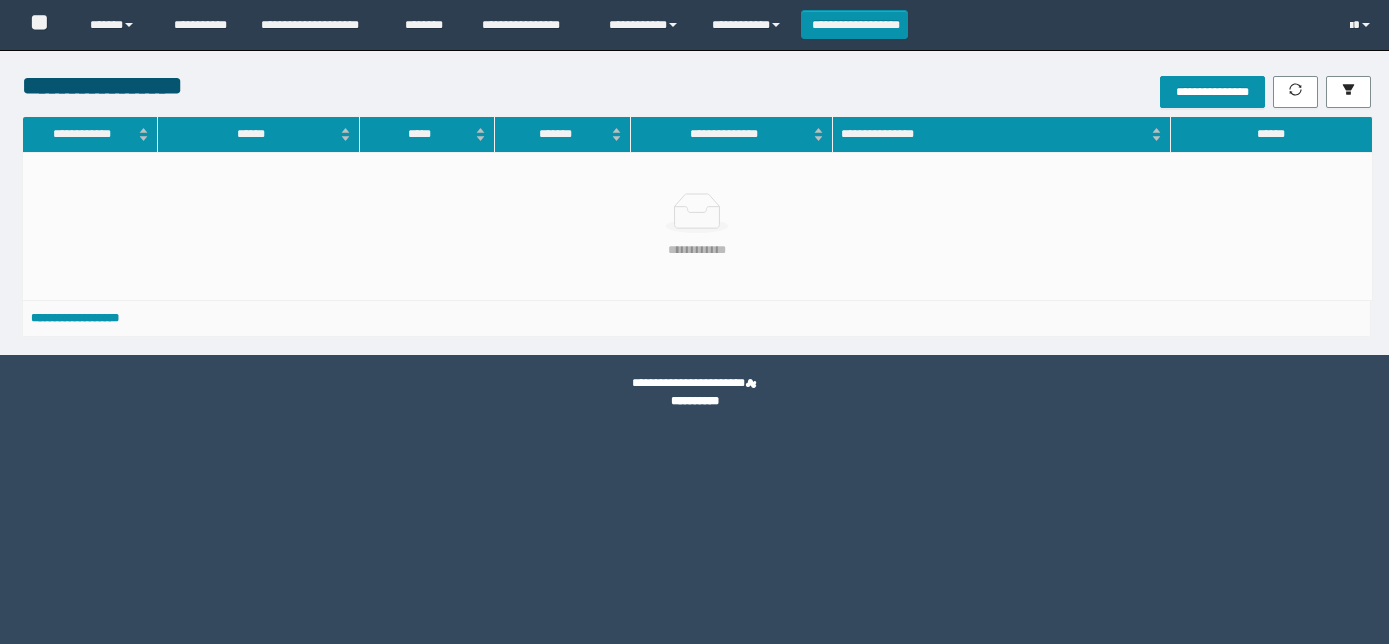 scroll, scrollTop: 0, scrollLeft: 0, axis: both 